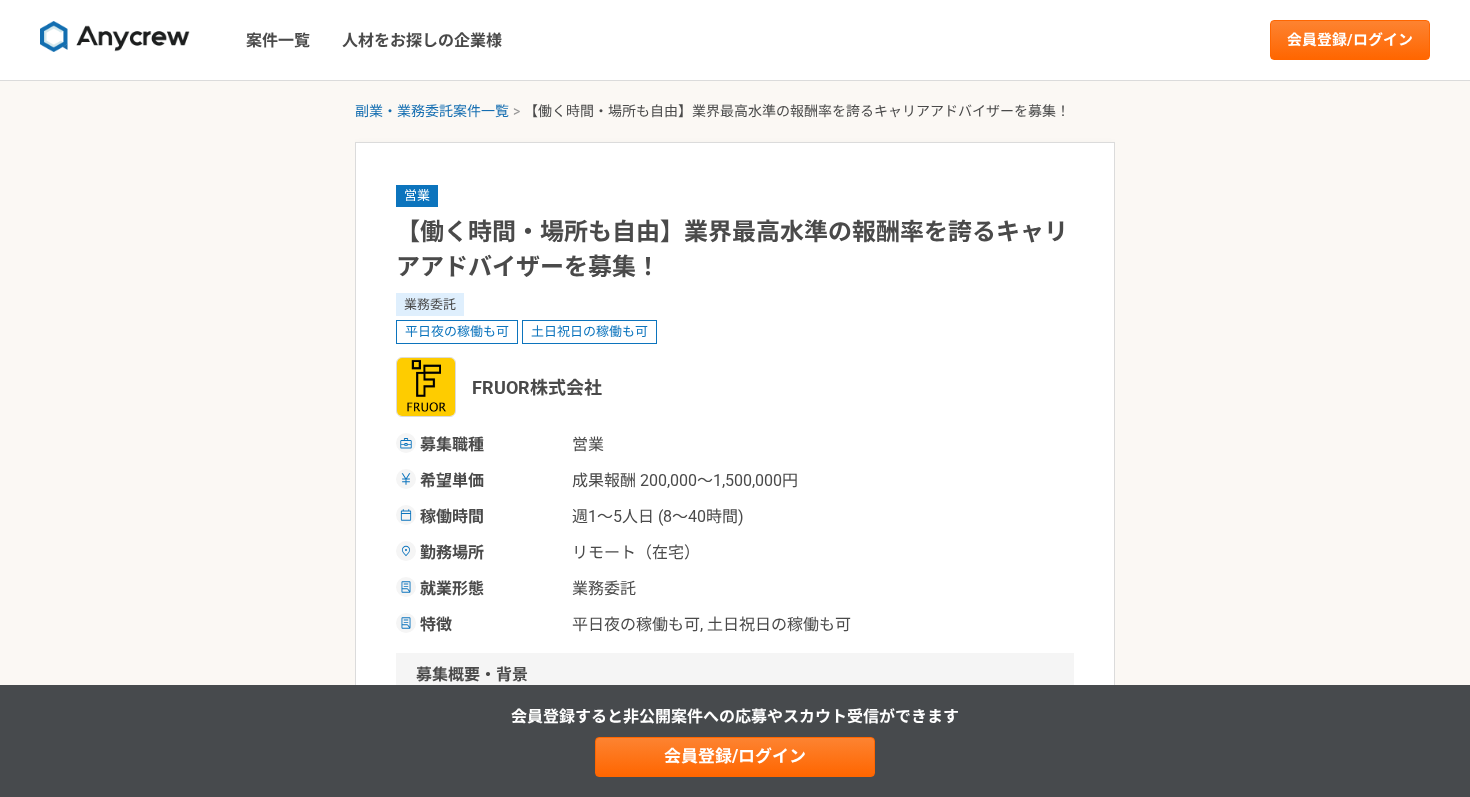 scroll, scrollTop: 0, scrollLeft: 0, axis: both 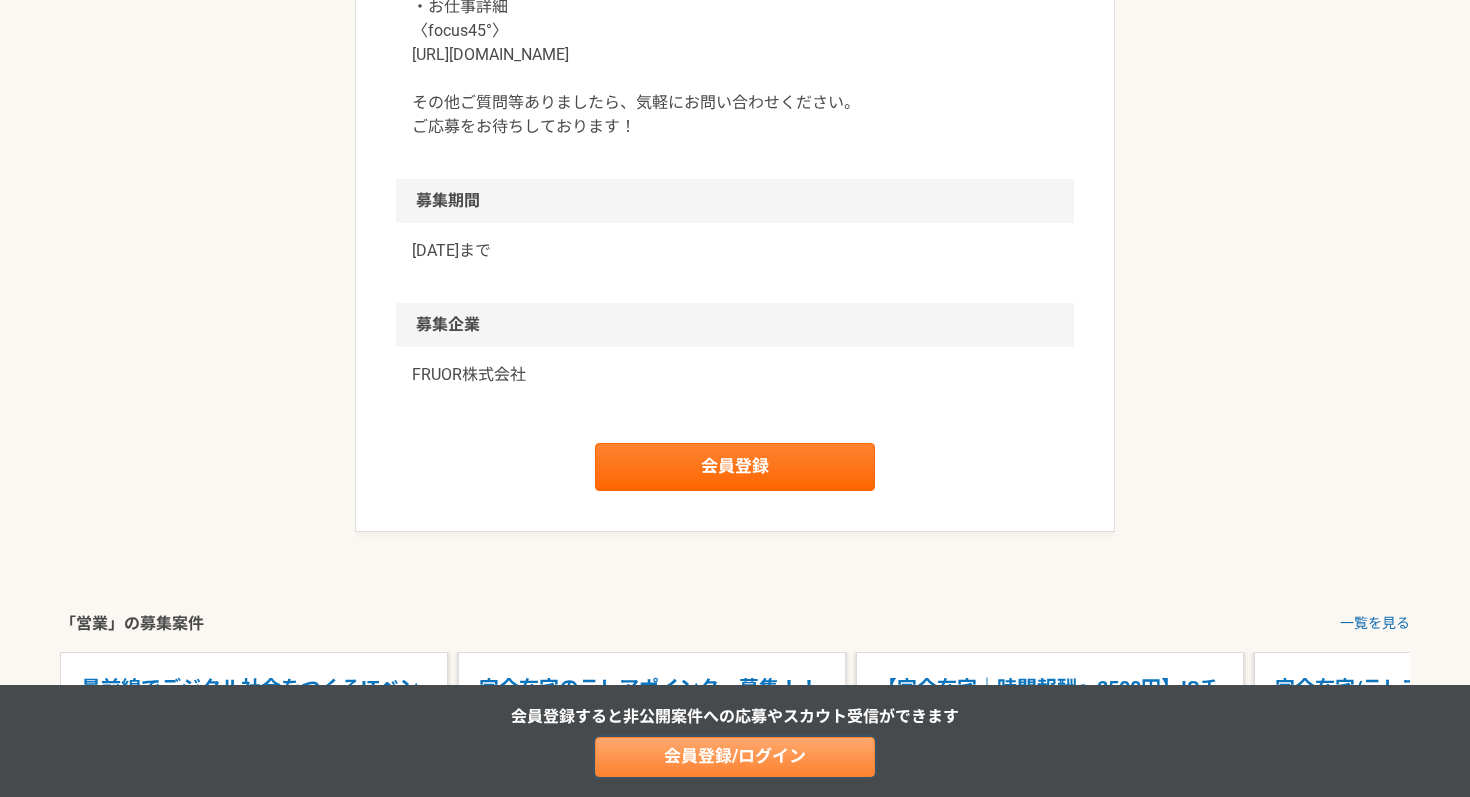click on "会員登録/ログイン" at bounding box center [735, 757] 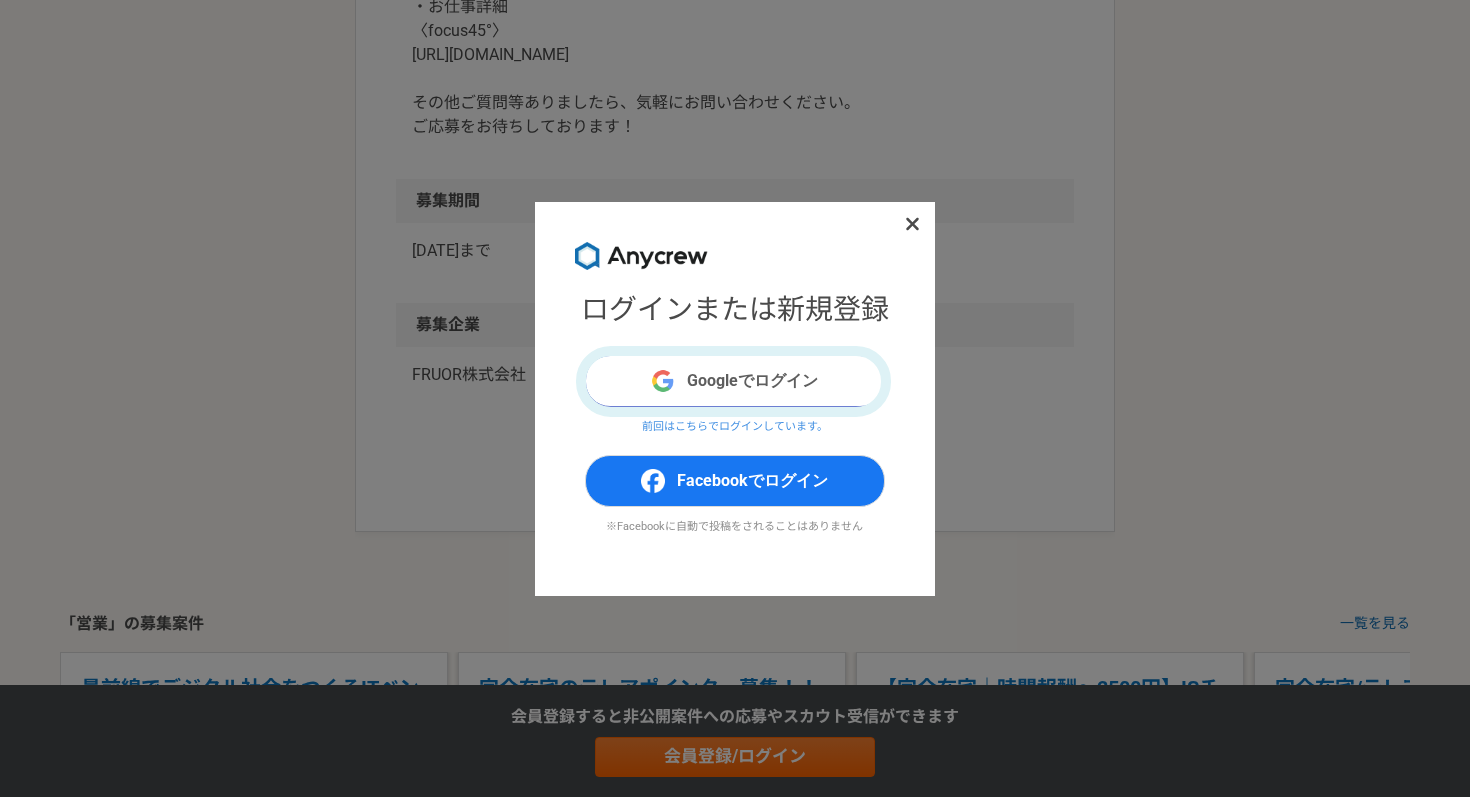 click on "Googleでログイン" at bounding box center [735, 381] 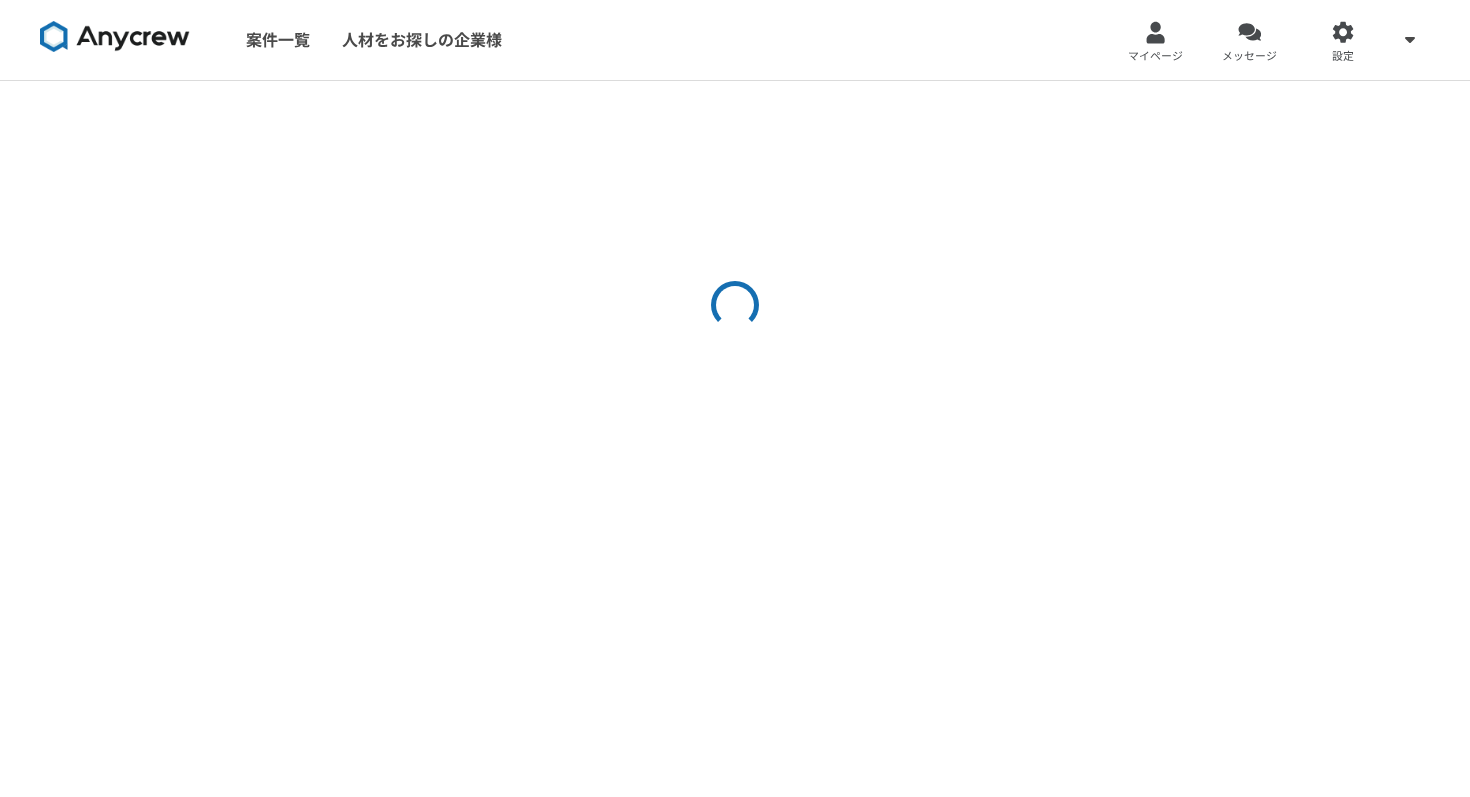 scroll, scrollTop: 0, scrollLeft: 0, axis: both 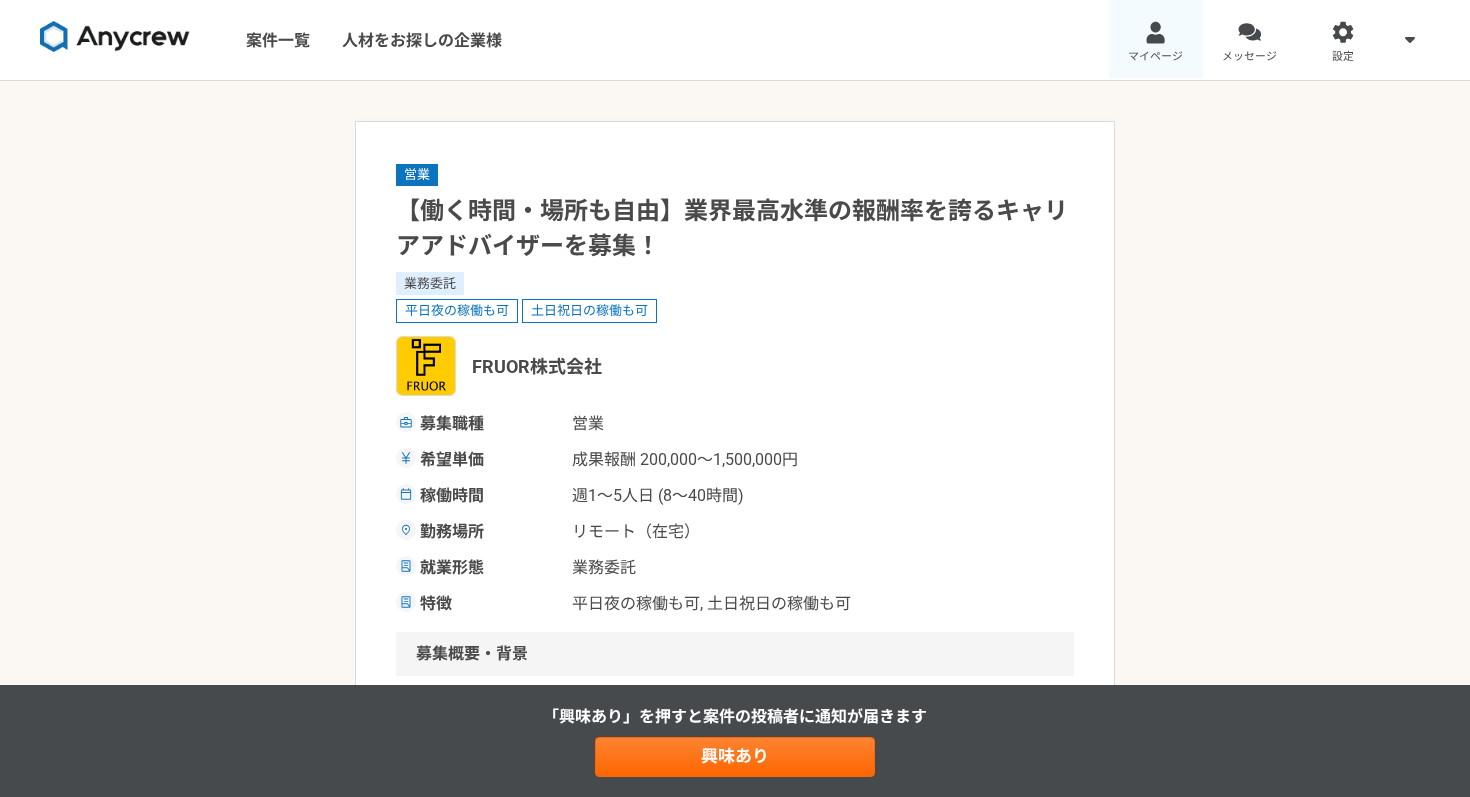 click on "マイページ" at bounding box center (1156, 40) 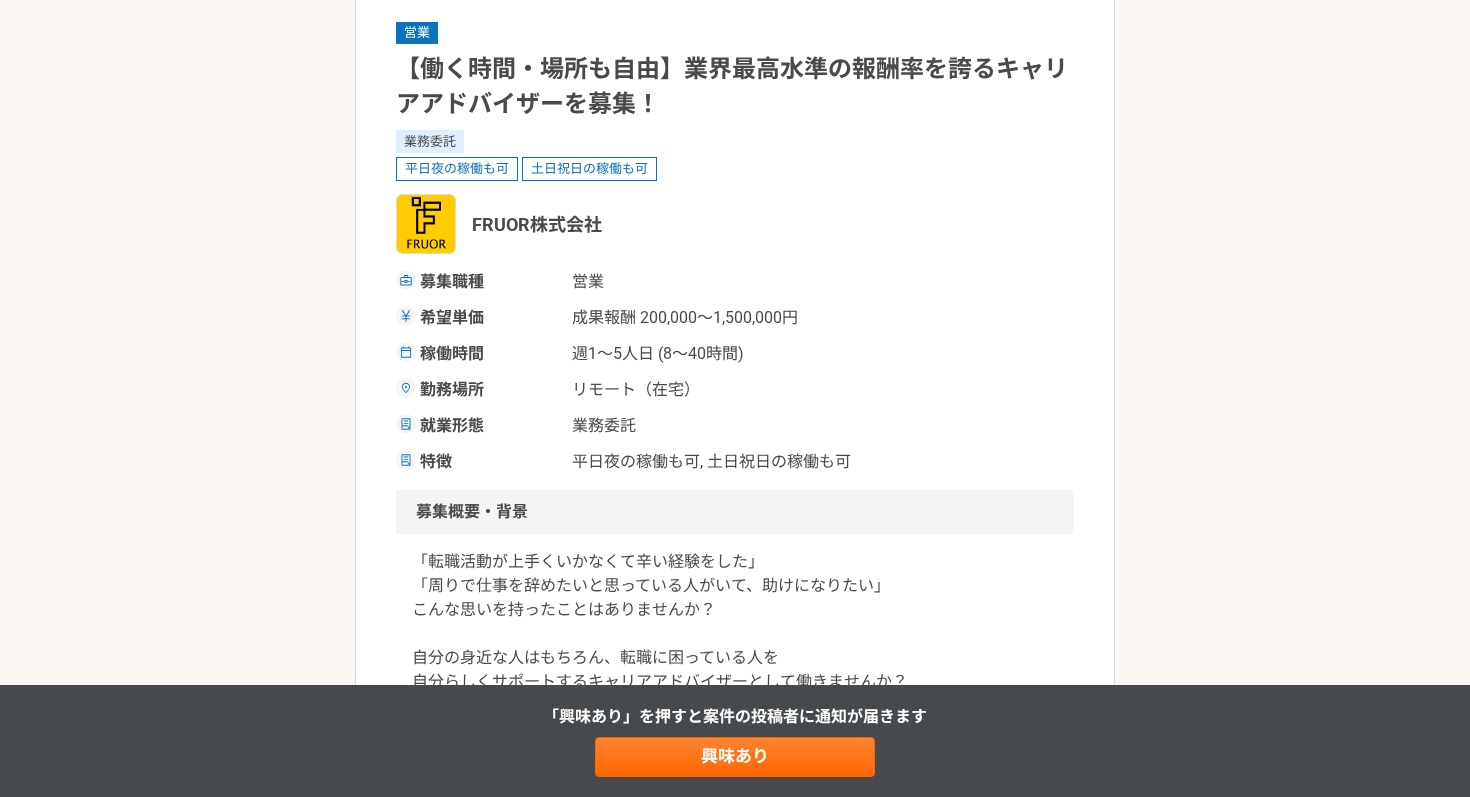scroll, scrollTop: 334, scrollLeft: 0, axis: vertical 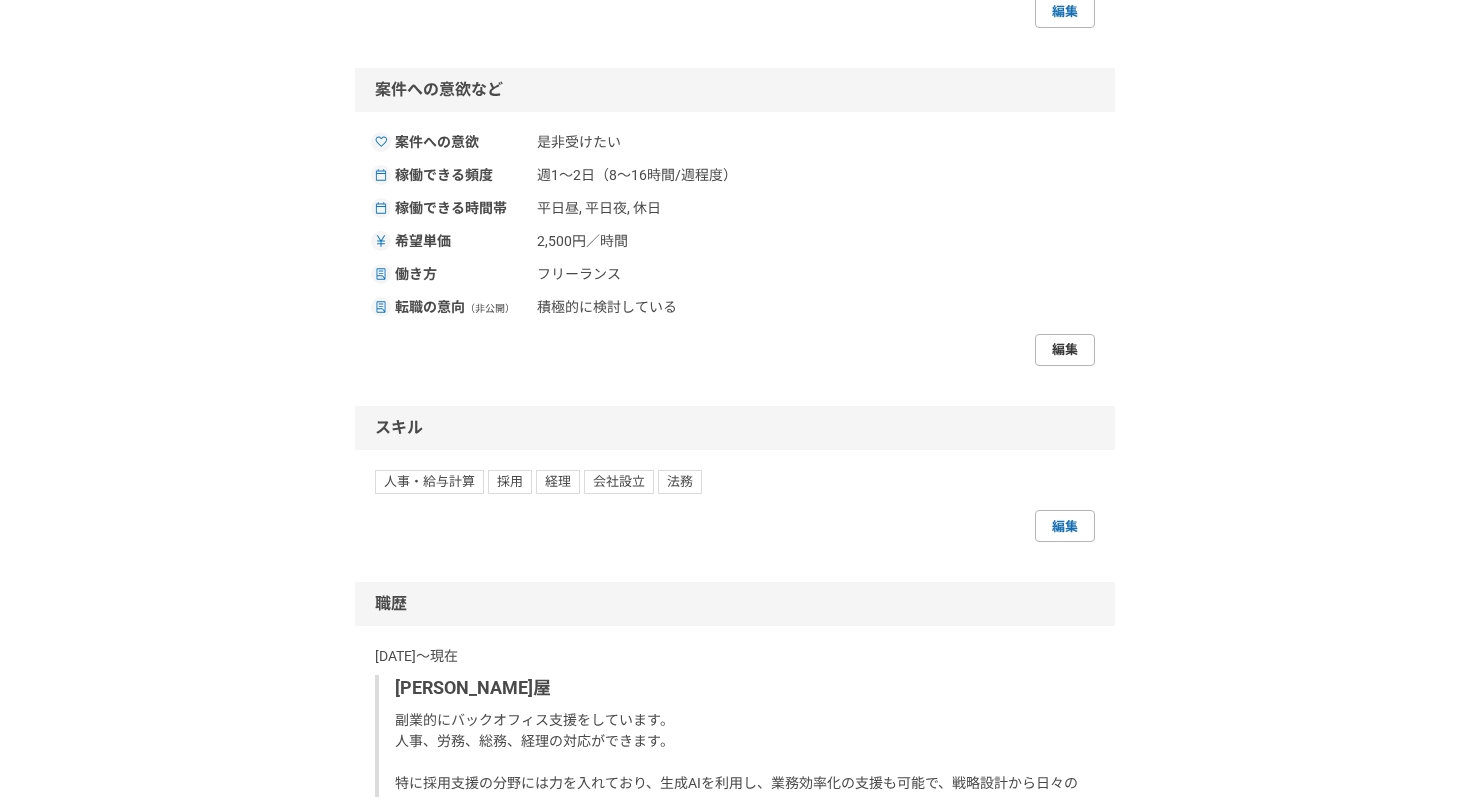 click on "編集" at bounding box center (1065, 350) 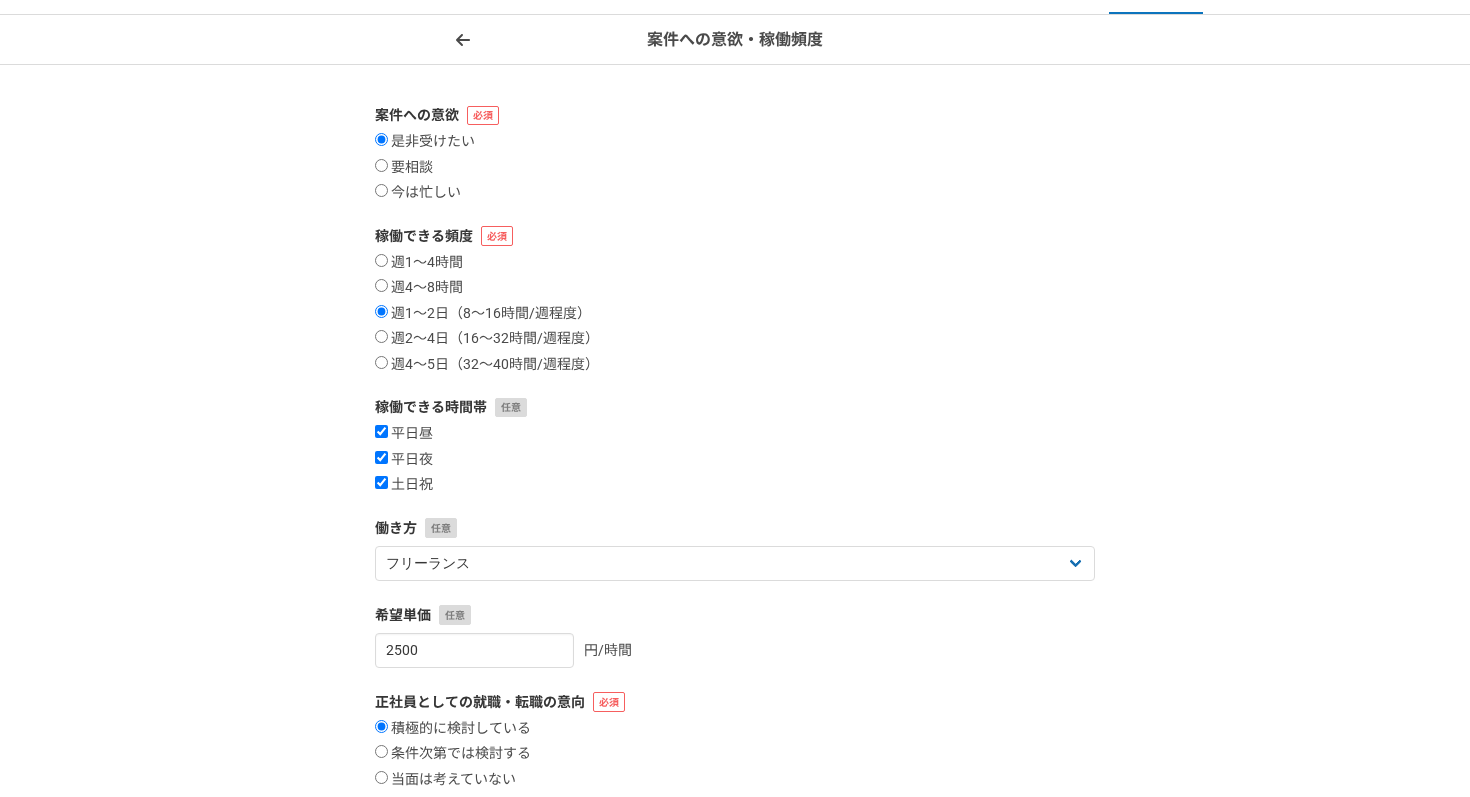 scroll, scrollTop: 182, scrollLeft: 0, axis: vertical 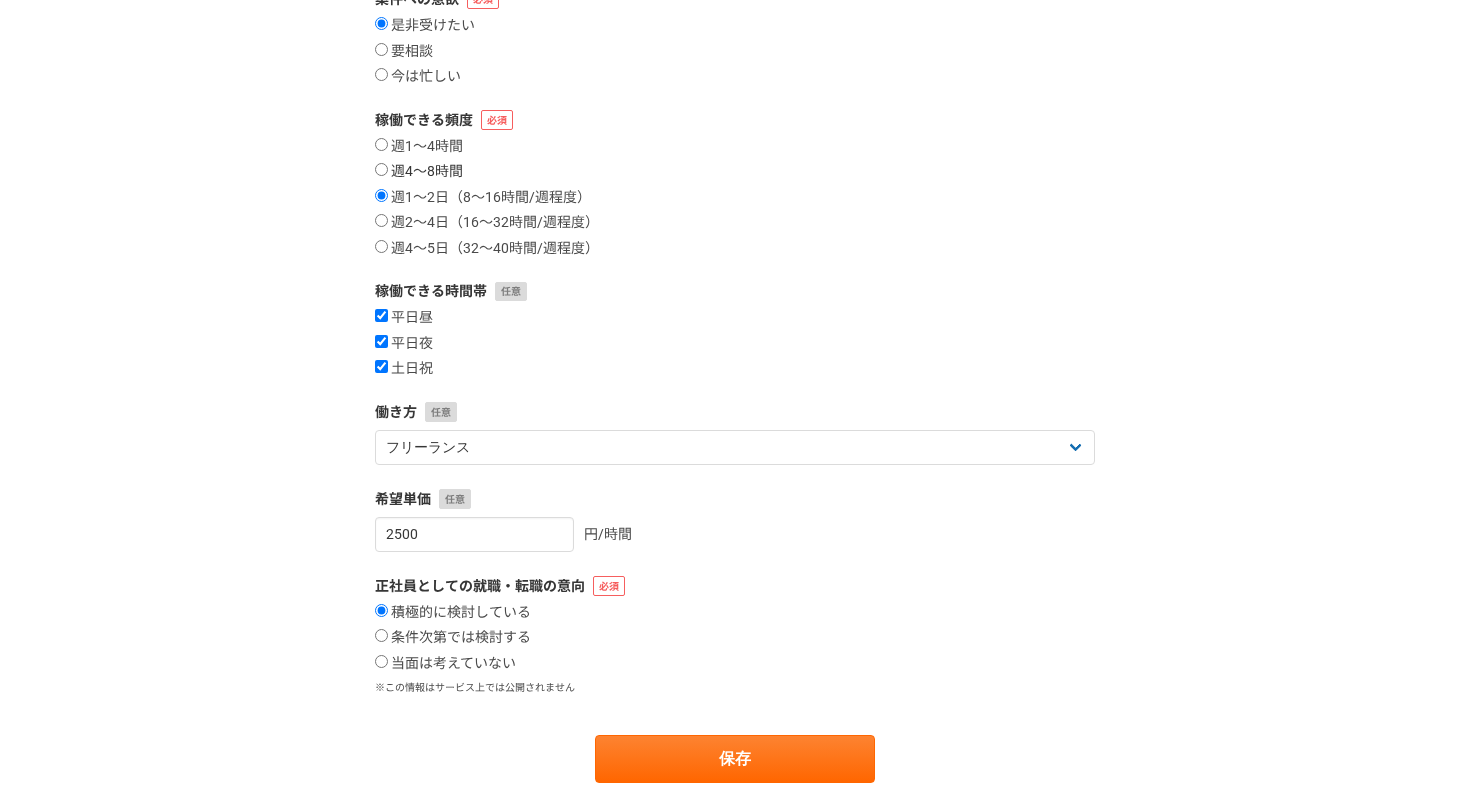 click on "週4〜8時間" at bounding box center [419, 172] 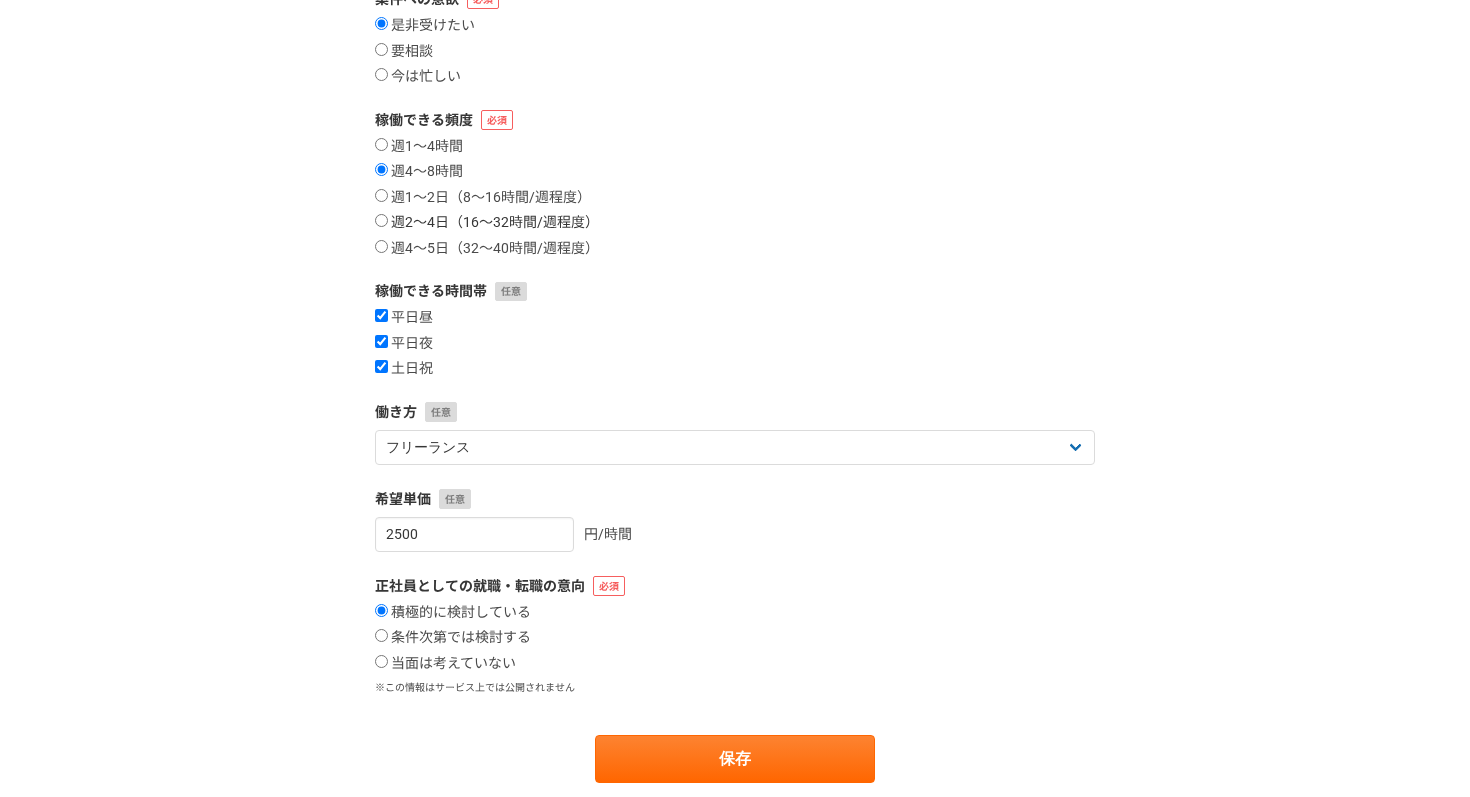 click on "週2〜4日（16〜32時間/週程度）" at bounding box center [487, 223] 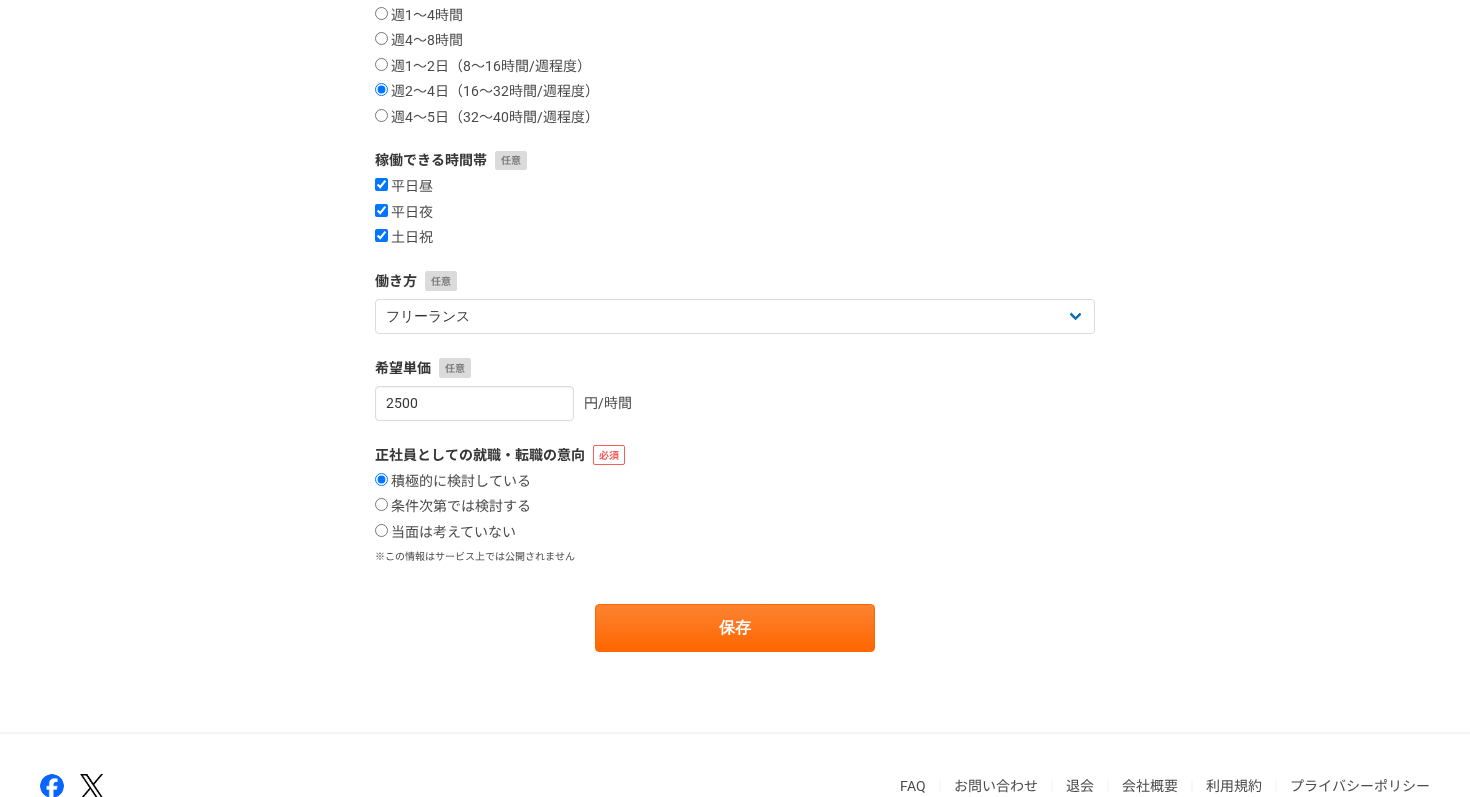 scroll, scrollTop: 422, scrollLeft: 0, axis: vertical 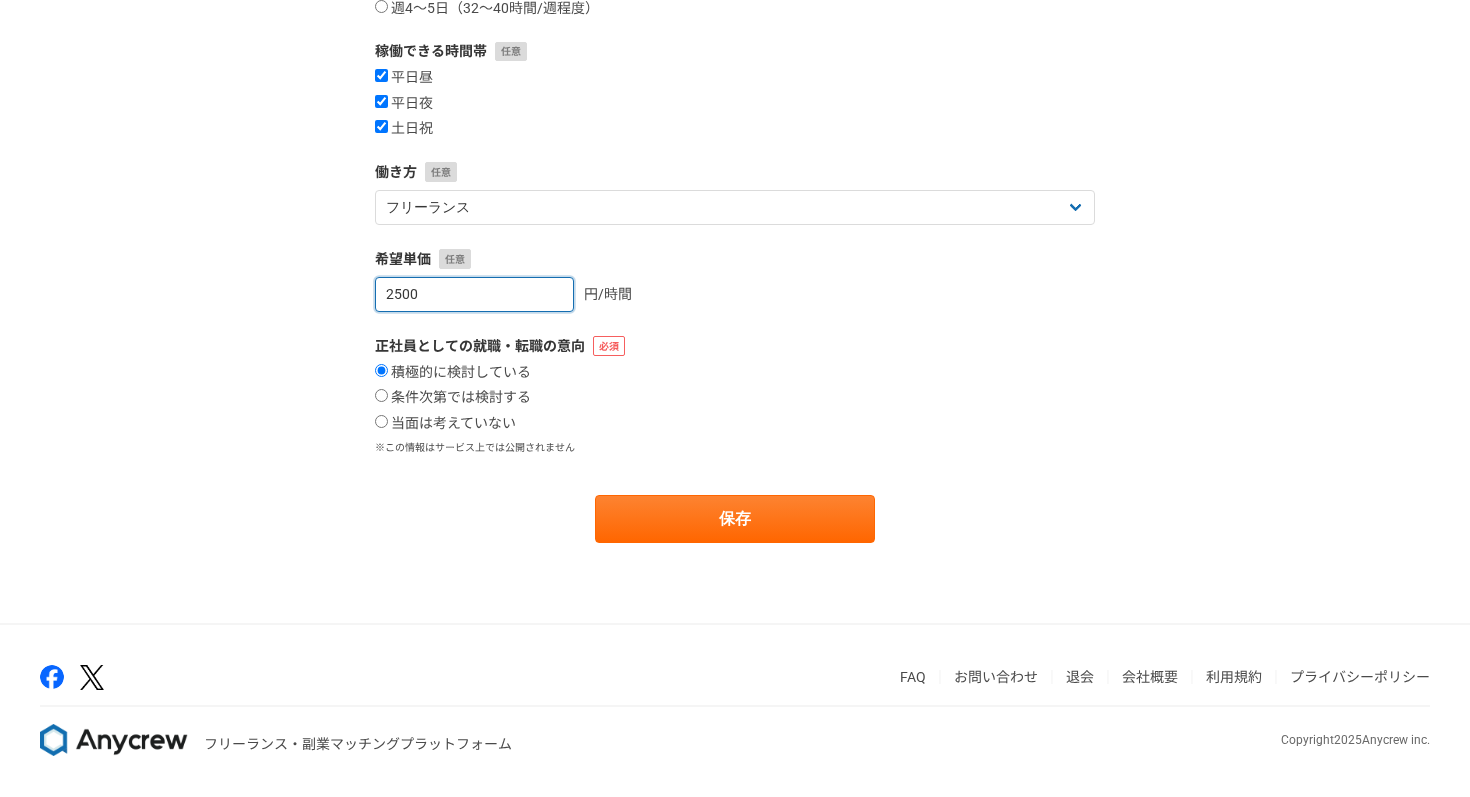 drag, startPoint x: 459, startPoint y: 297, endPoint x: 386, endPoint y: 296, distance: 73.00685 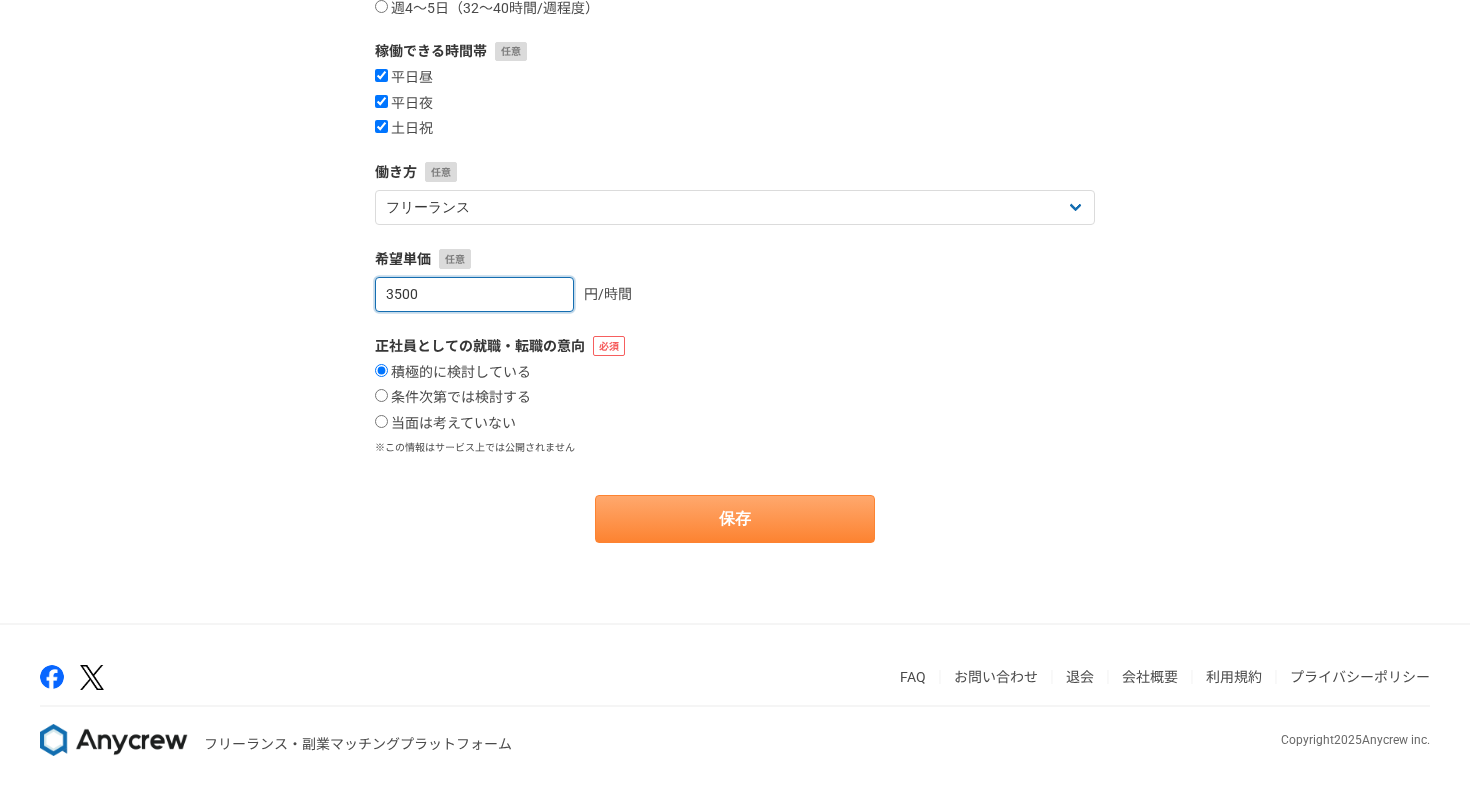 type on "3500" 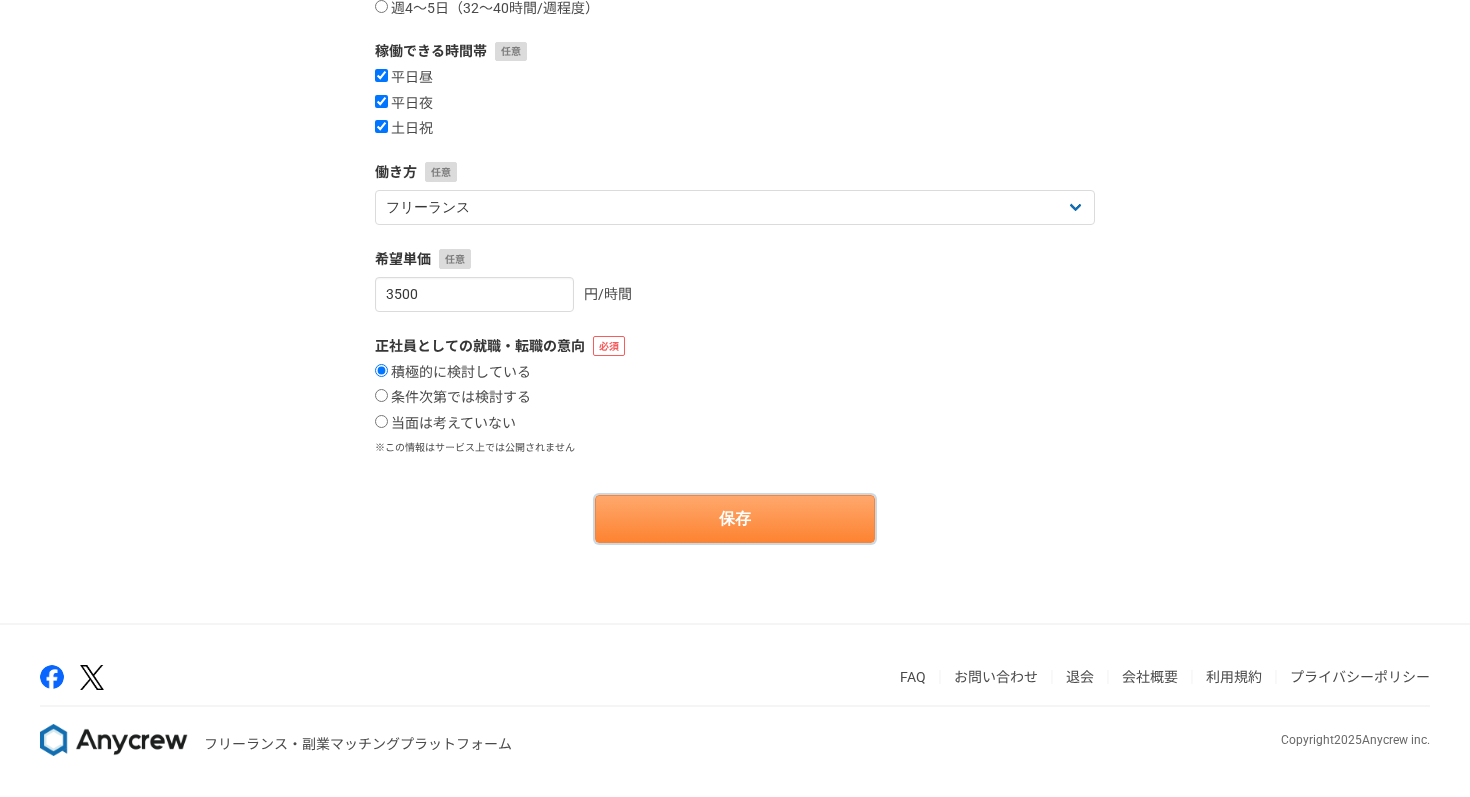 click on "保存" at bounding box center [735, 519] 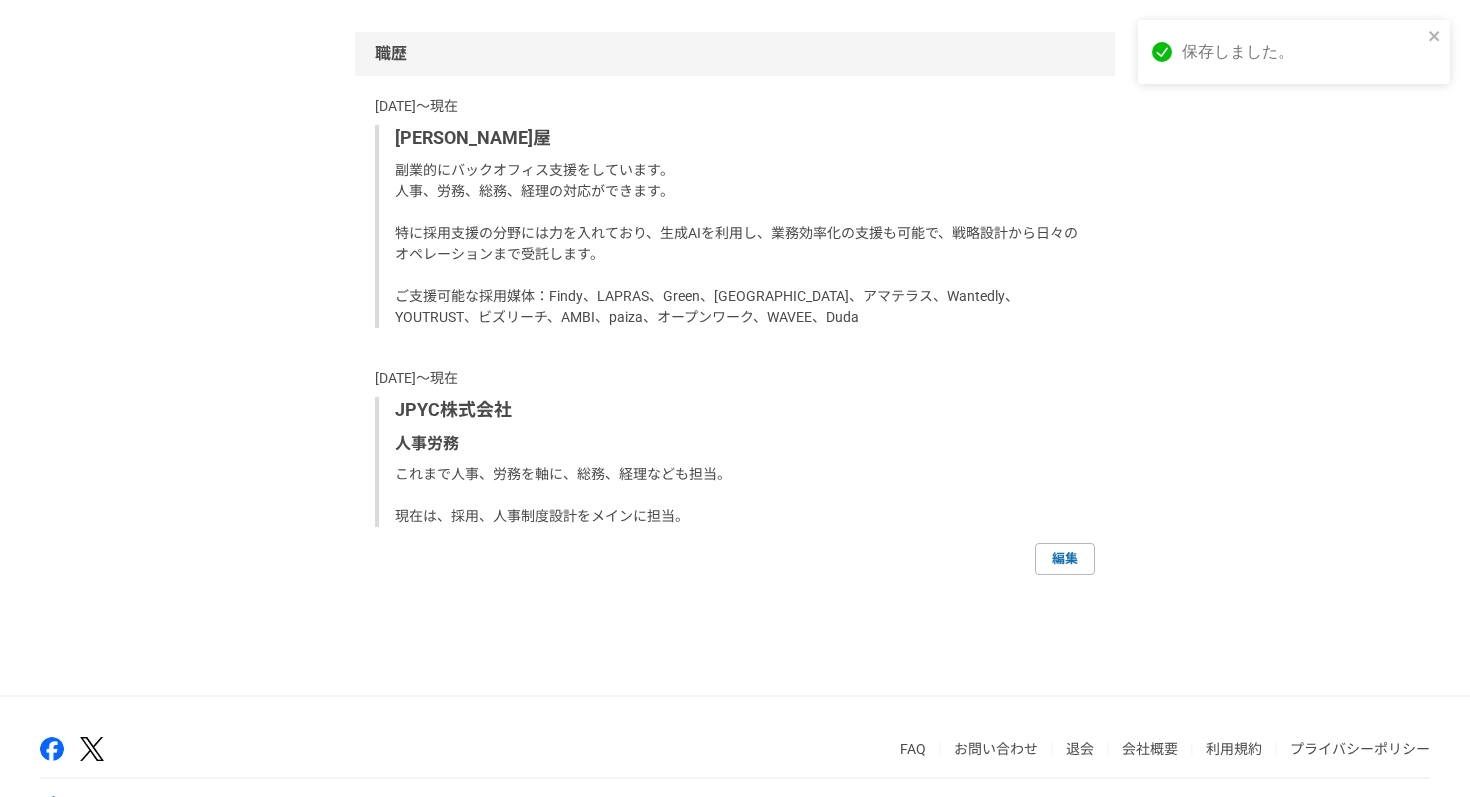 scroll, scrollTop: 1103, scrollLeft: 0, axis: vertical 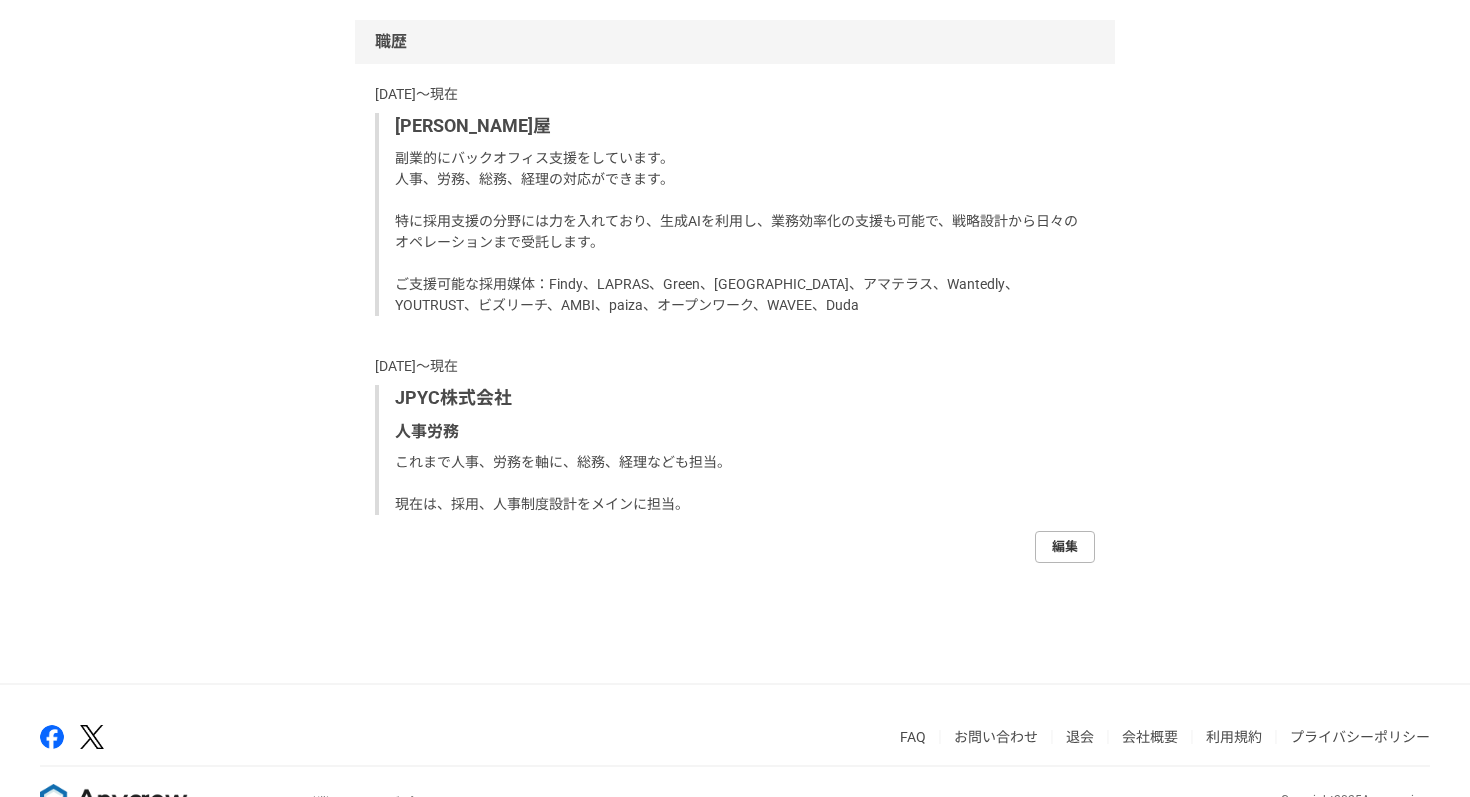 click on "編集" at bounding box center [1065, 547] 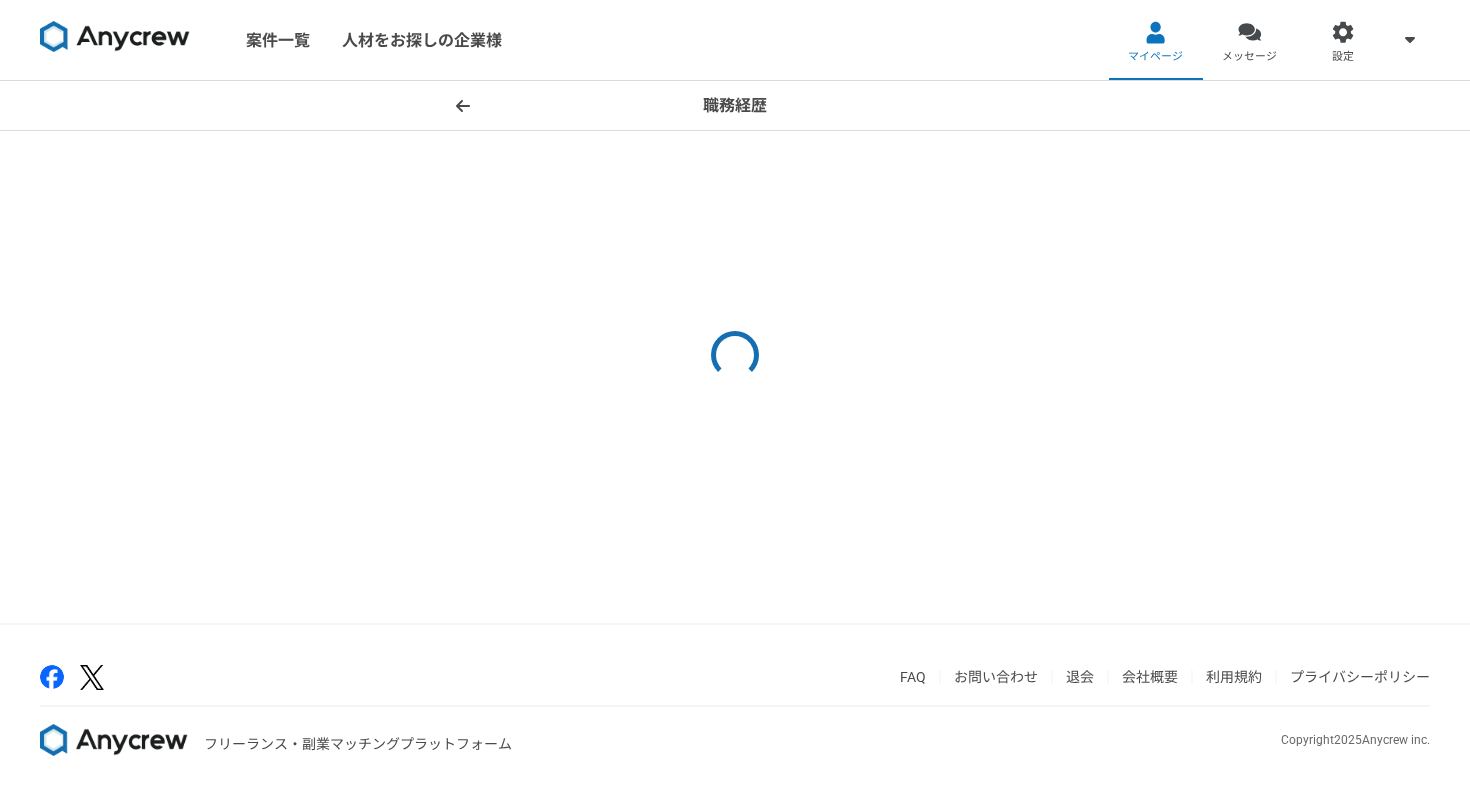 select on "2024" 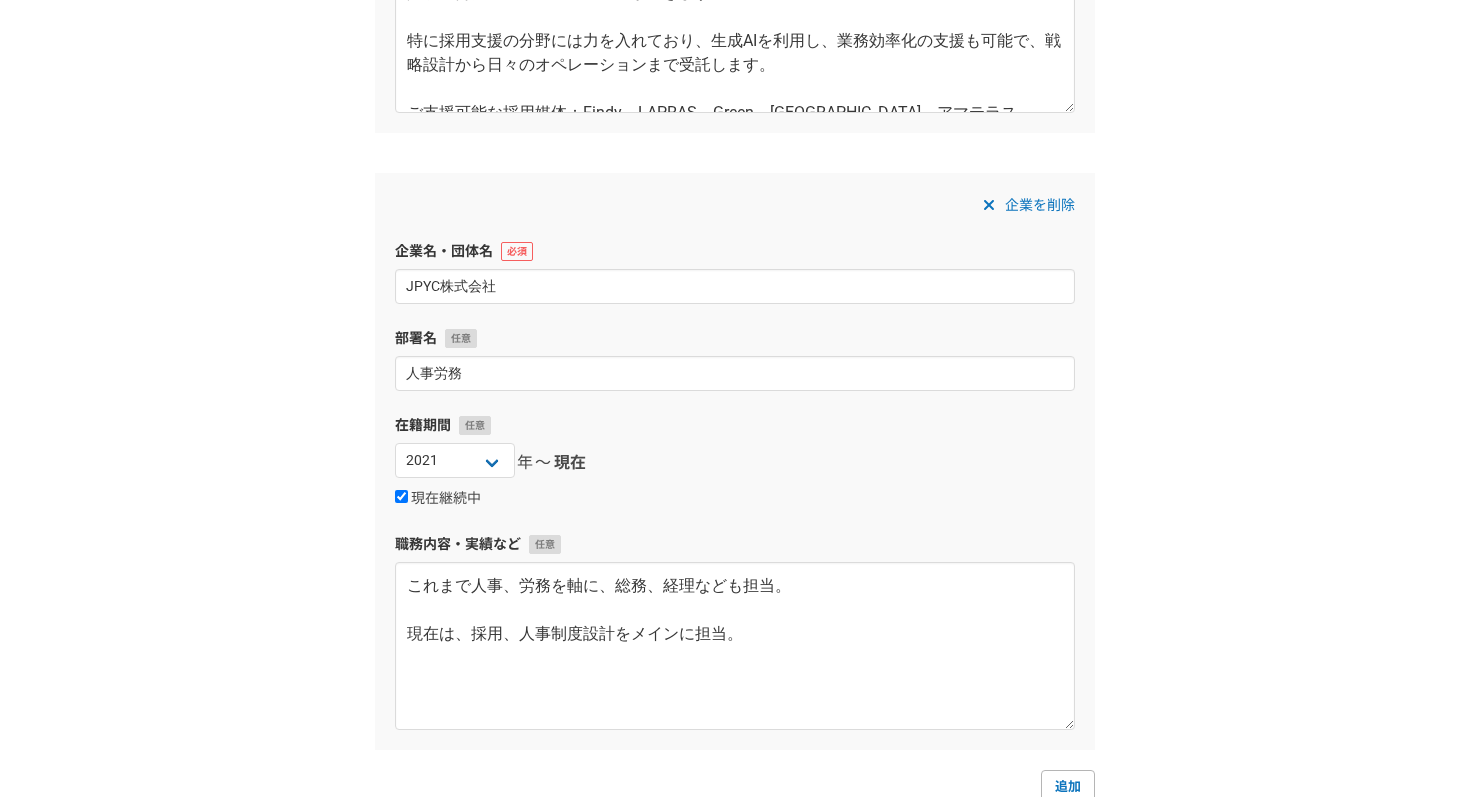 scroll, scrollTop: 773, scrollLeft: 0, axis: vertical 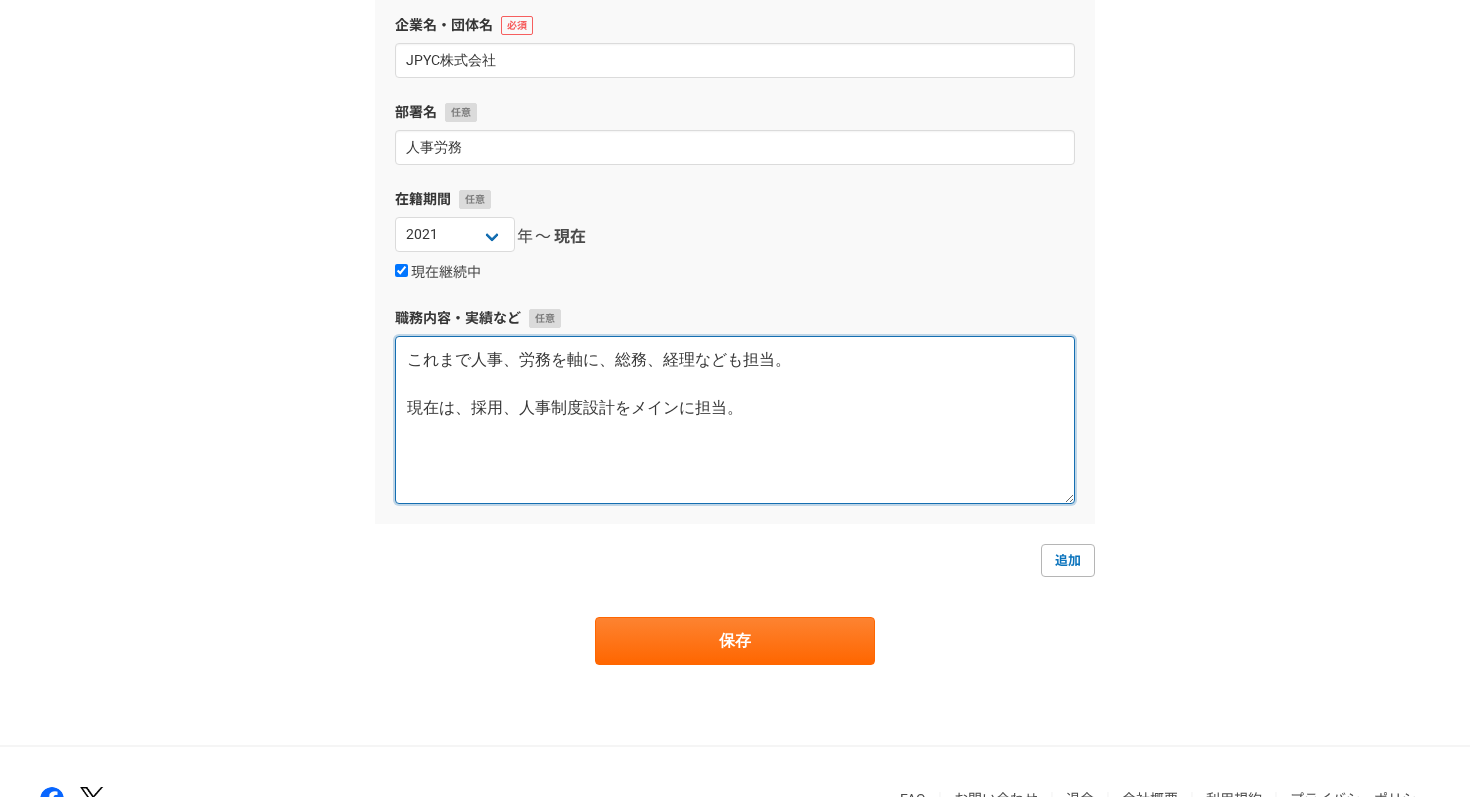 click on "これまで人事、労務を軸に、総務、経理なども担当。
現在は、採用、人事制度設計をメインに担当。" at bounding box center (735, 420) 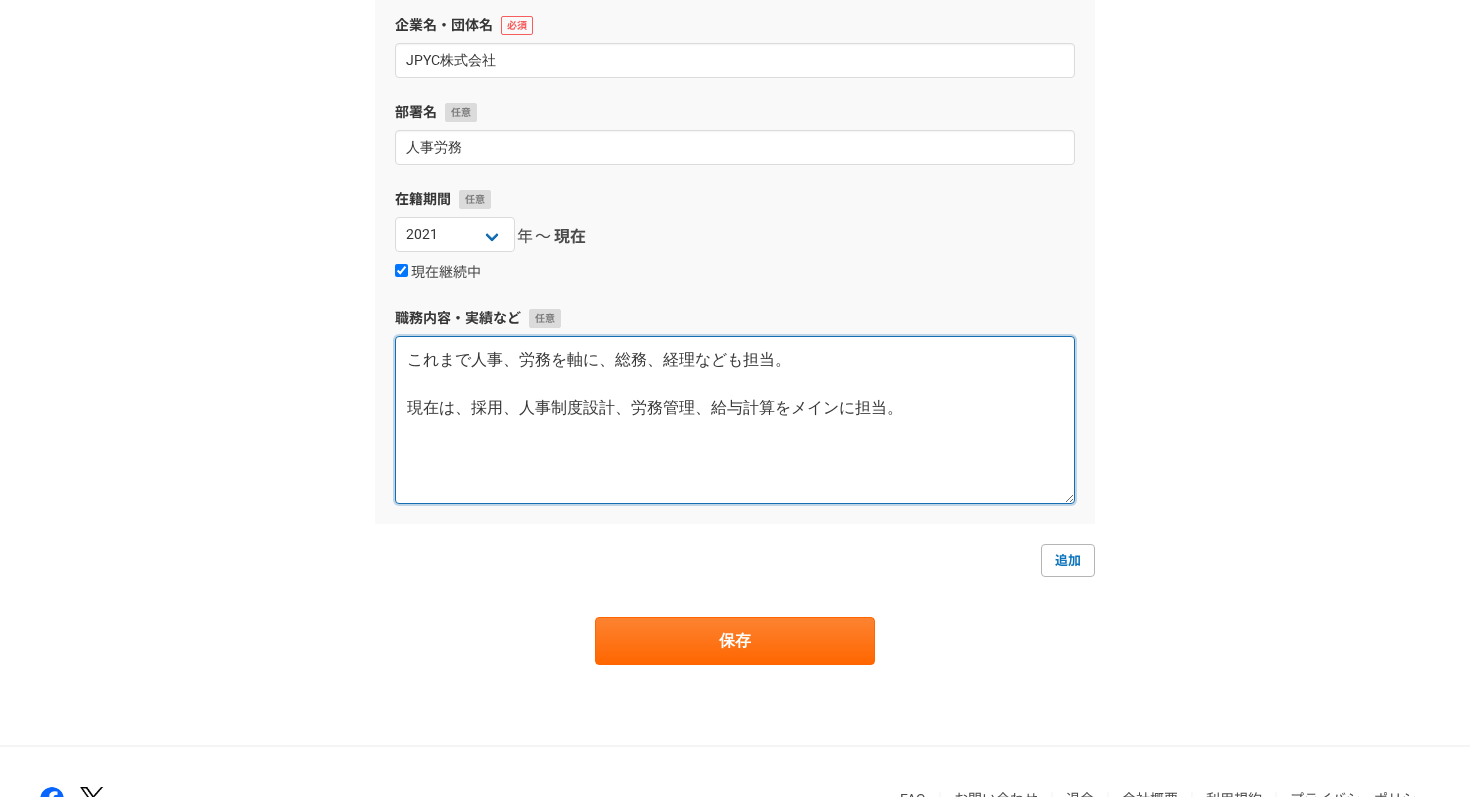 type on "これまで人事、労務を軸に、総務、経理なども担当。
現在は、採用、人事制度設計、労務管理、給与計算をメインに担当。" 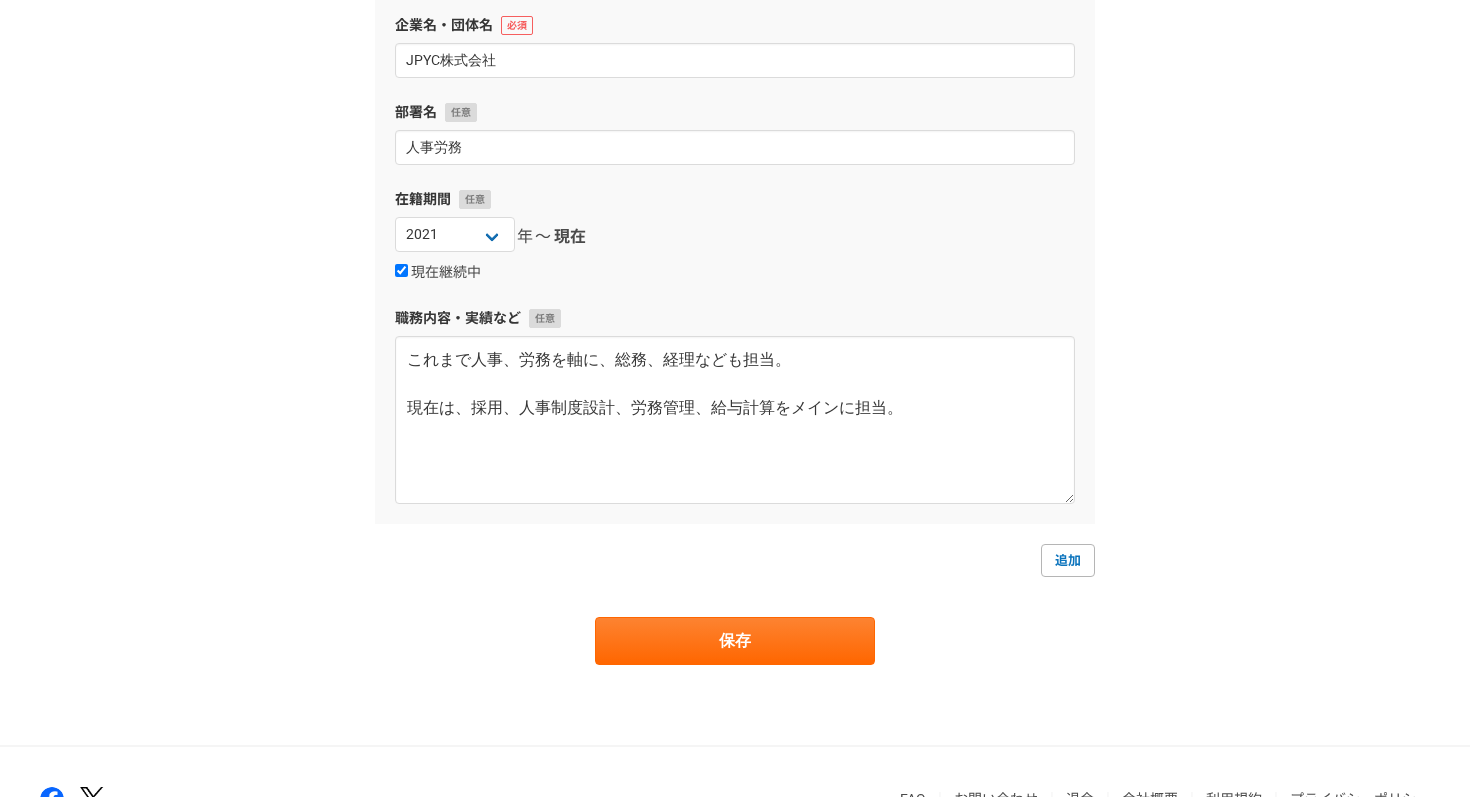 click on "職務内容・実績など" at bounding box center [735, 318] 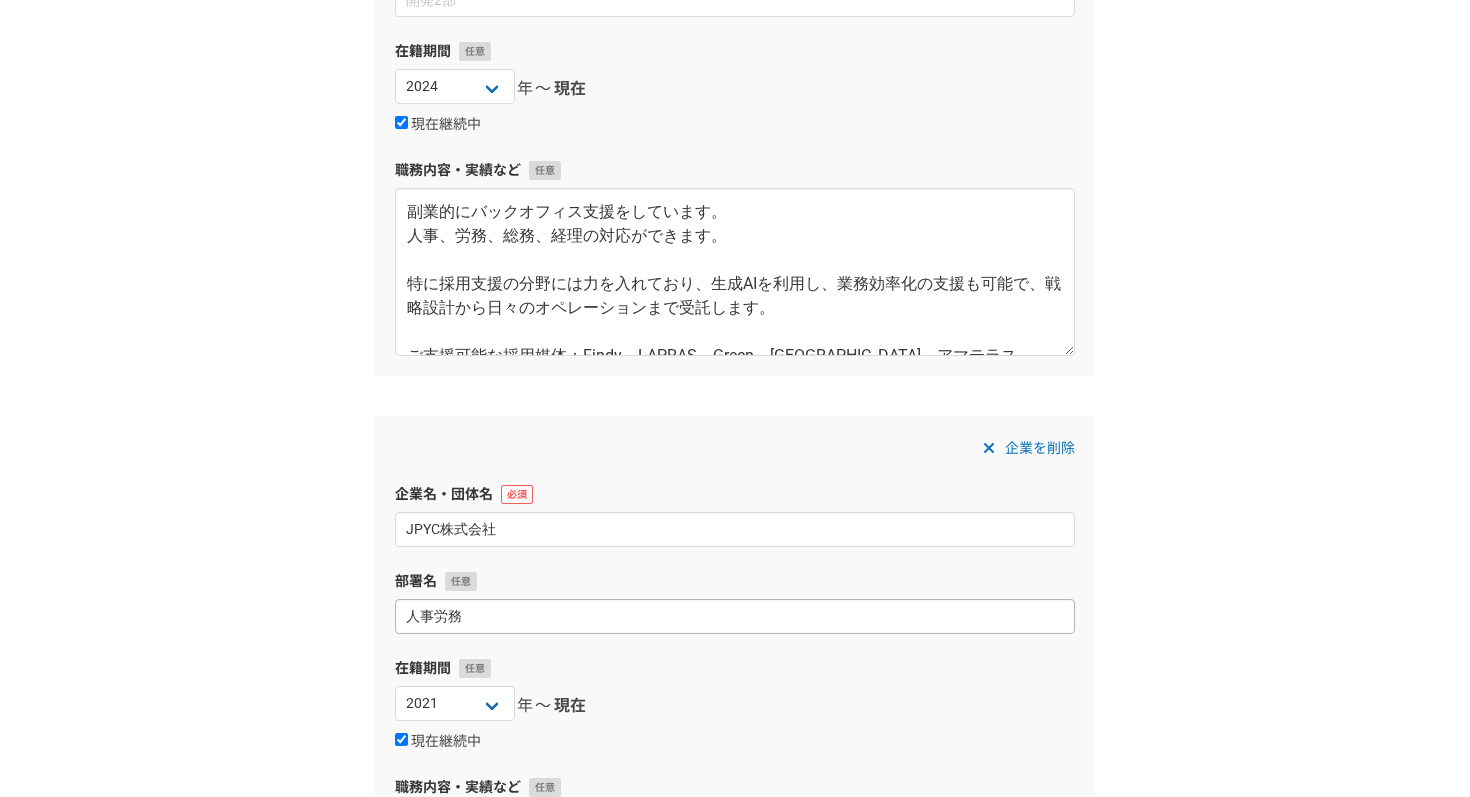 scroll, scrollTop: 279, scrollLeft: 0, axis: vertical 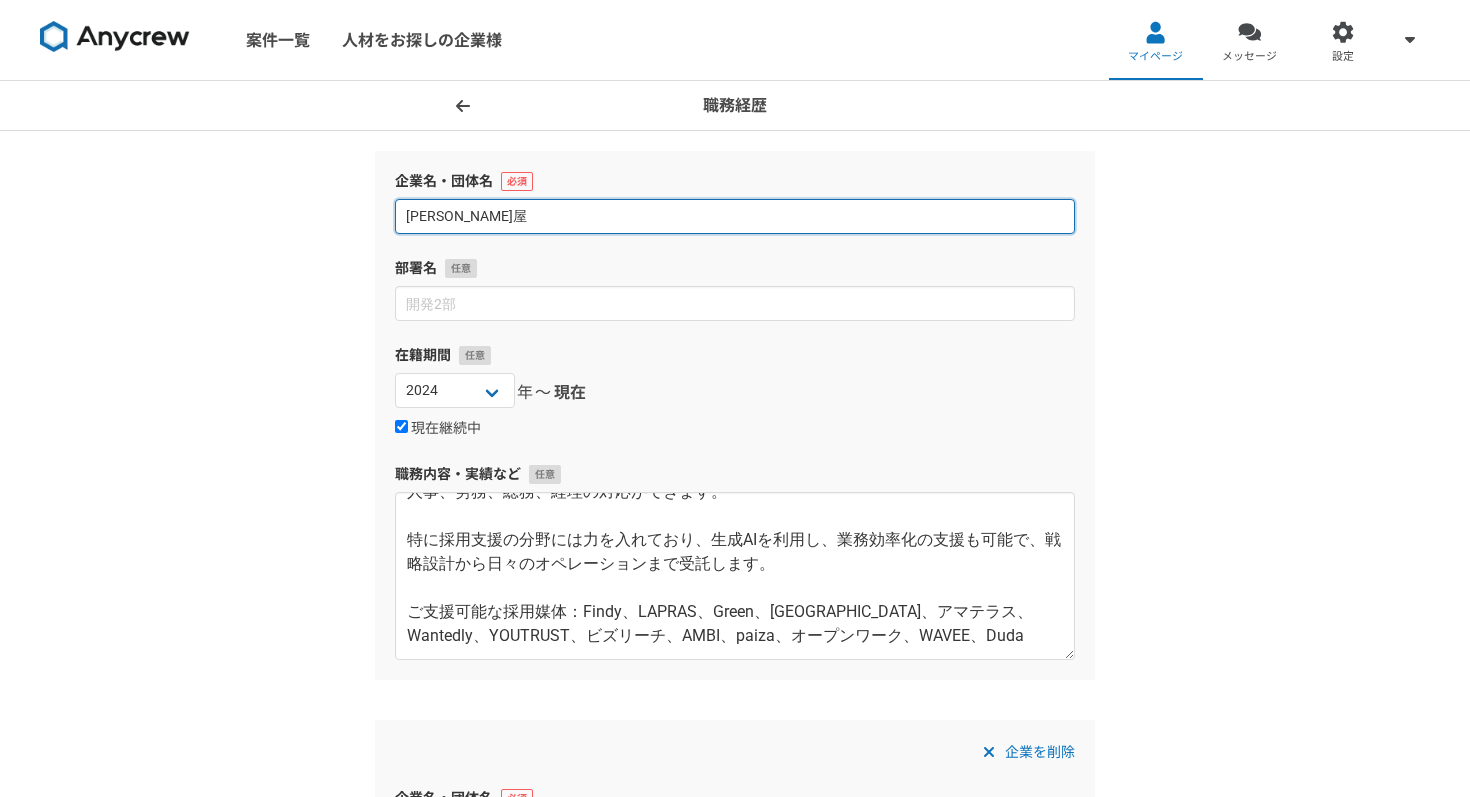click on "井森屋" at bounding box center [735, 216] 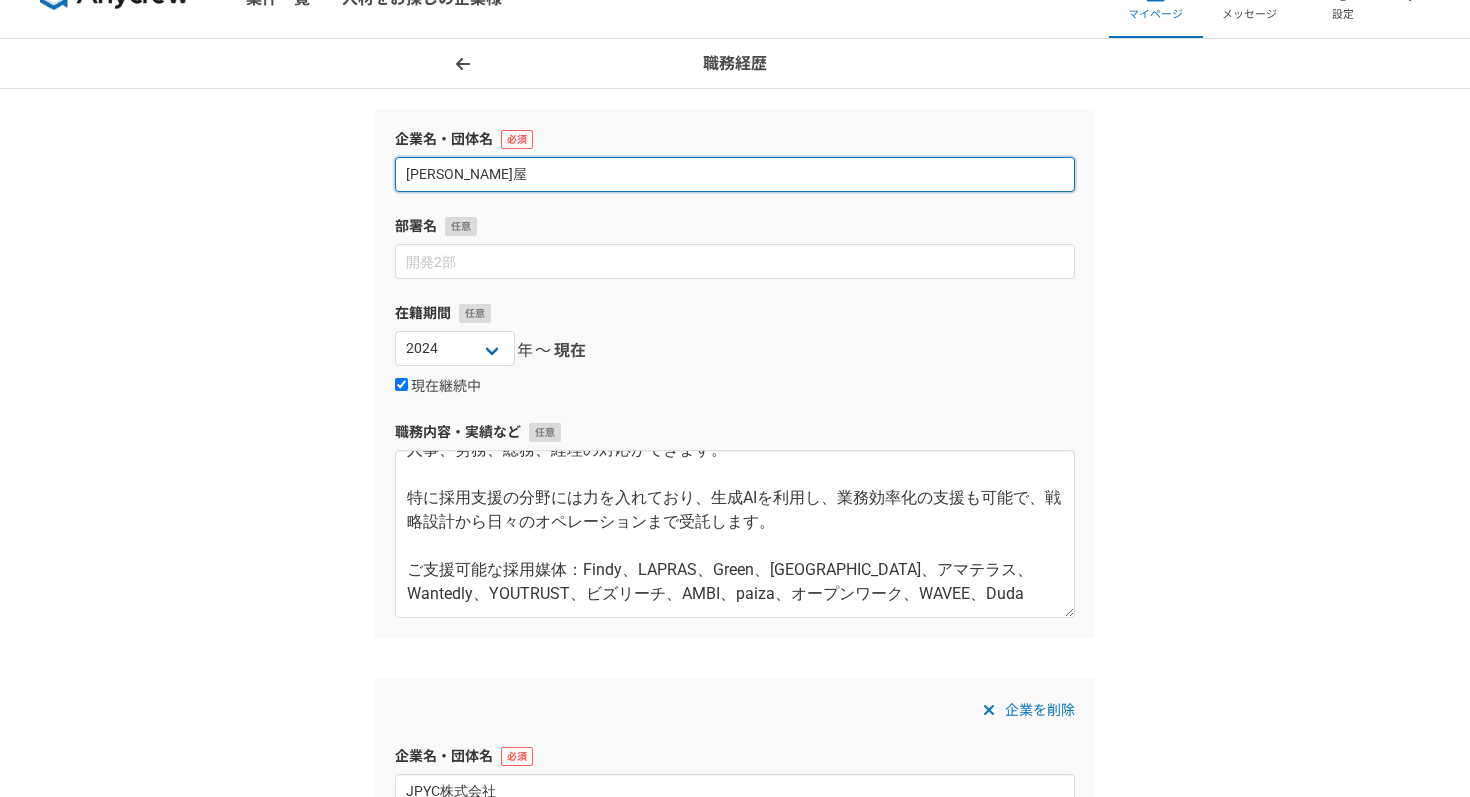 scroll, scrollTop: 45, scrollLeft: 0, axis: vertical 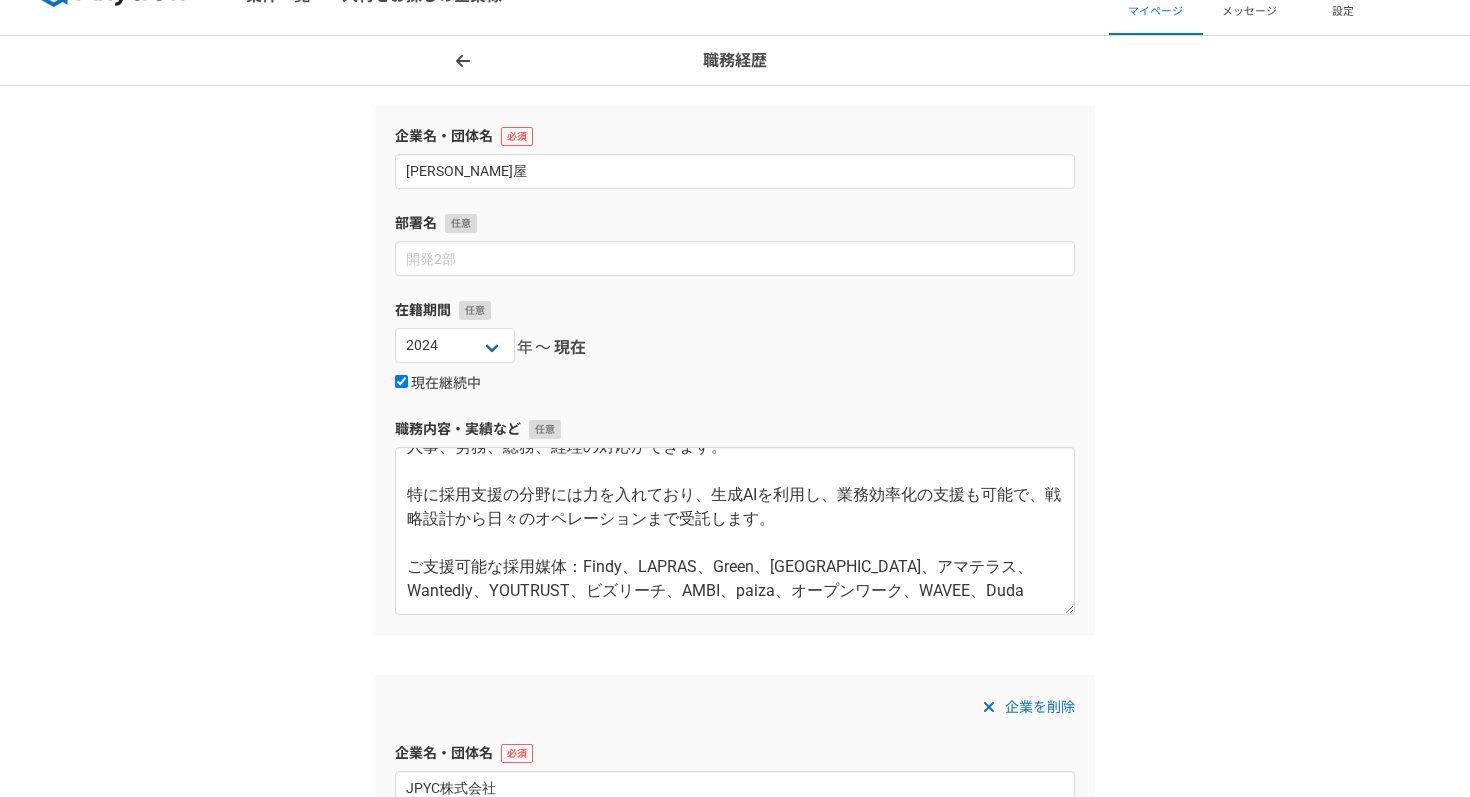 click on "現在継続中" at bounding box center [438, 384] 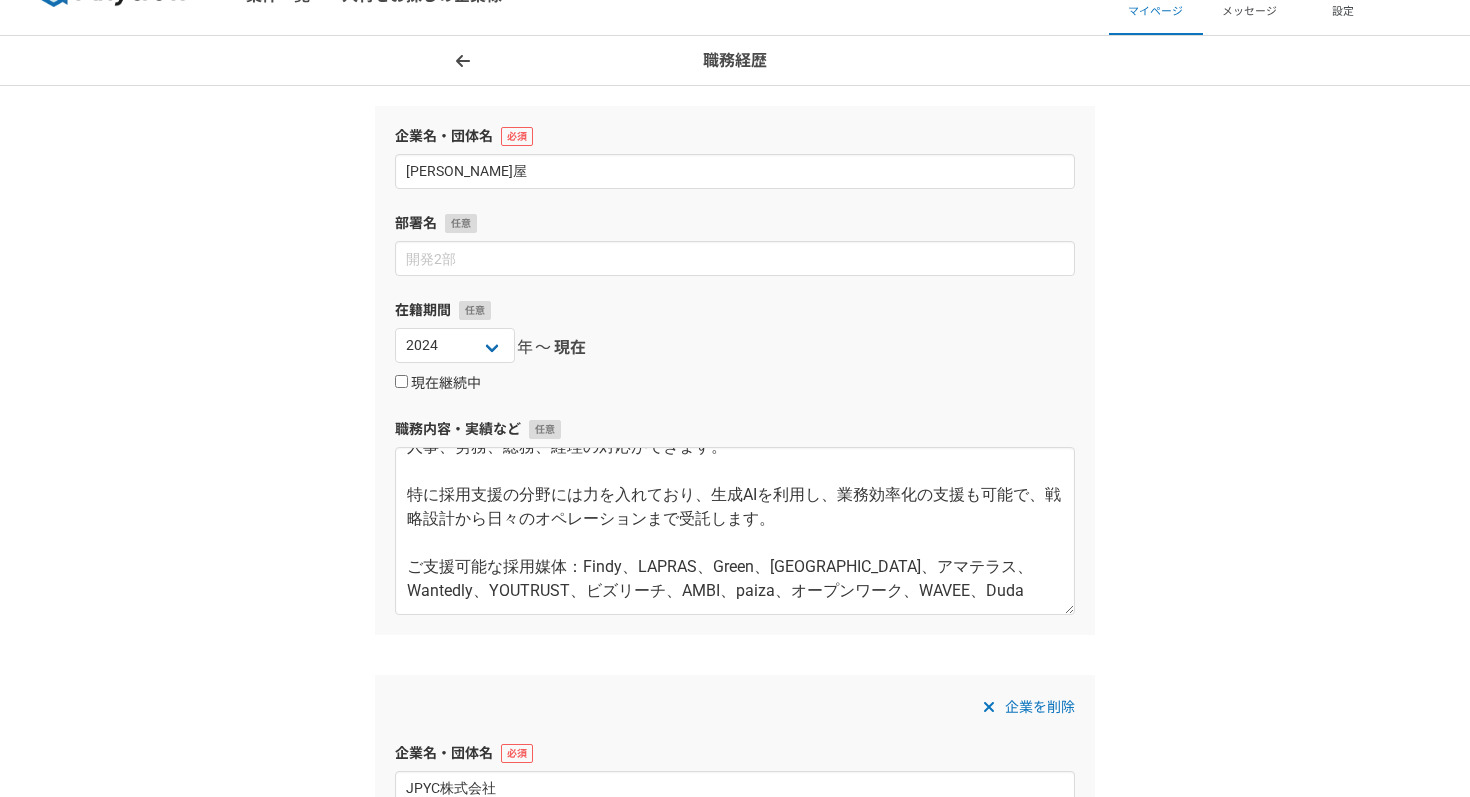 select 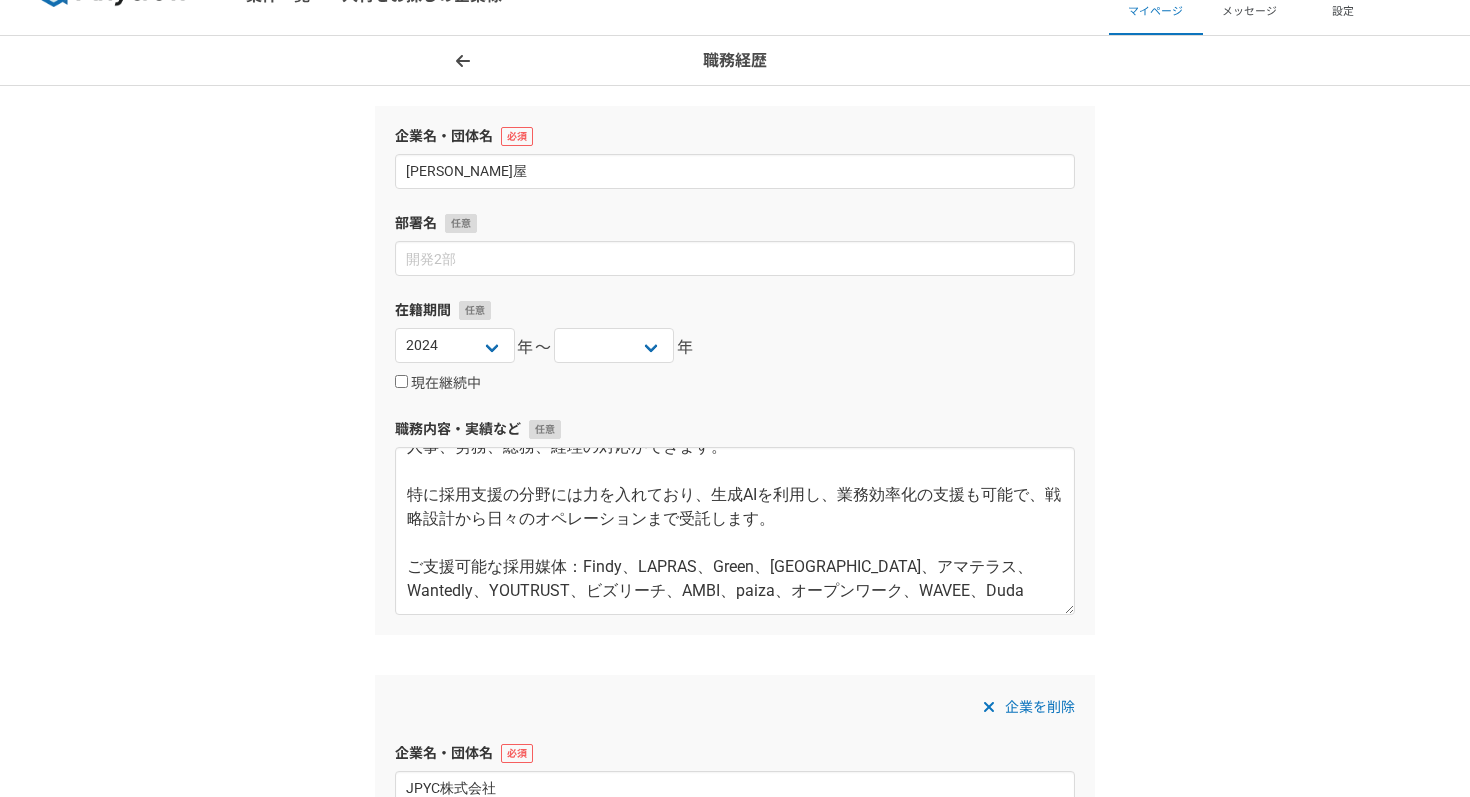 scroll, scrollTop: 115, scrollLeft: 0, axis: vertical 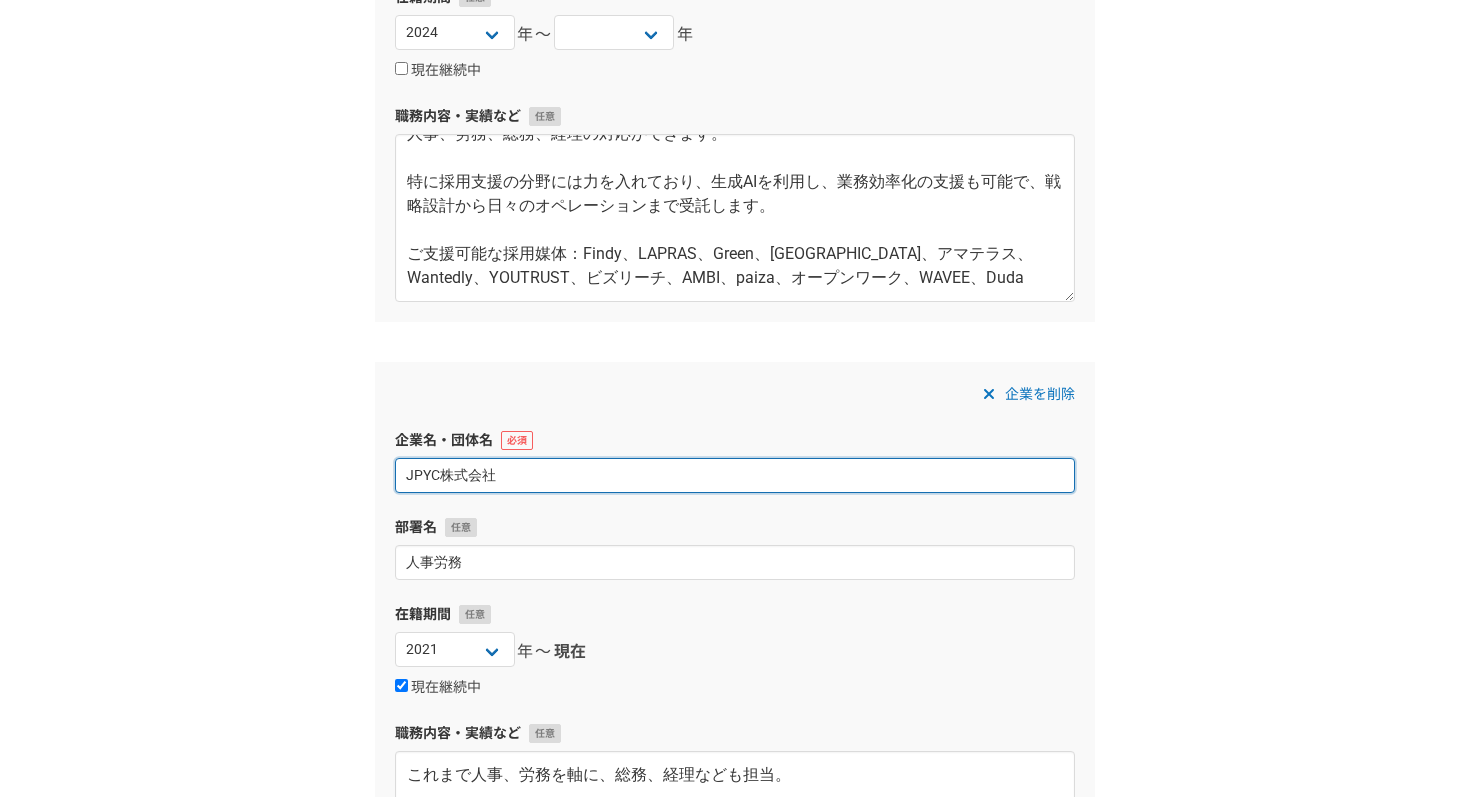 drag, startPoint x: 505, startPoint y: 479, endPoint x: 361, endPoint y: 479, distance: 144 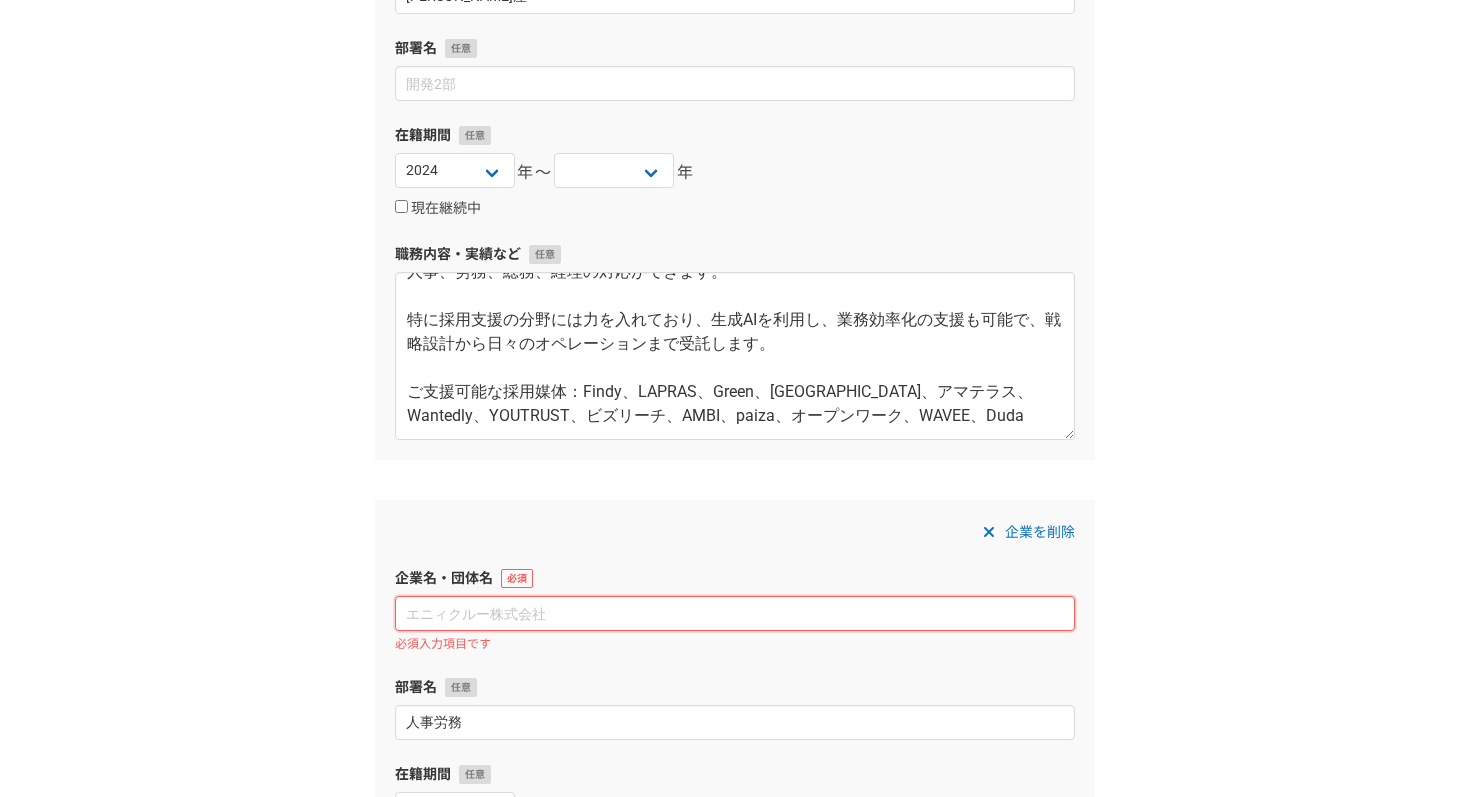 scroll, scrollTop: 0, scrollLeft: 0, axis: both 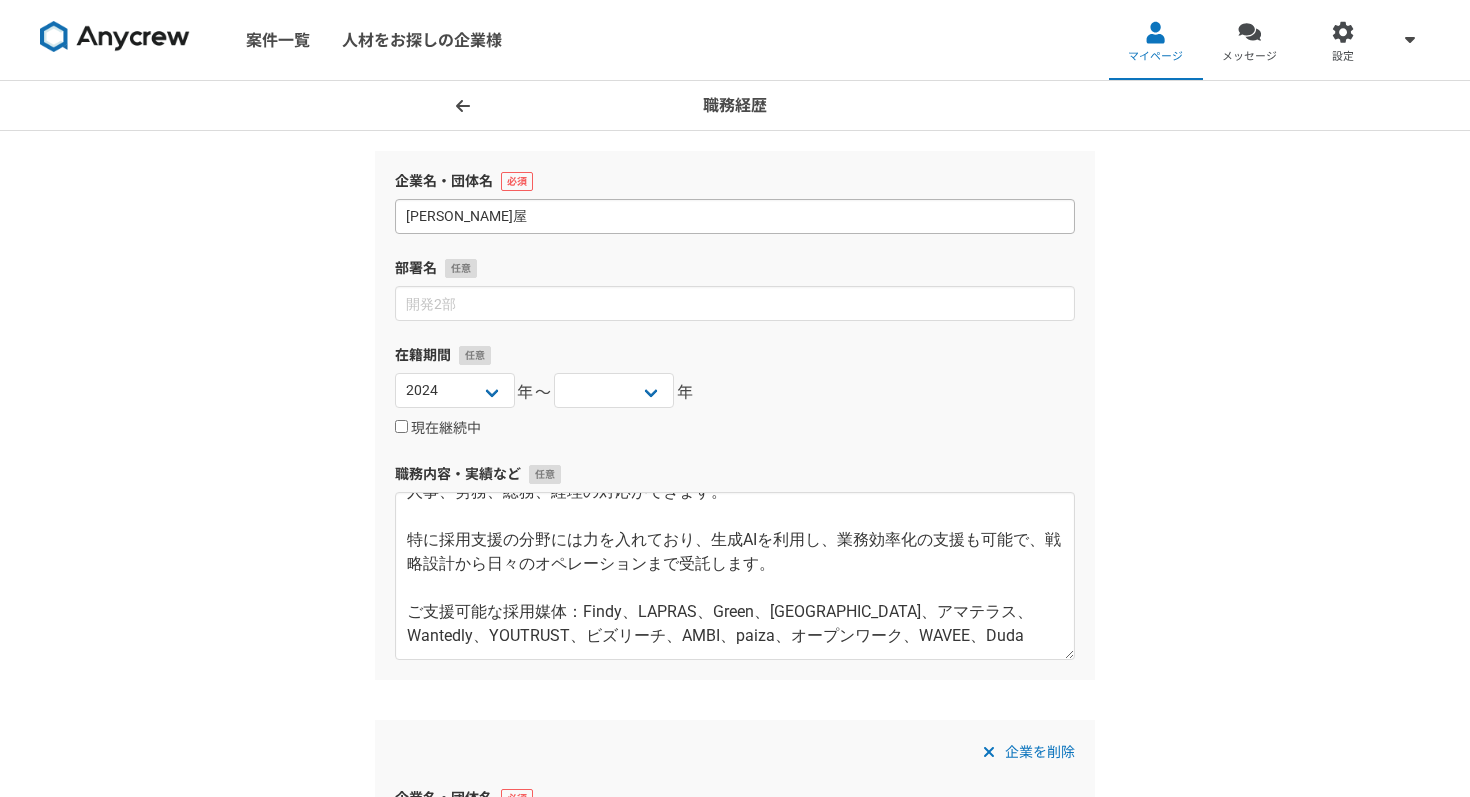 type 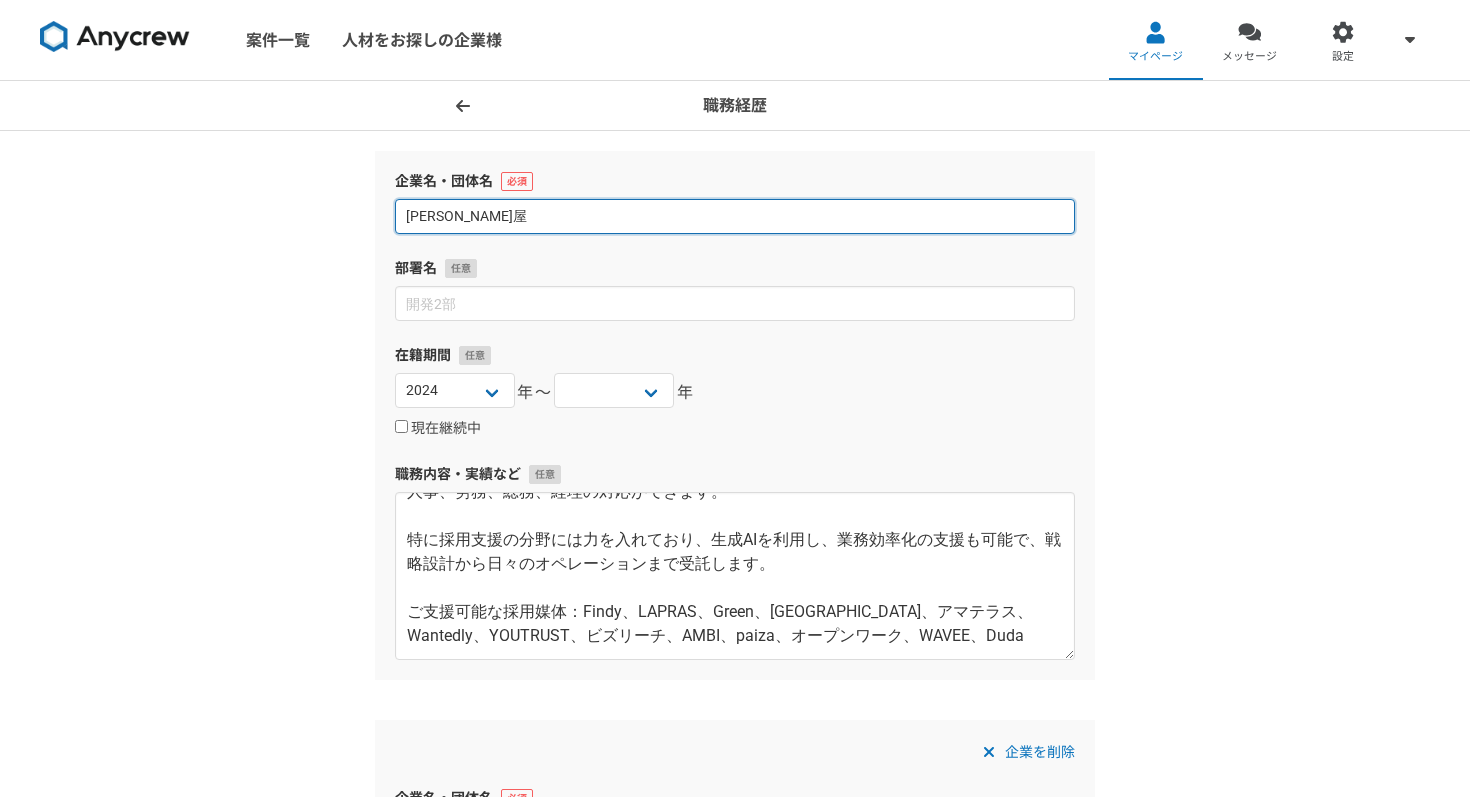 drag, startPoint x: 476, startPoint y: 212, endPoint x: 389, endPoint y: 213, distance: 87.005745 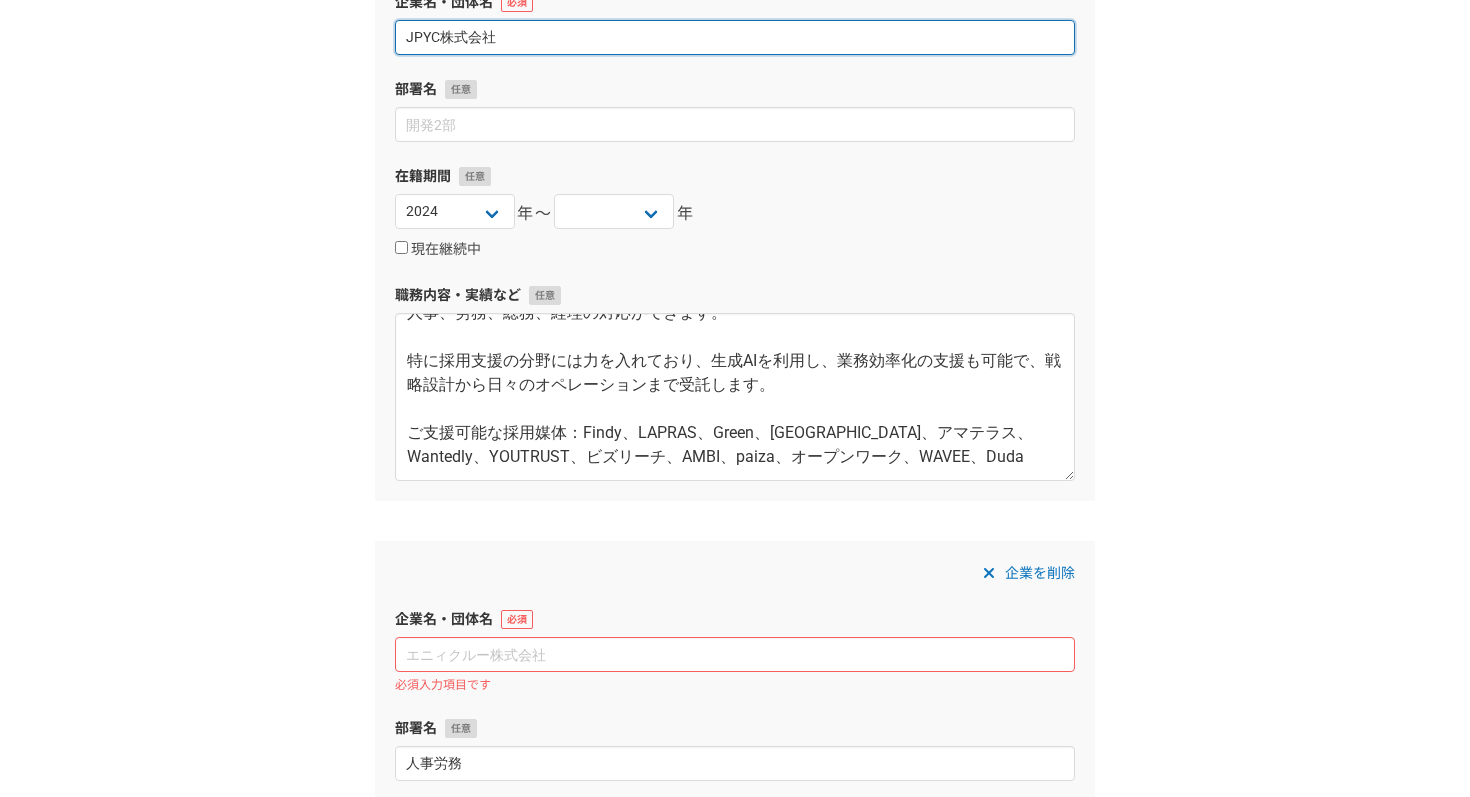scroll, scrollTop: 202, scrollLeft: 0, axis: vertical 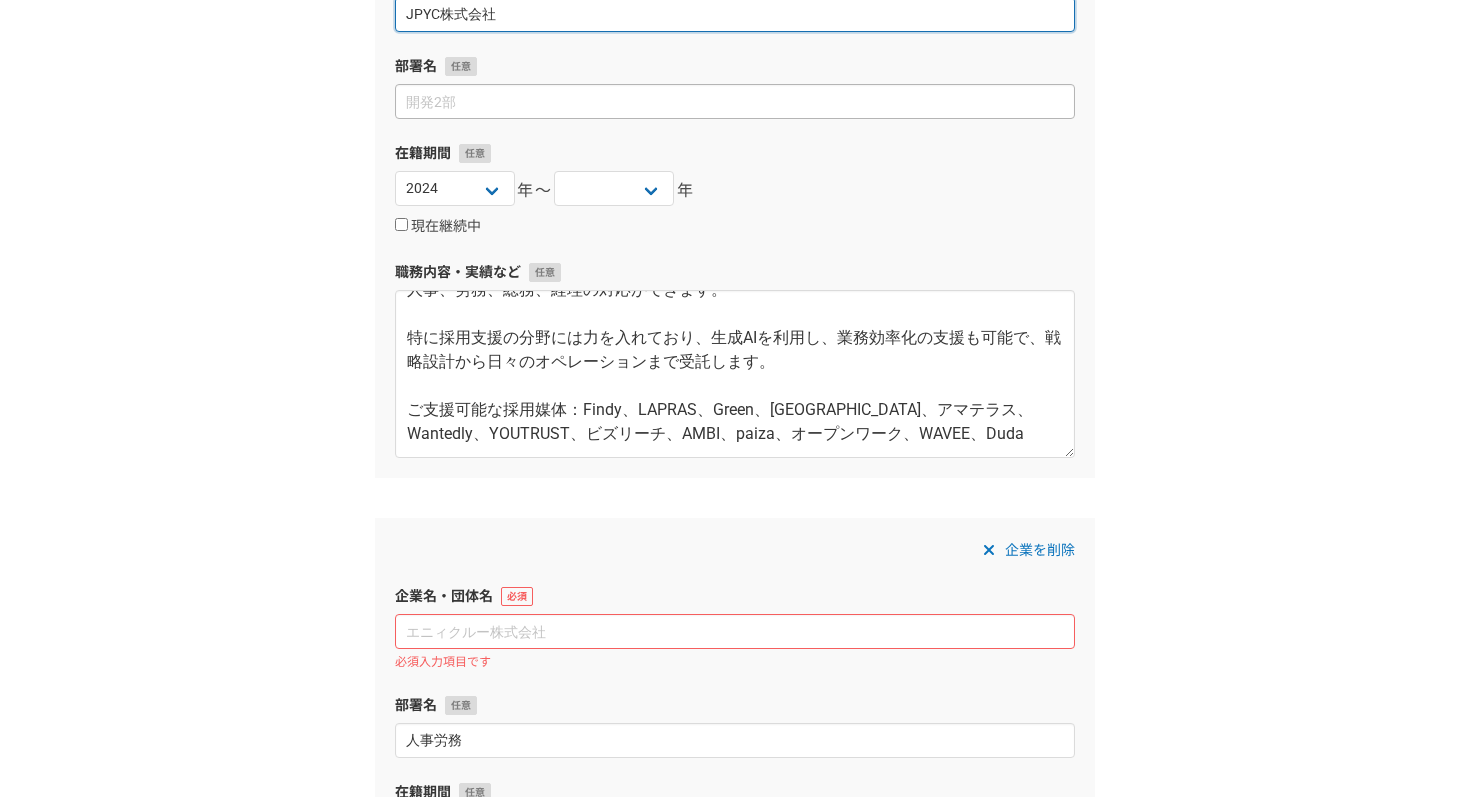 type on "JPYC株式会社" 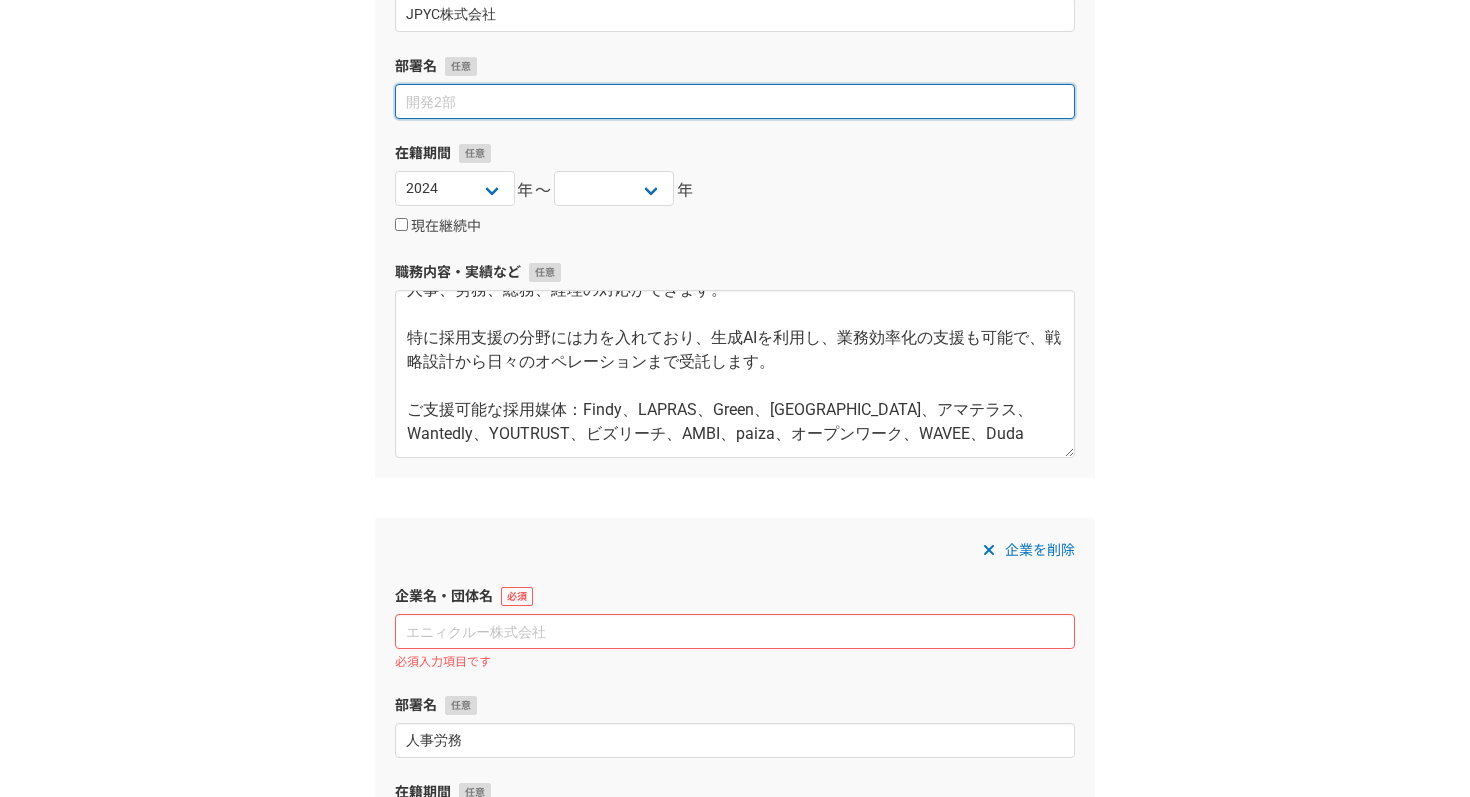 click at bounding box center [735, 101] 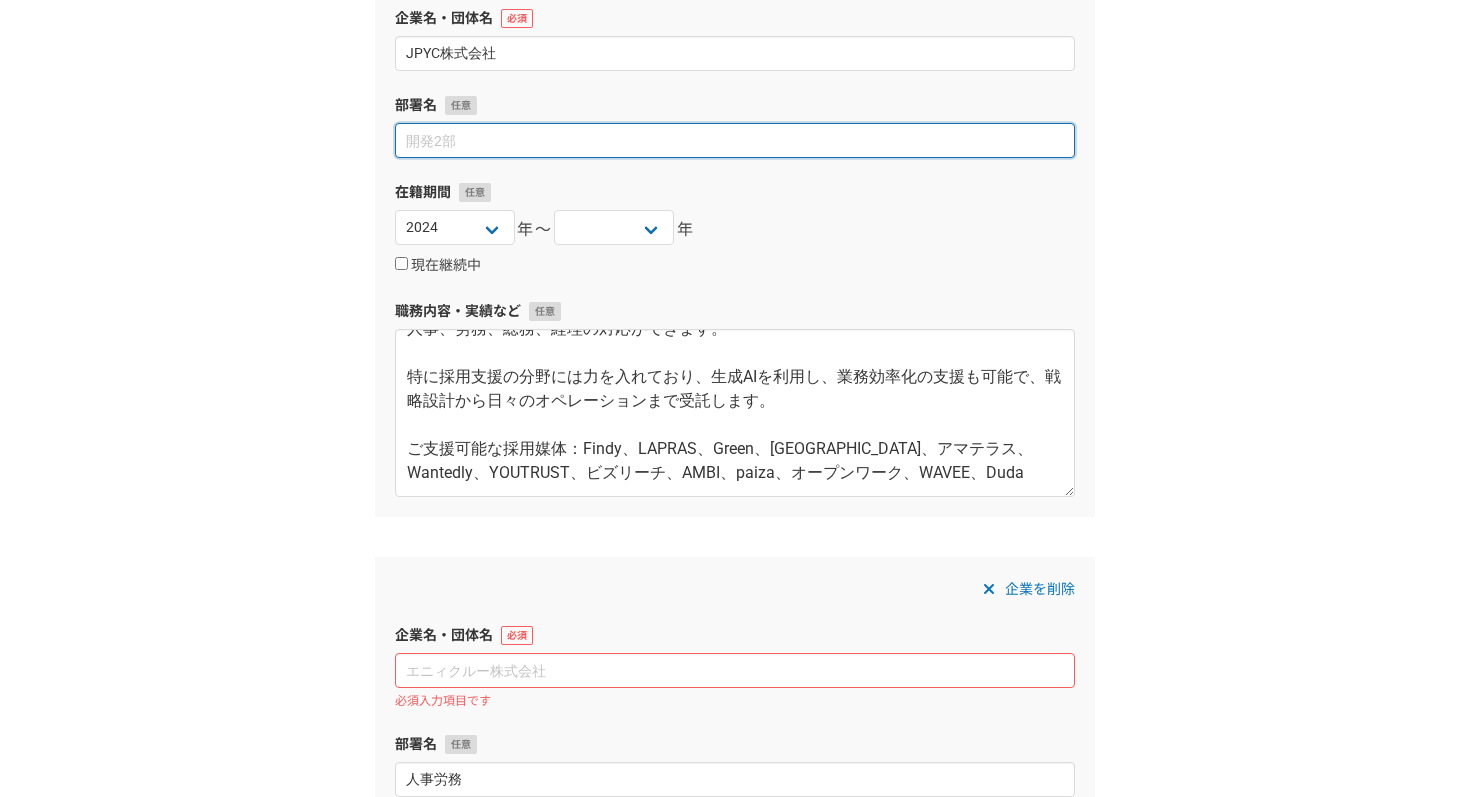 scroll, scrollTop: 133, scrollLeft: 0, axis: vertical 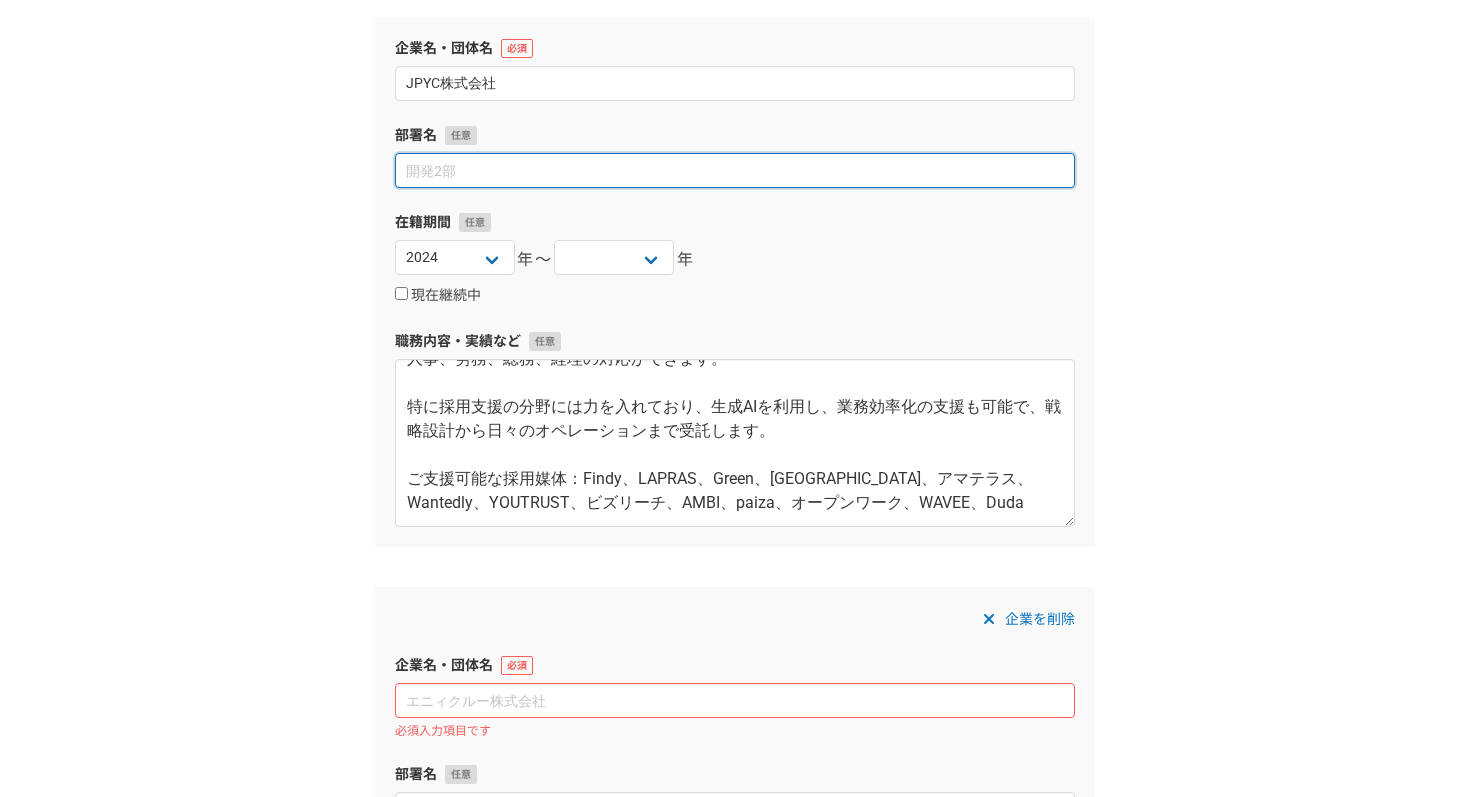 click at bounding box center [735, 170] 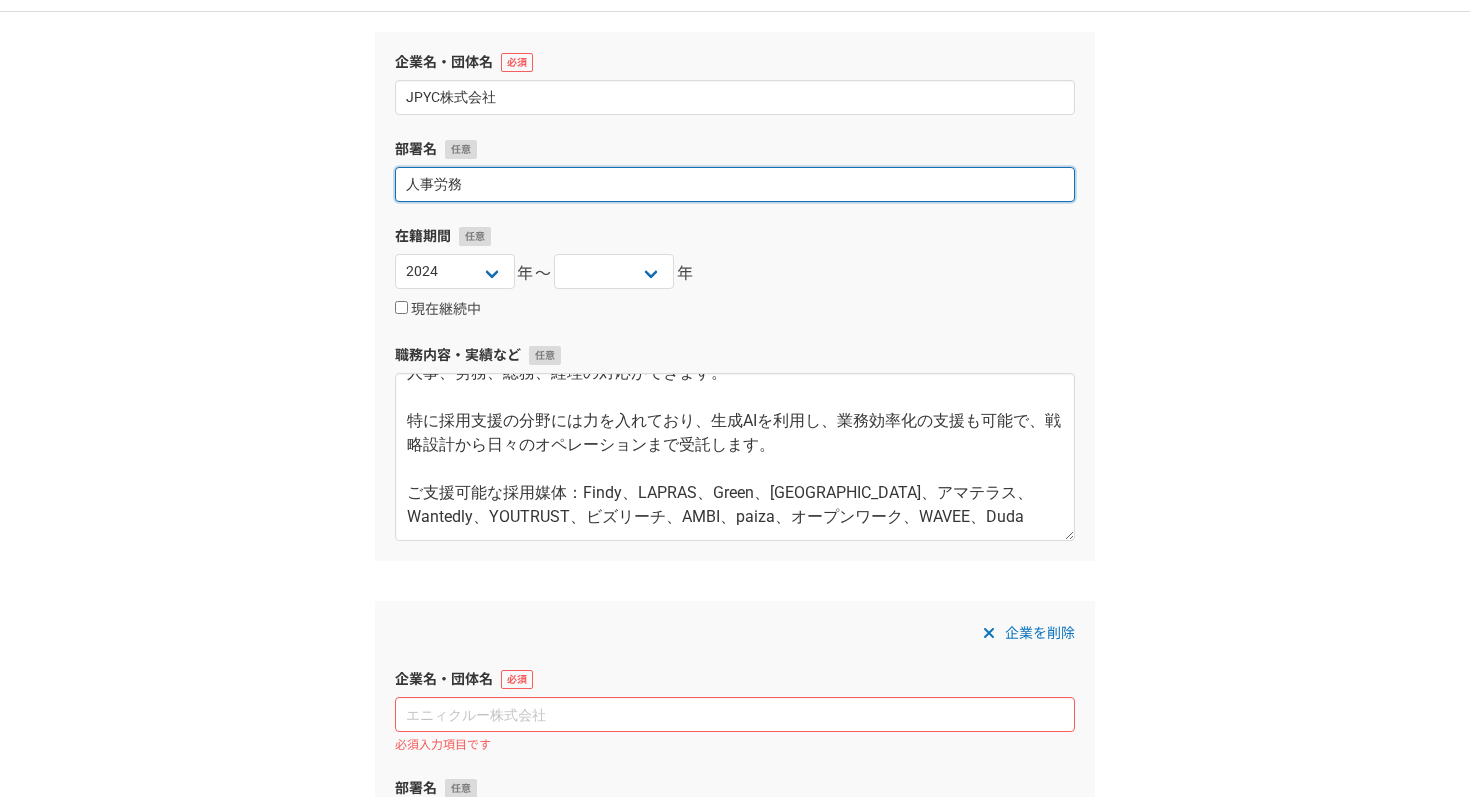 scroll, scrollTop: 87, scrollLeft: 0, axis: vertical 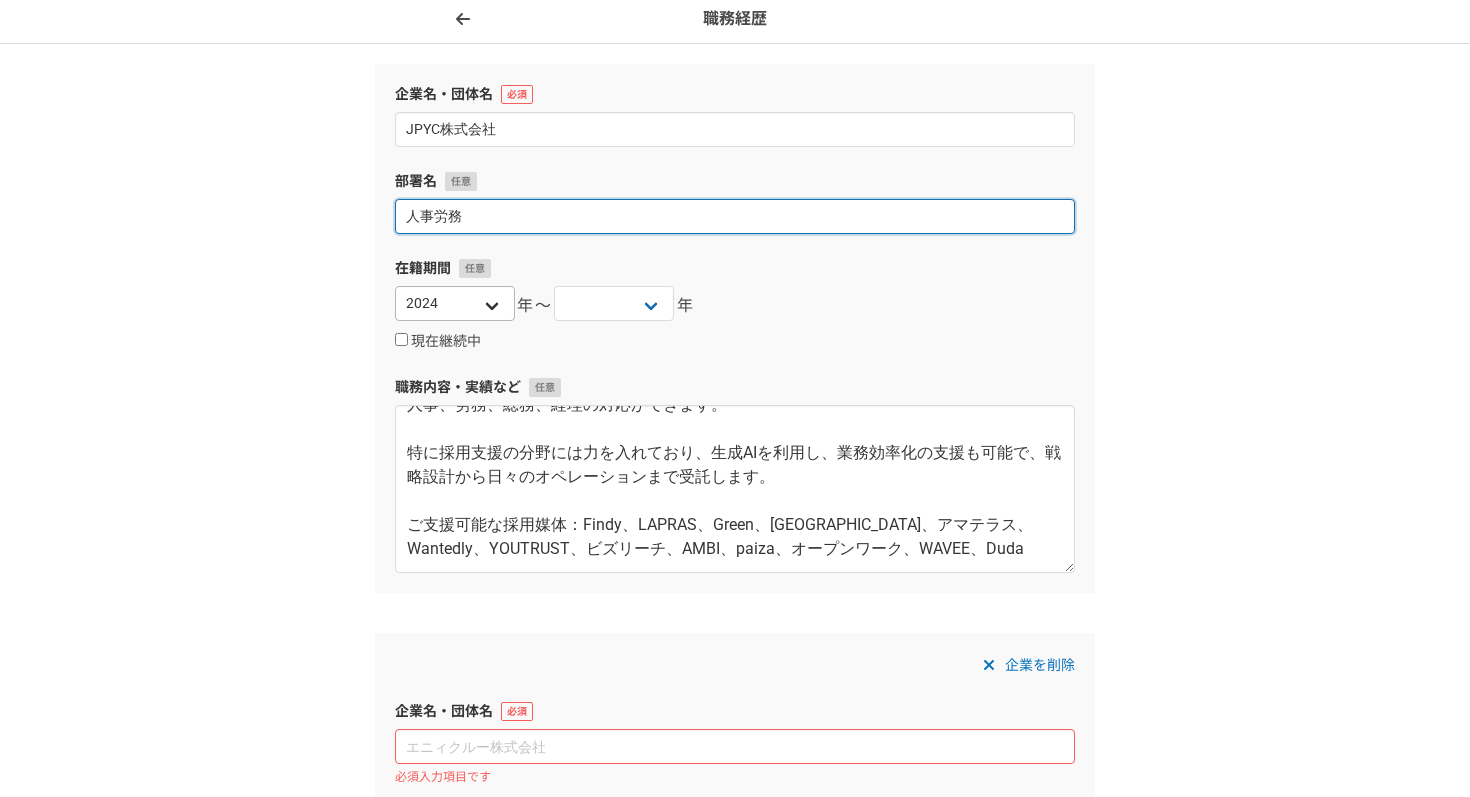 type on "人事労務" 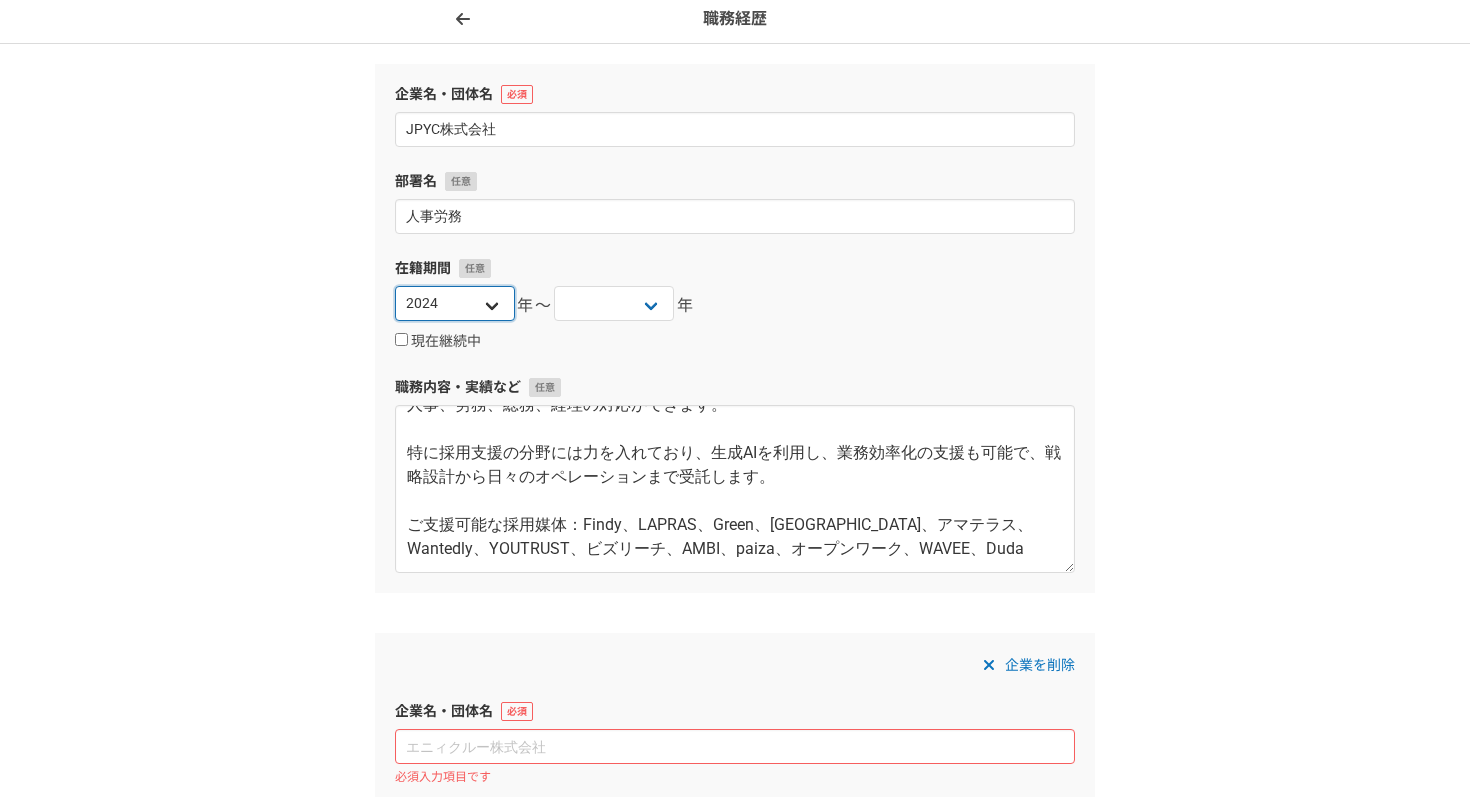 click on "2025 2024 2023 2022 2021 2020 2019 2018 2017 2016 2015 2014 2013 2012 2011 2010 2009 2008 2007 2006 2005 2004 2003 2002 2001 2000 1999 1998 1997 1996 1995 1994 1993 1992 1991 1990 1989 1988 1987 1986 1985 1984 1983 1982 1981 1980 1979 1978 1977 1976" at bounding box center [455, 303] 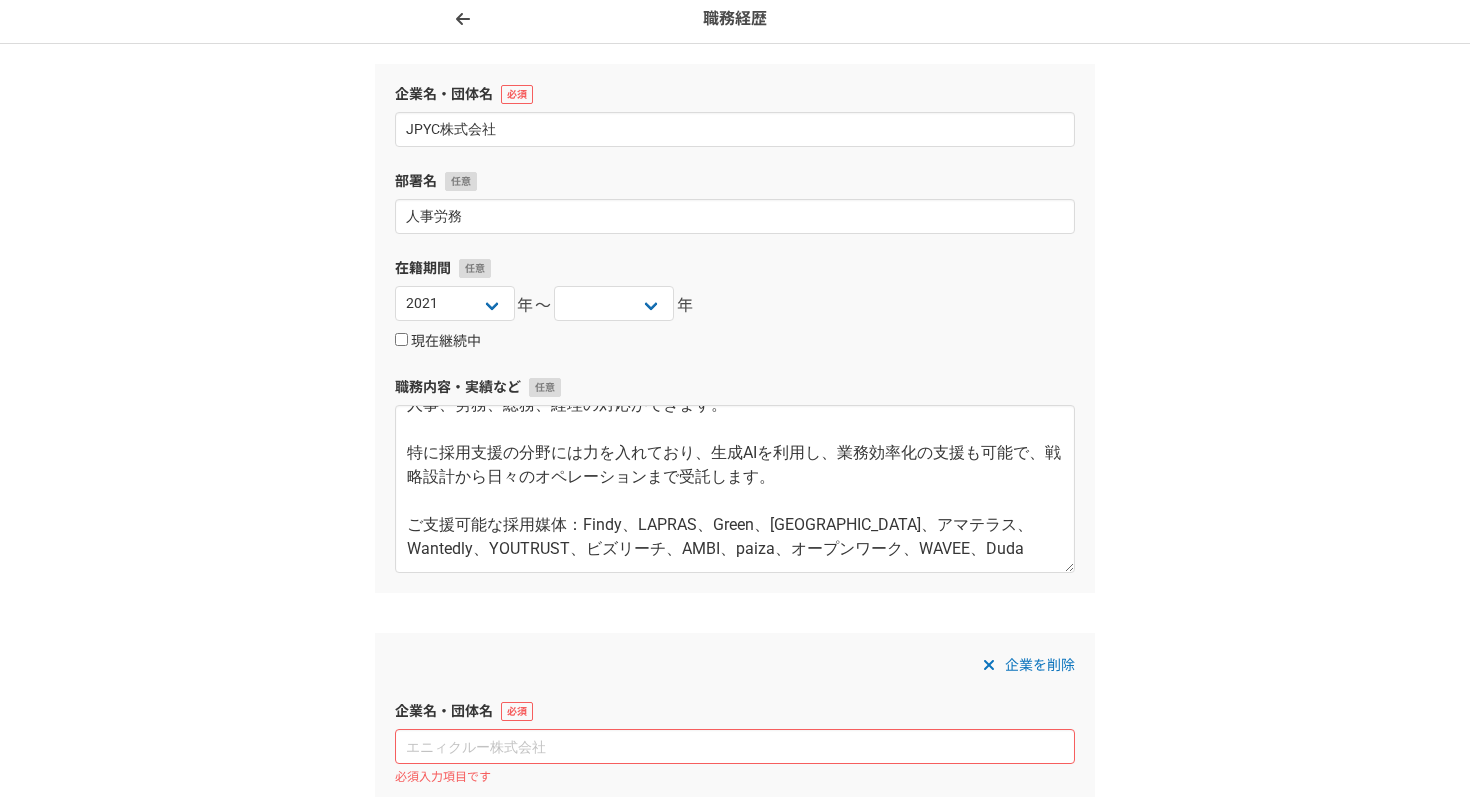 click on "現在継続中" at bounding box center [401, 339] 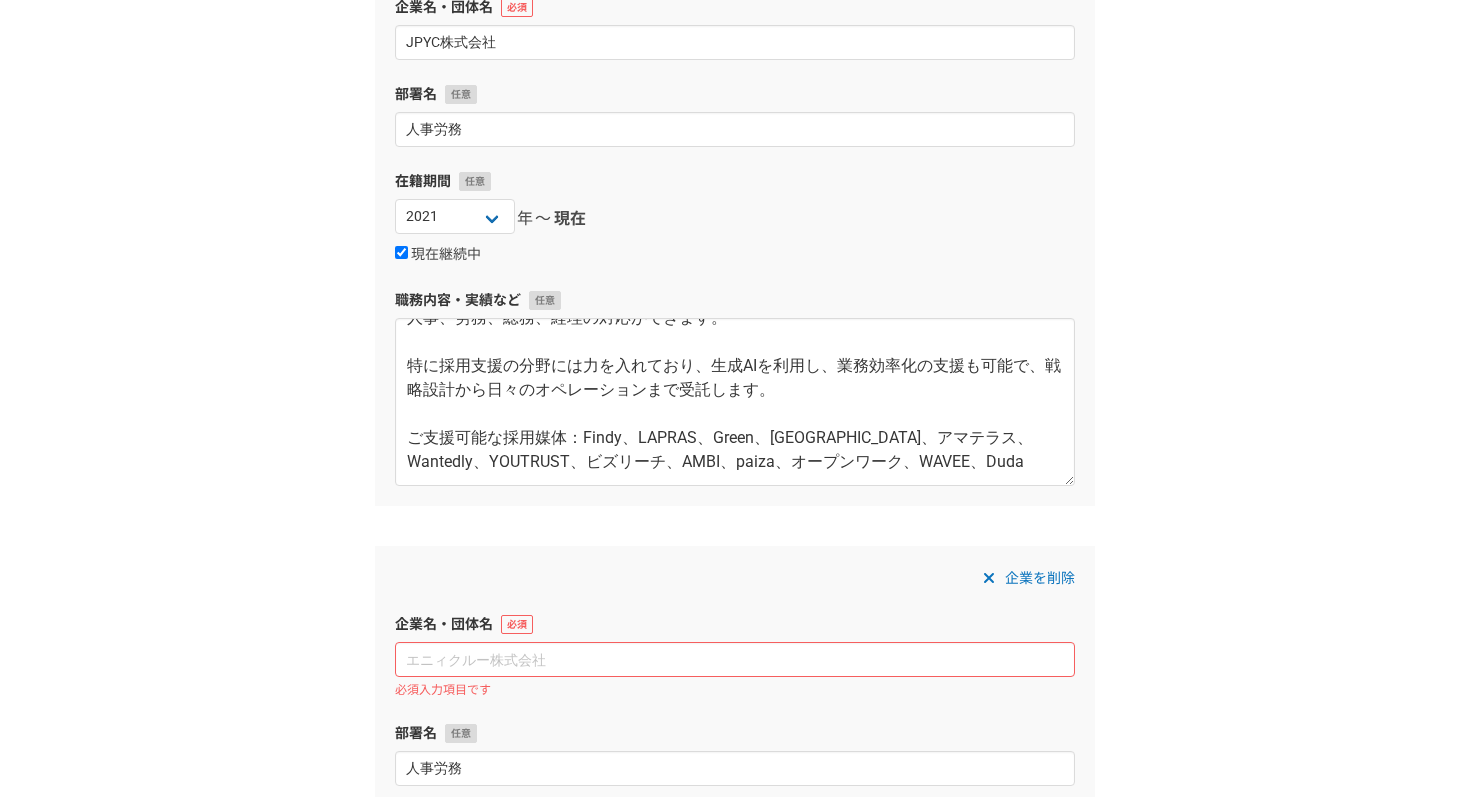 scroll, scrollTop: 303, scrollLeft: 0, axis: vertical 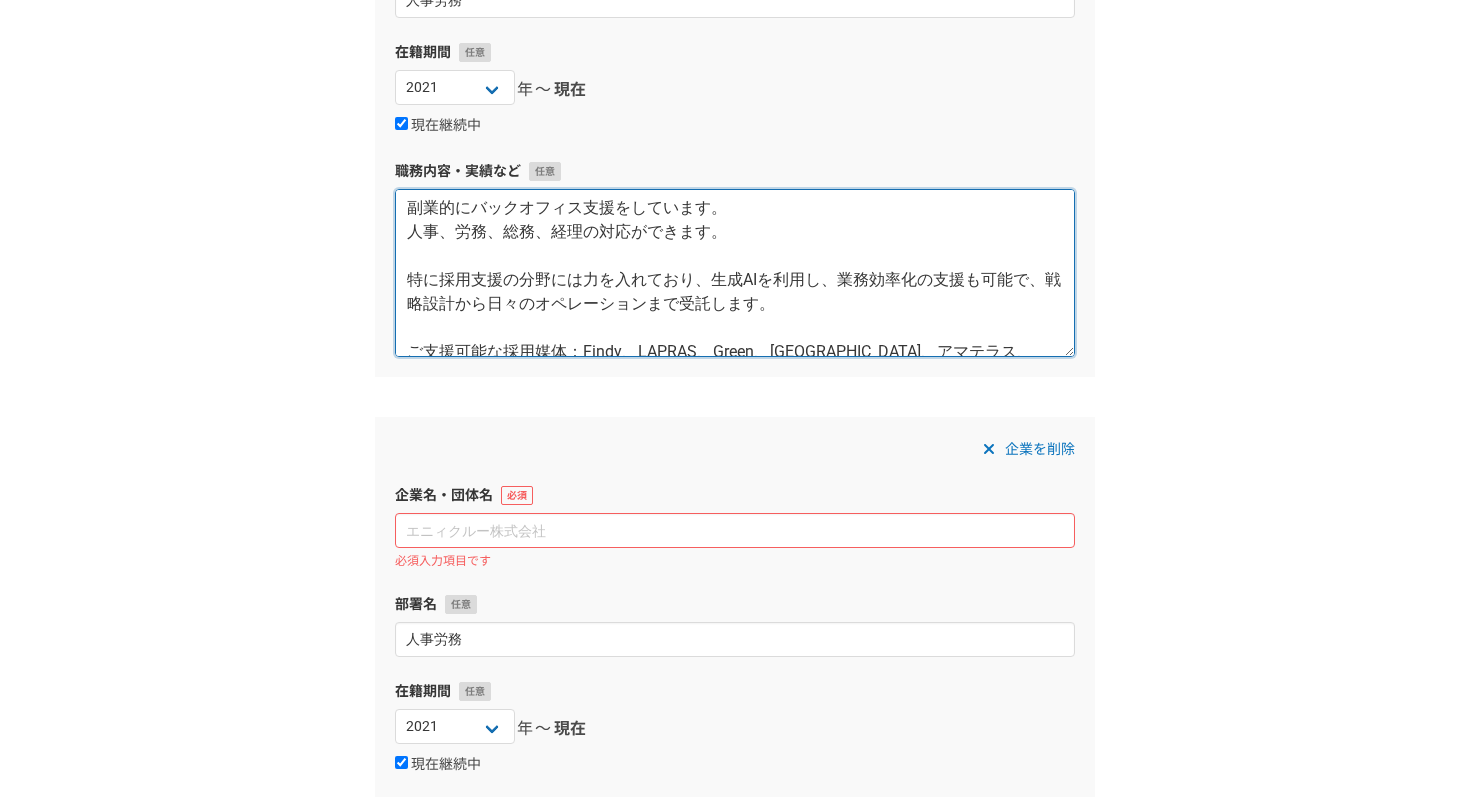 drag, startPoint x: 408, startPoint y: 207, endPoint x: 727, endPoint y: 207, distance: 319 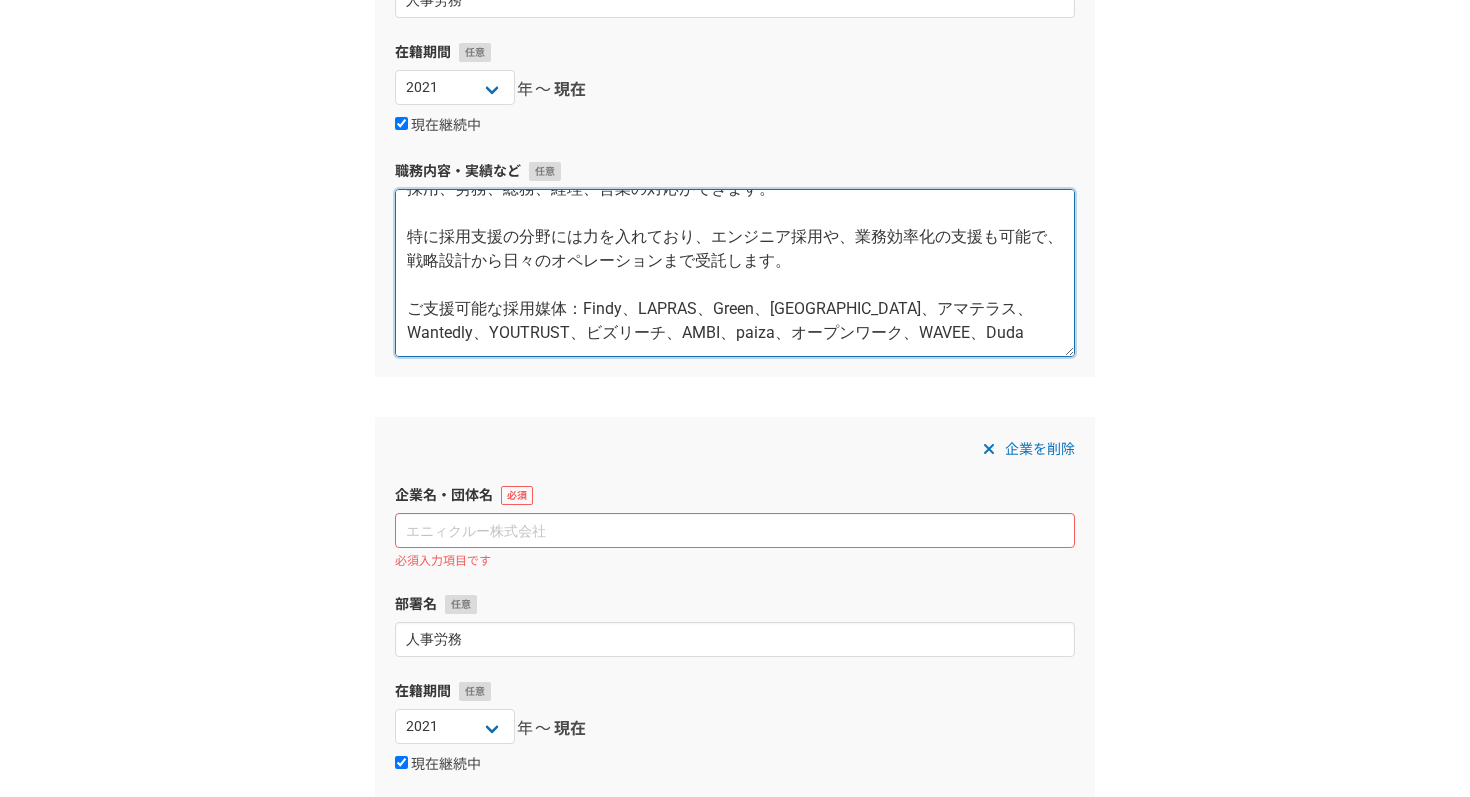 scroll, scrollTop: 0, scrollLeft: 0, axis: both 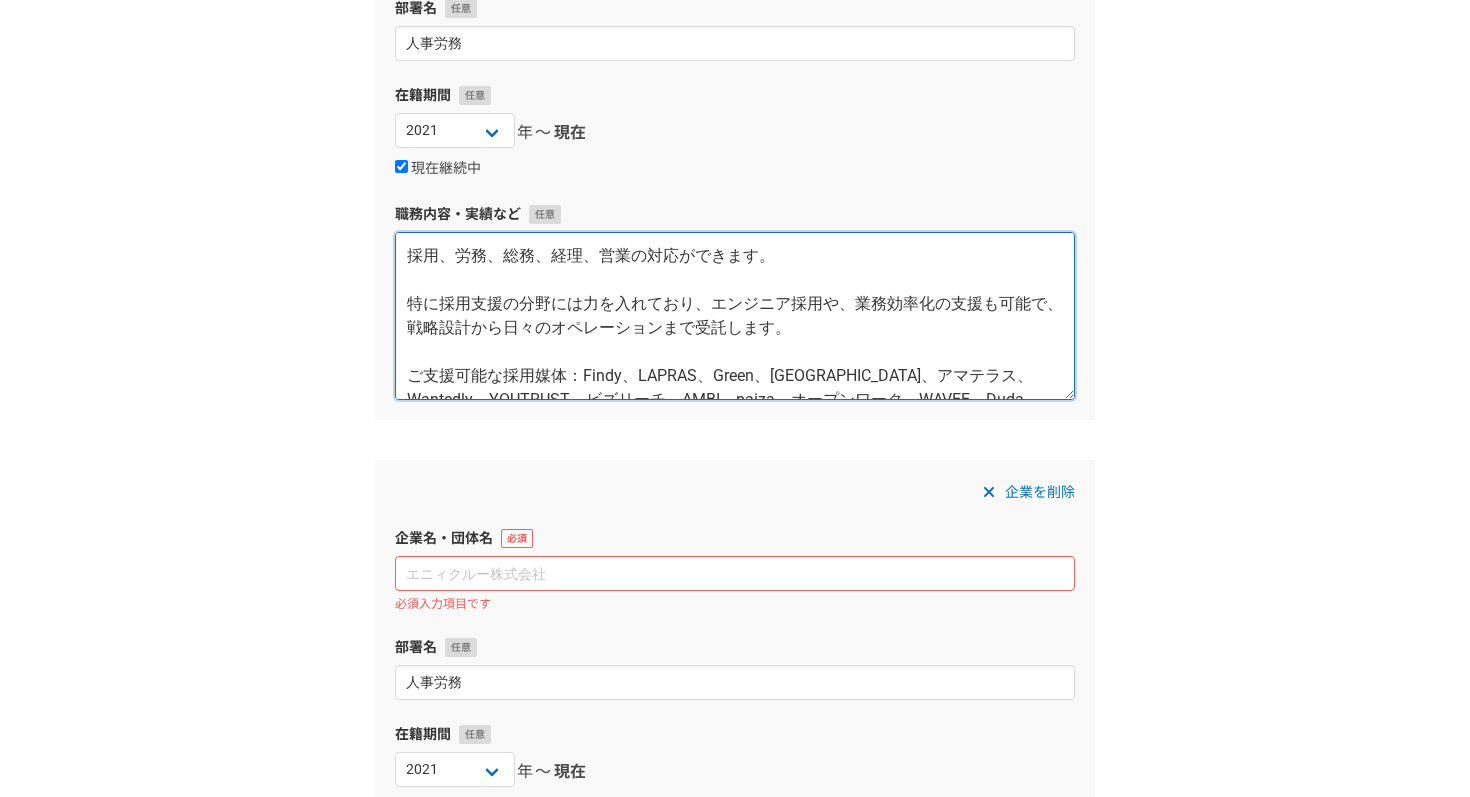drag, startPoint x: 788, startPoint y: 328, endPoint x: 690, endPoint y: 329, distance: 98.005104 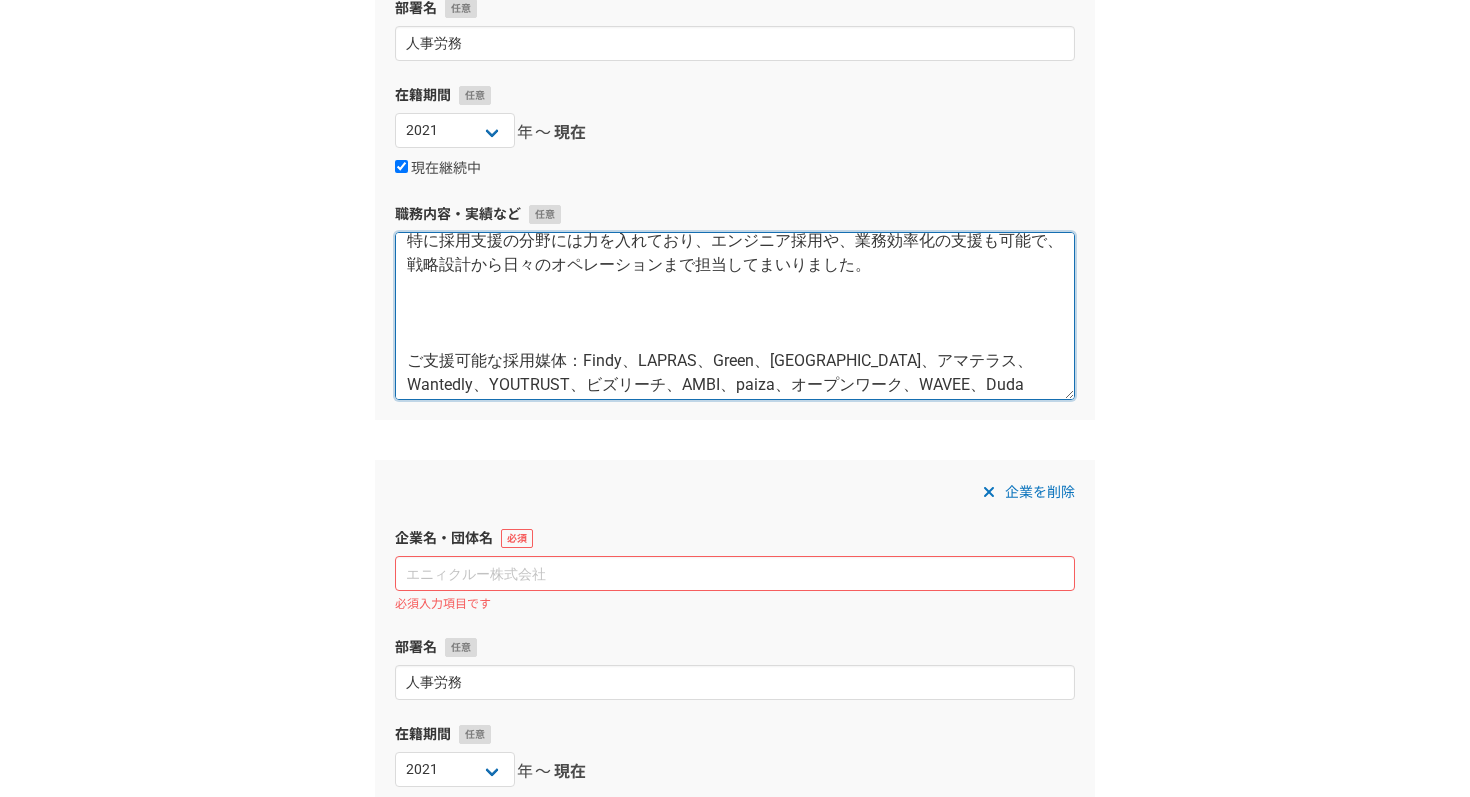 scroll, scrollTop: 68, scrollLeft: 0, axis: vertical 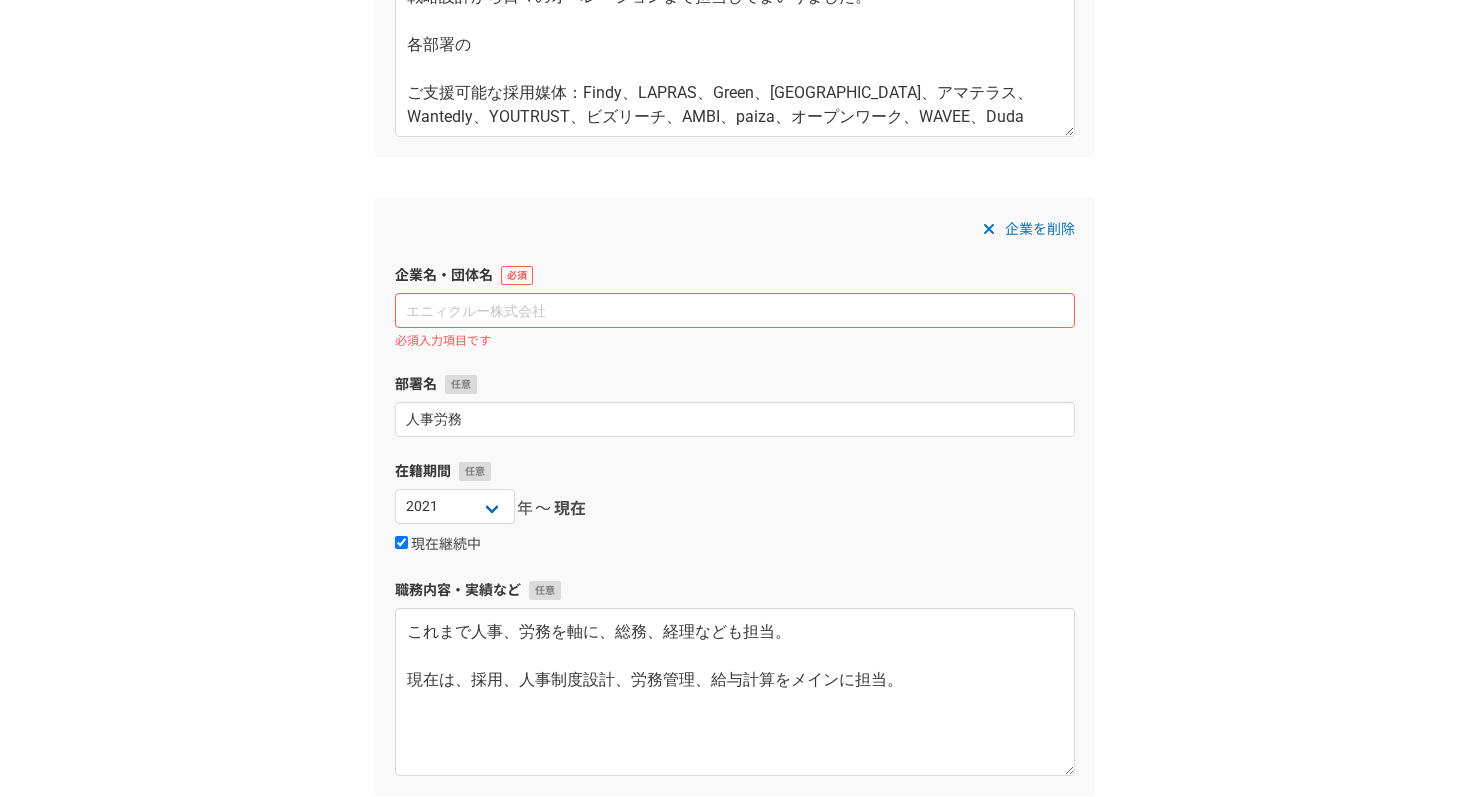 click on "企業を削除" at bounding box center [1040, 229] 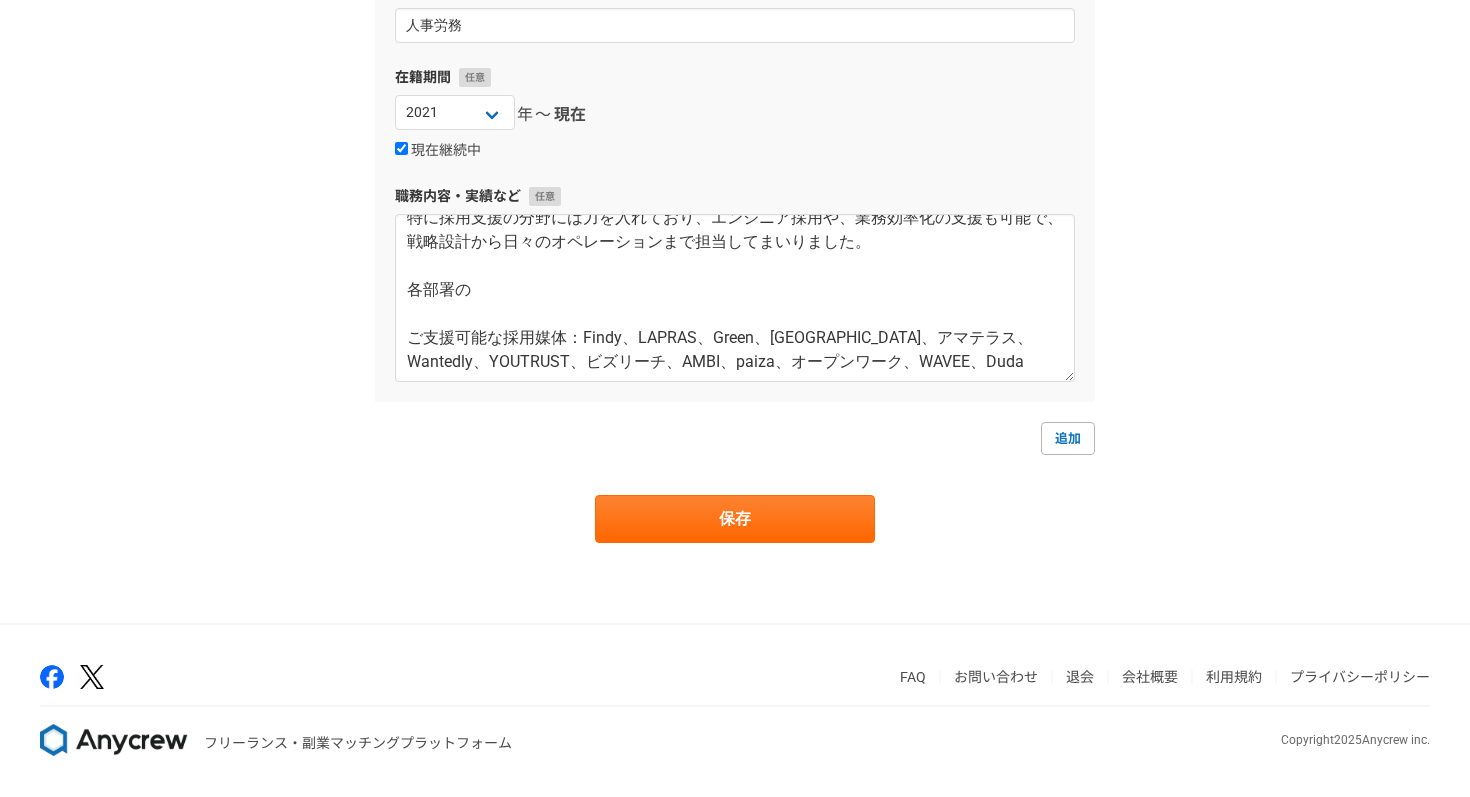 scroll, scrollTop: 277, scrollLeft: 0, axis: vertical 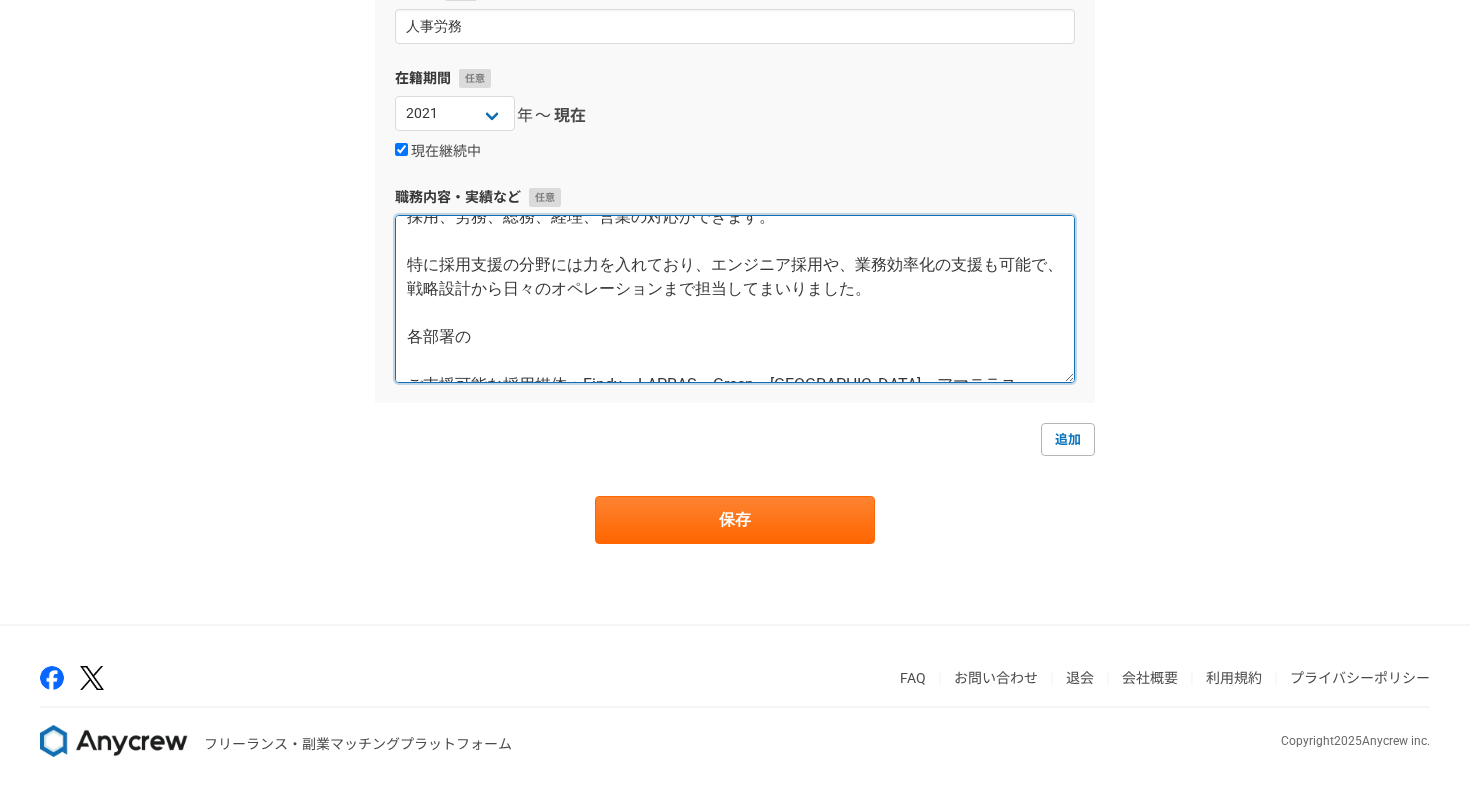 click on "採用、労務、総務、経理、営業の対応ができます。
特に採用支援の分野には力を入れており、エンジニア採用や、業務効率化の支援も可能で、戦略設計から日々のオペレーションまで担当してまいりました。
各部署の
ご支援可能な採用媒体：Findy、LAPRAS、Green、Forkwell、アマテラス、Wantedly、YOUTRUST、ビズリーチ、AMBI、paiza、オープンワーク、WAVEE、Duda" at bounding box center [735, 299] 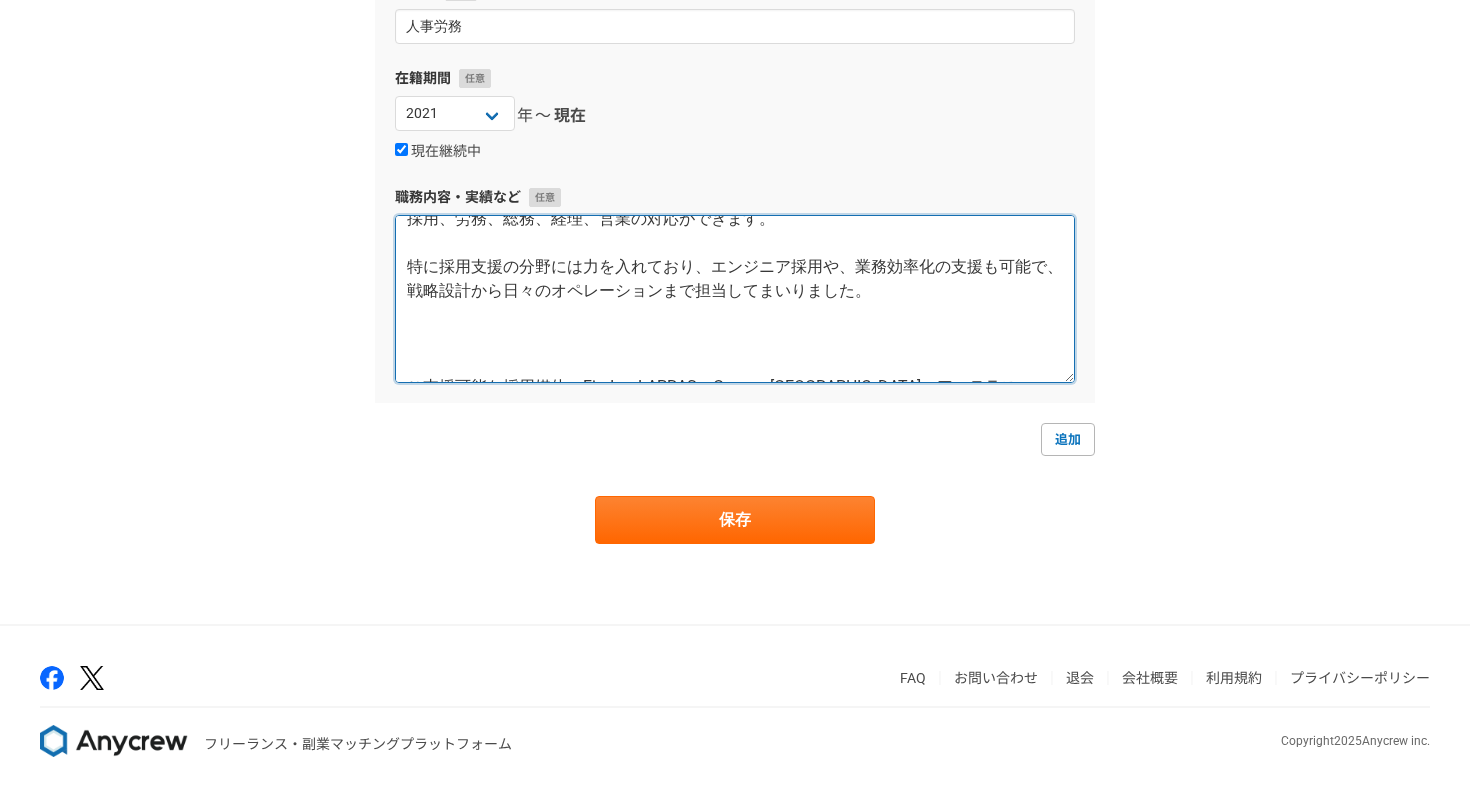scroll, scrollTop: 0, scrollLeft: 0, axis: both 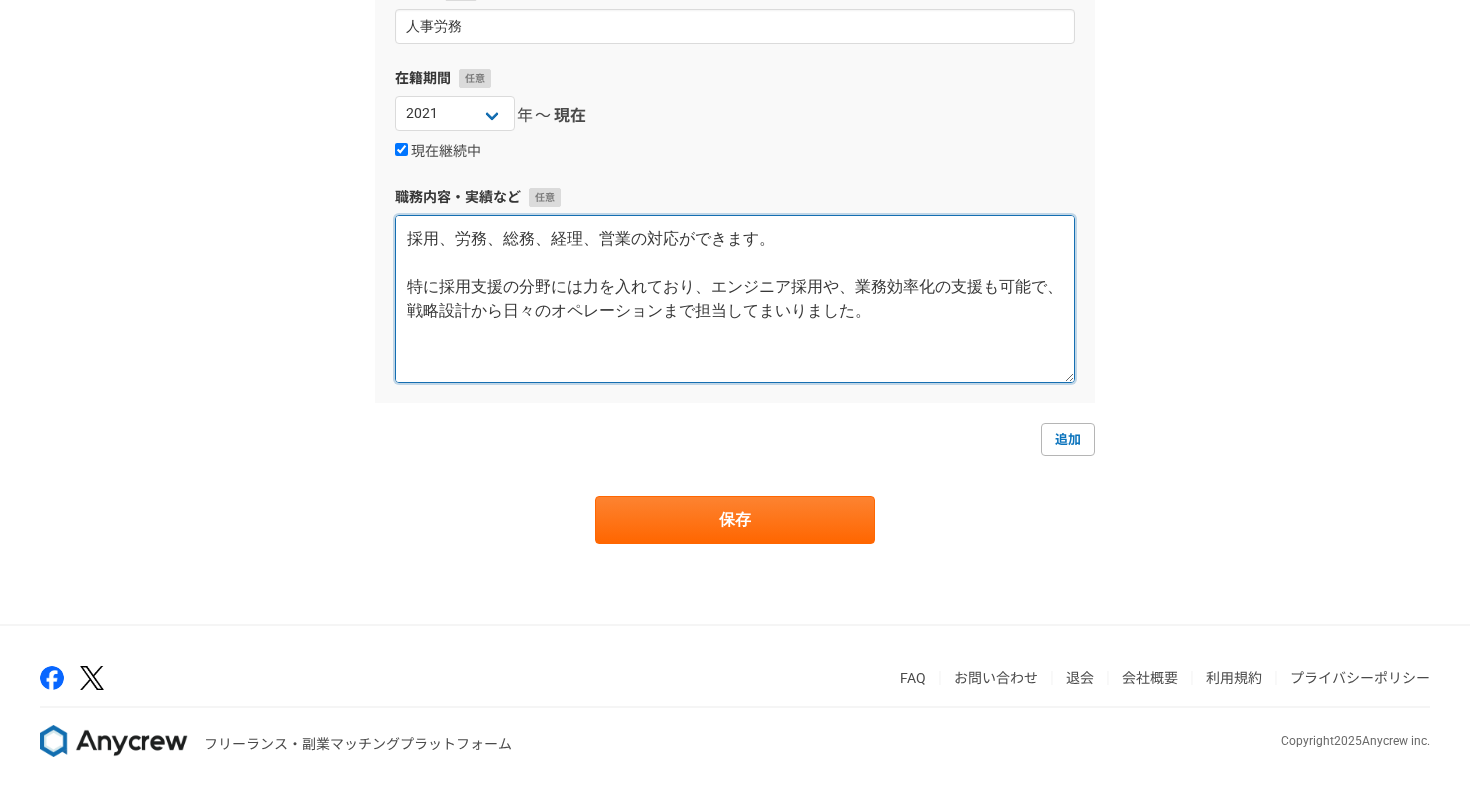 click on "採用、労務、総務、経理、営業の対応ができます。
特に採用支援の分野には力を入れており、エンジニア採用や、業務効率化の支援も可能で、戦略設計から日々のオペレーションまで担当してまいりました。
ご支援可能な採用媒体：Findy、LAPRAS、Green、Forkwell、アマテラス、Wantedly、YOUTRUST、ビズリーチ、AMBI、paiza、オープンワーク、WAVEE、Duda" at bounding box center [735, 299] 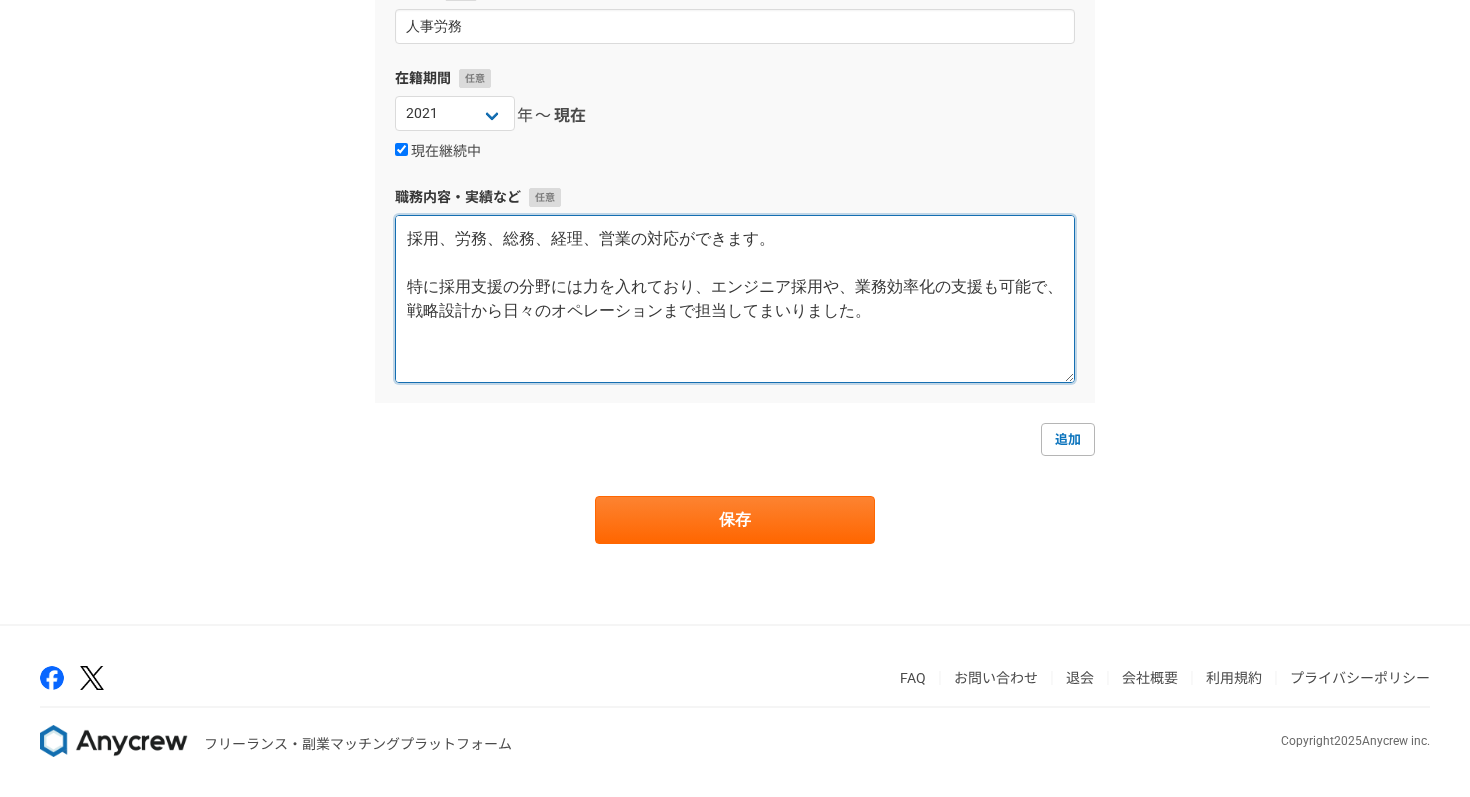 drag, startPoint x: 714, startPoint y: 286, endPoint x: 832, endPoint y: 285, distance: 118.004234 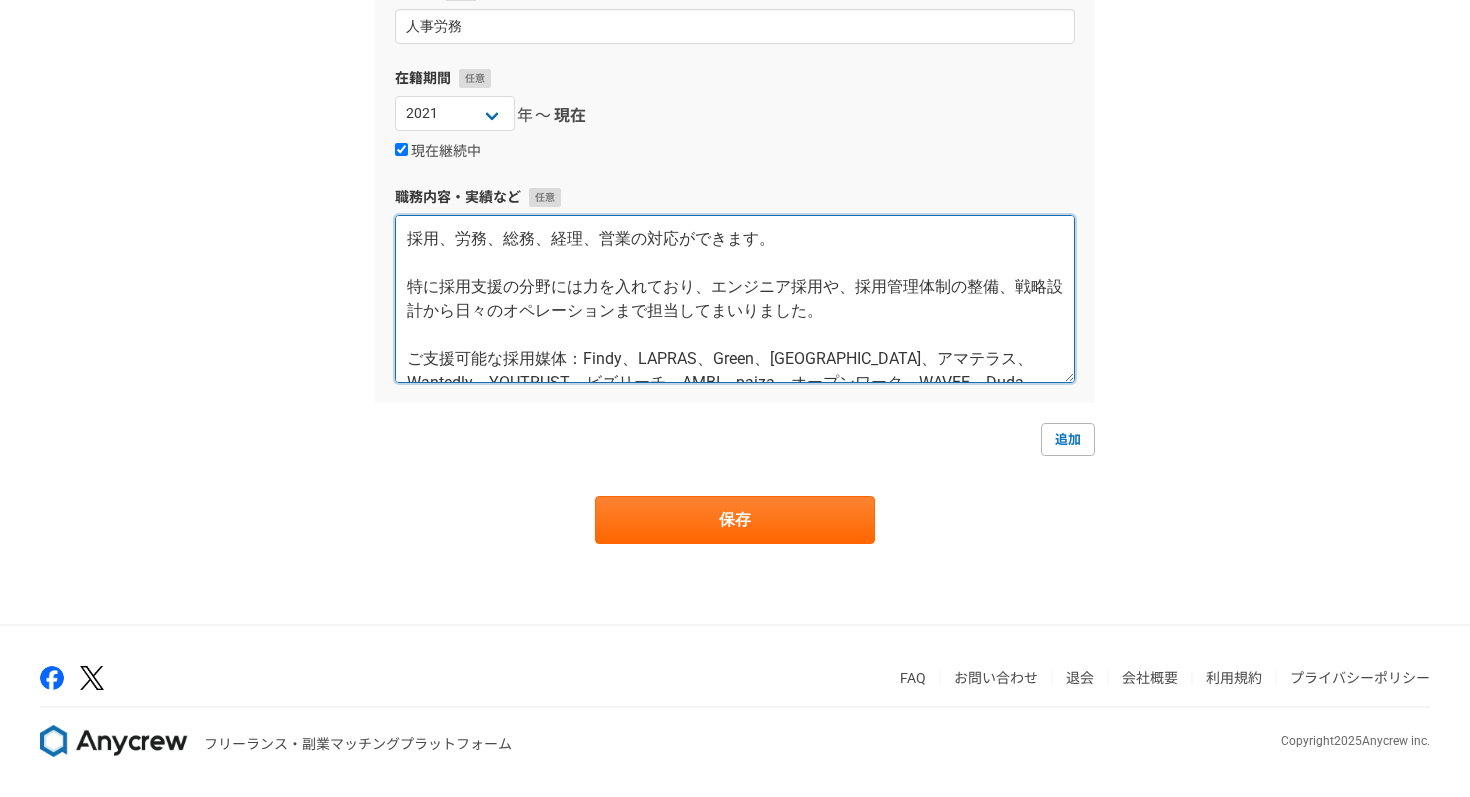 scroll, scrollTop: 11, scrollLeft: 0, axis: vertical 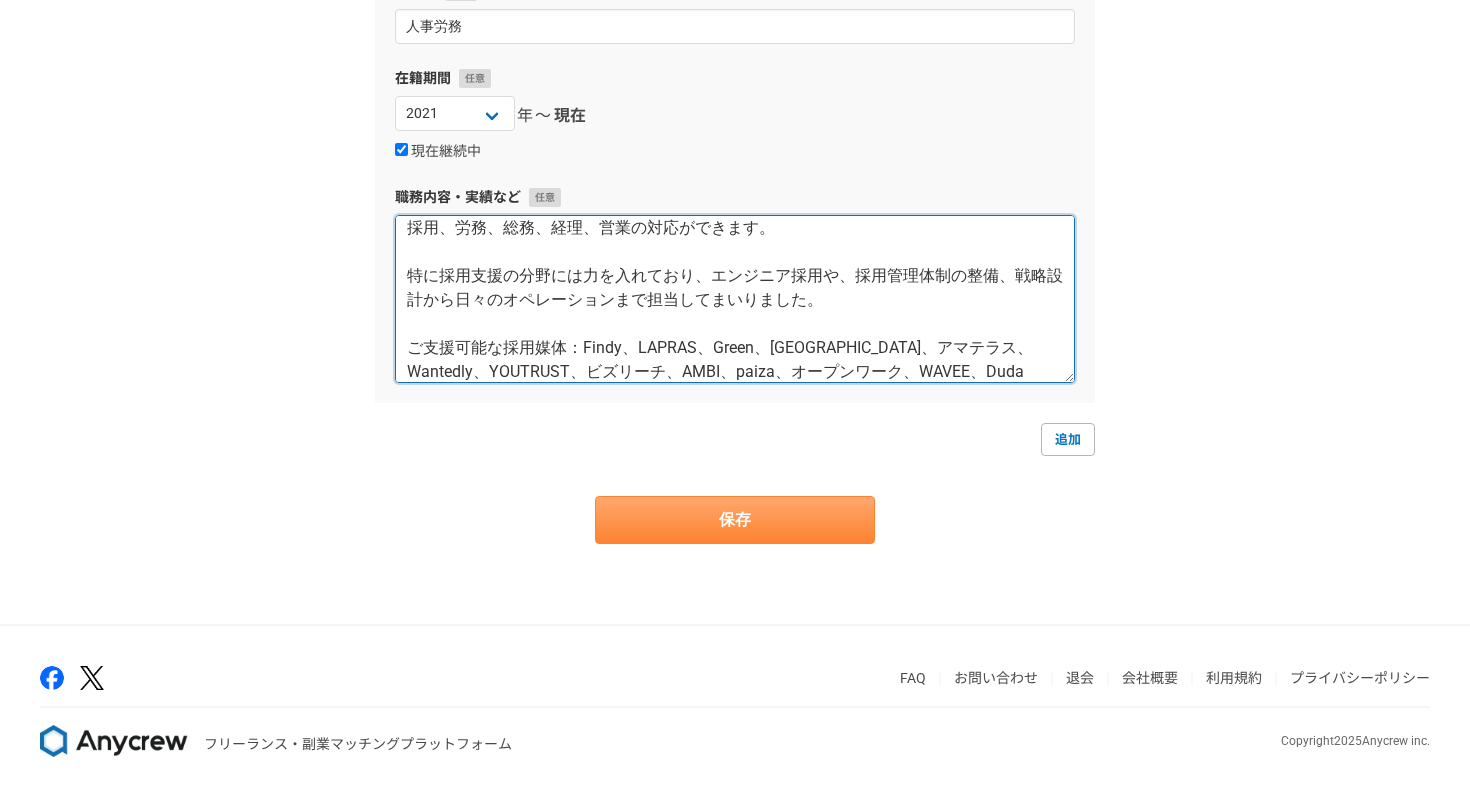 type on "採用、労務、総務、経理、営業の対応ができます。
特に採用支援の分野には力を入れており、エンジニア採用や、採用管理体制の整備、戦略設計から日々のオペレーションまで担当してまいりました。
ご支援可能な採用媒体：Findy、LAPRAS、Green、Forkwell、アマテラス、Wantedly、YOUTRUST、ビズリーチ、AMBI、paiza、オープンワーク、WAVEE、Duda" 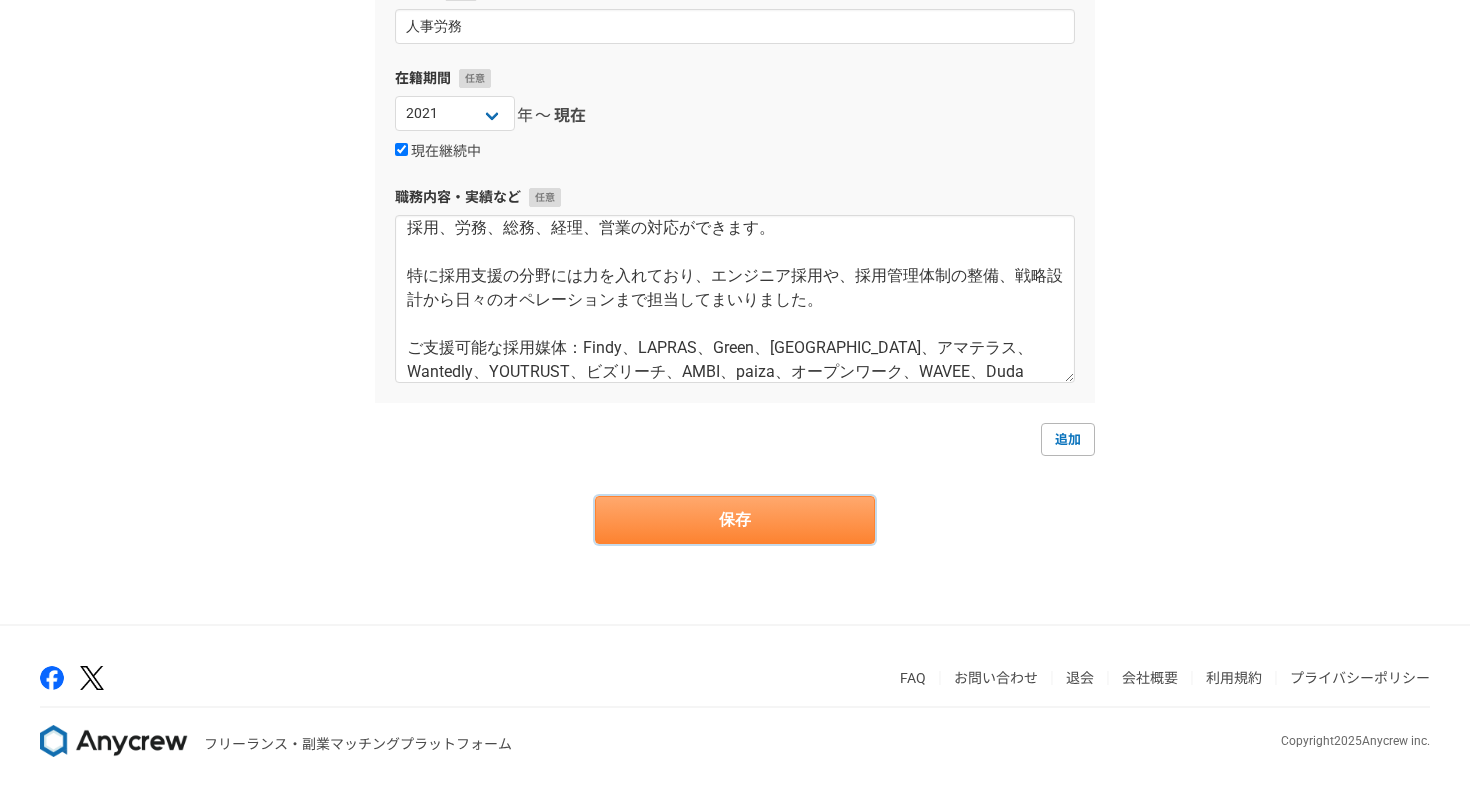 click on "保存" at bounding box center (735, 520) 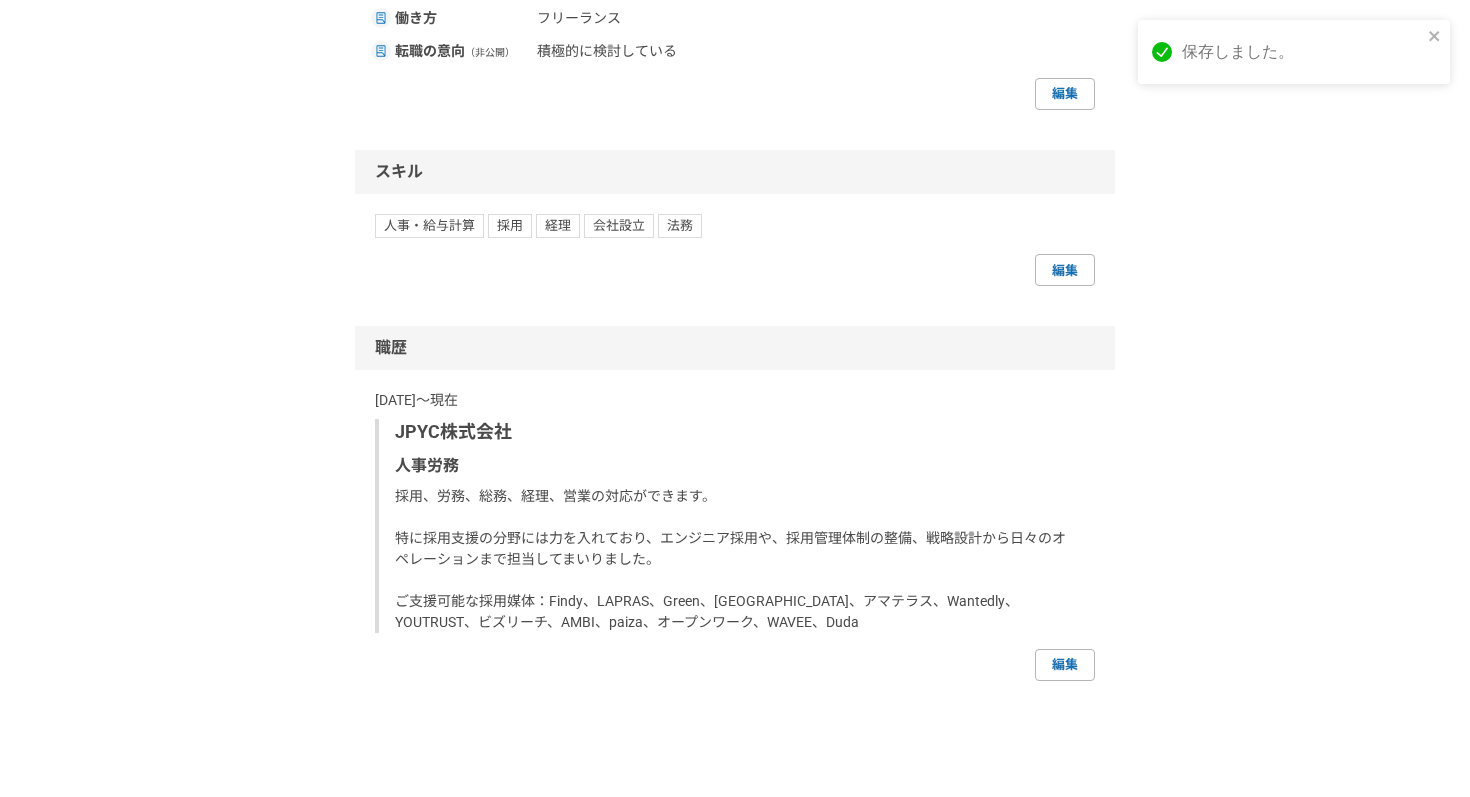 scroll, scrollTop: 960, scrollLeft: 0, axis: vertical 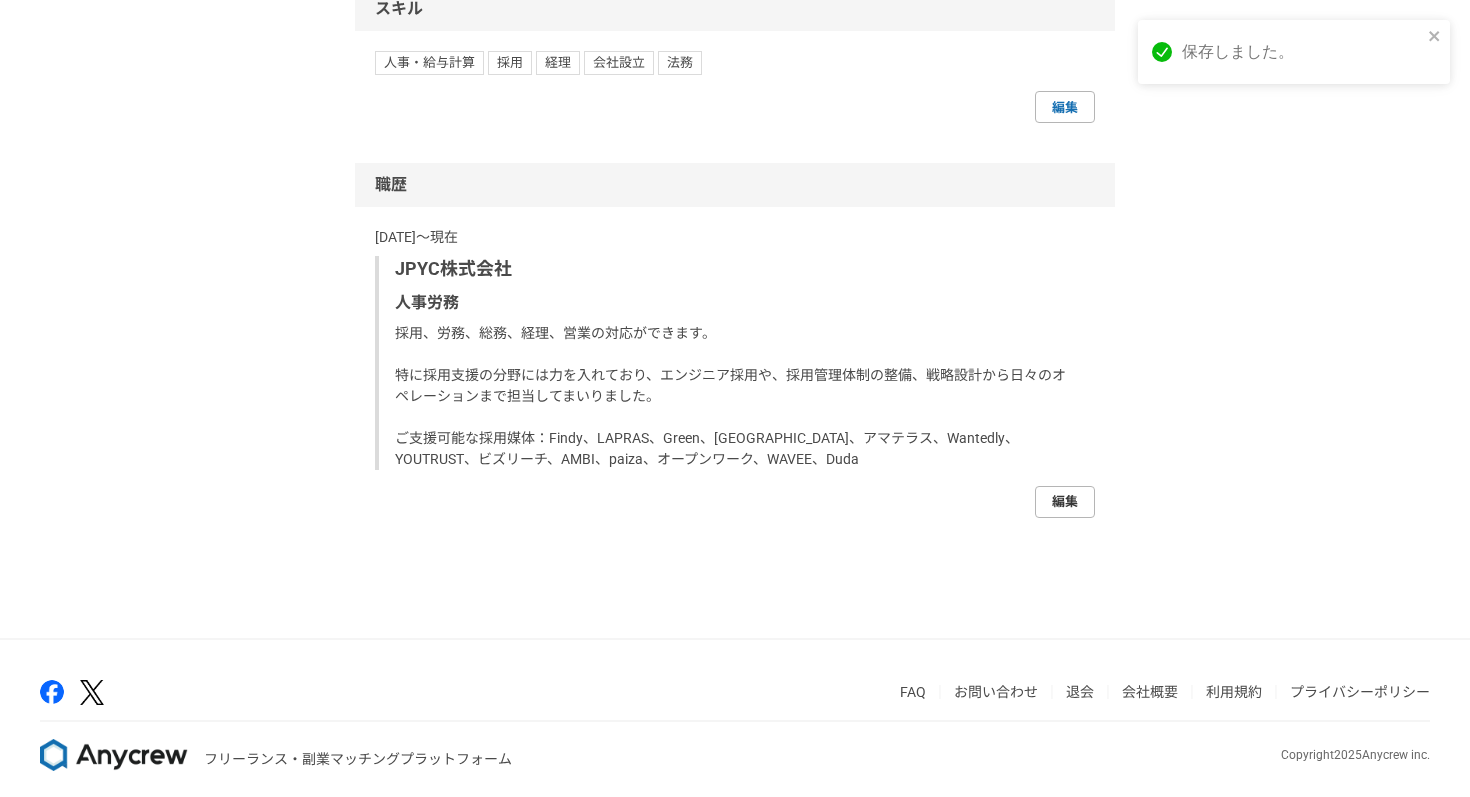 click on "編集" at bounding box center (1065, 502) 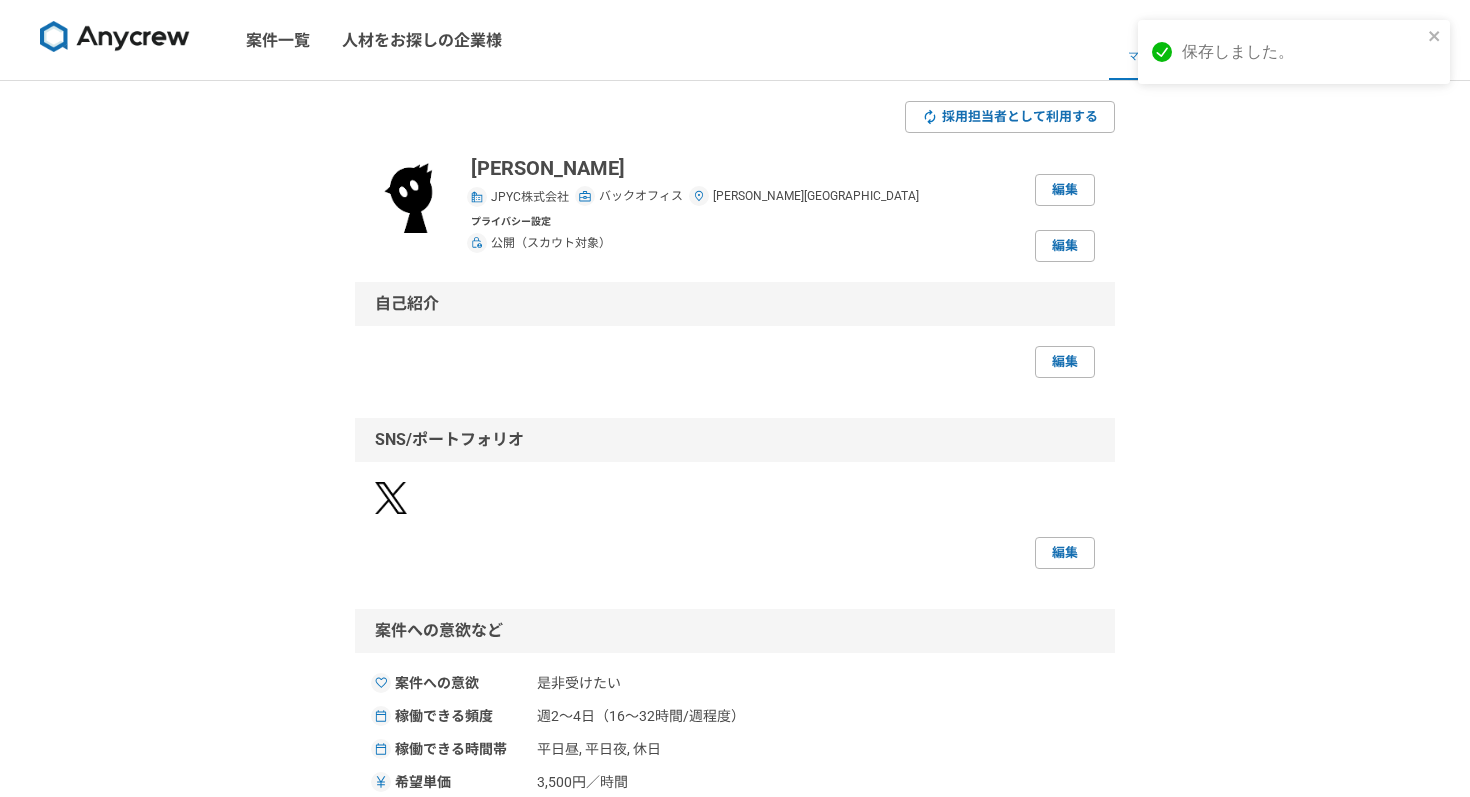 select on "2021" 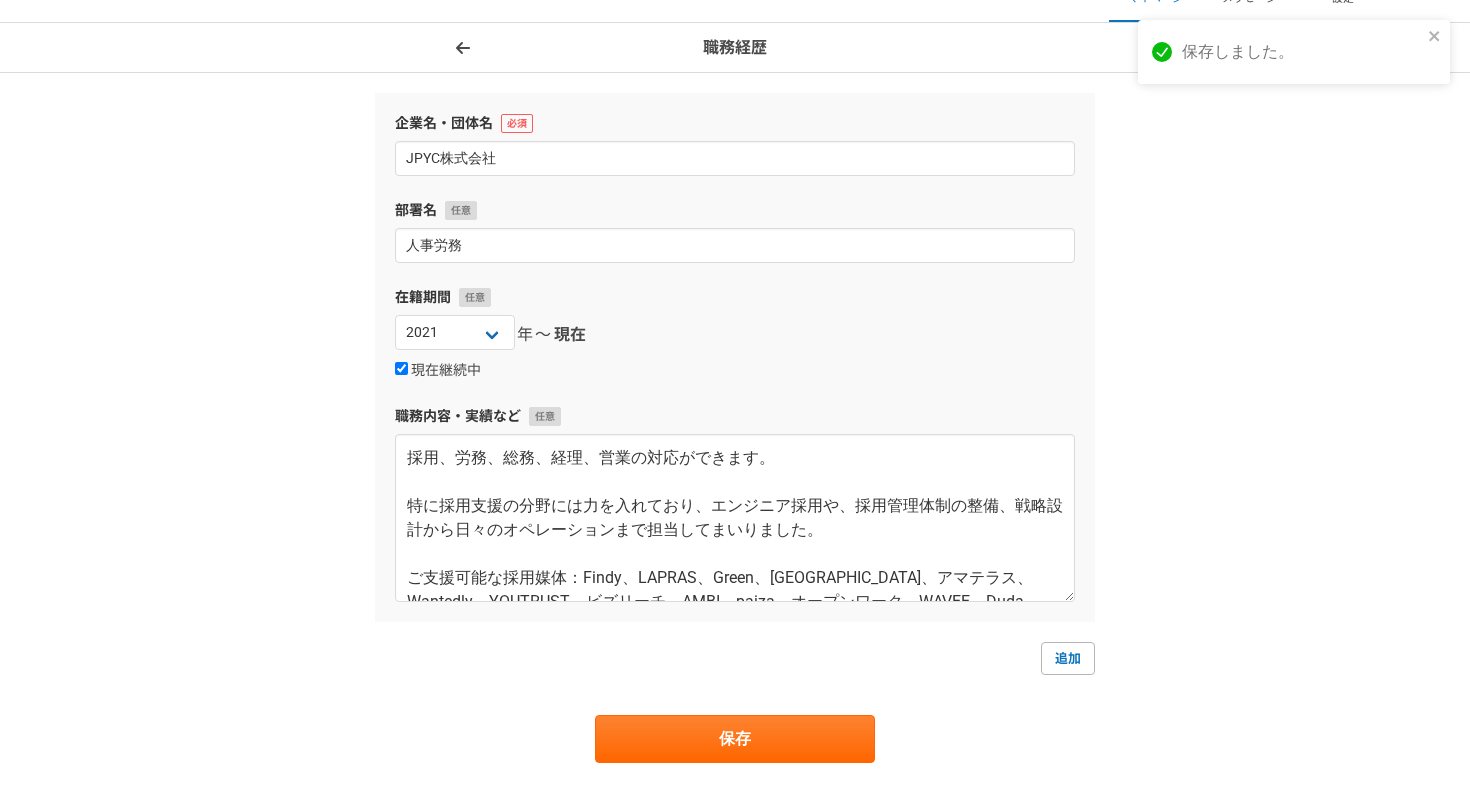 scroll, scrollTop: 61, scrollLeft: 0, axis: vertical 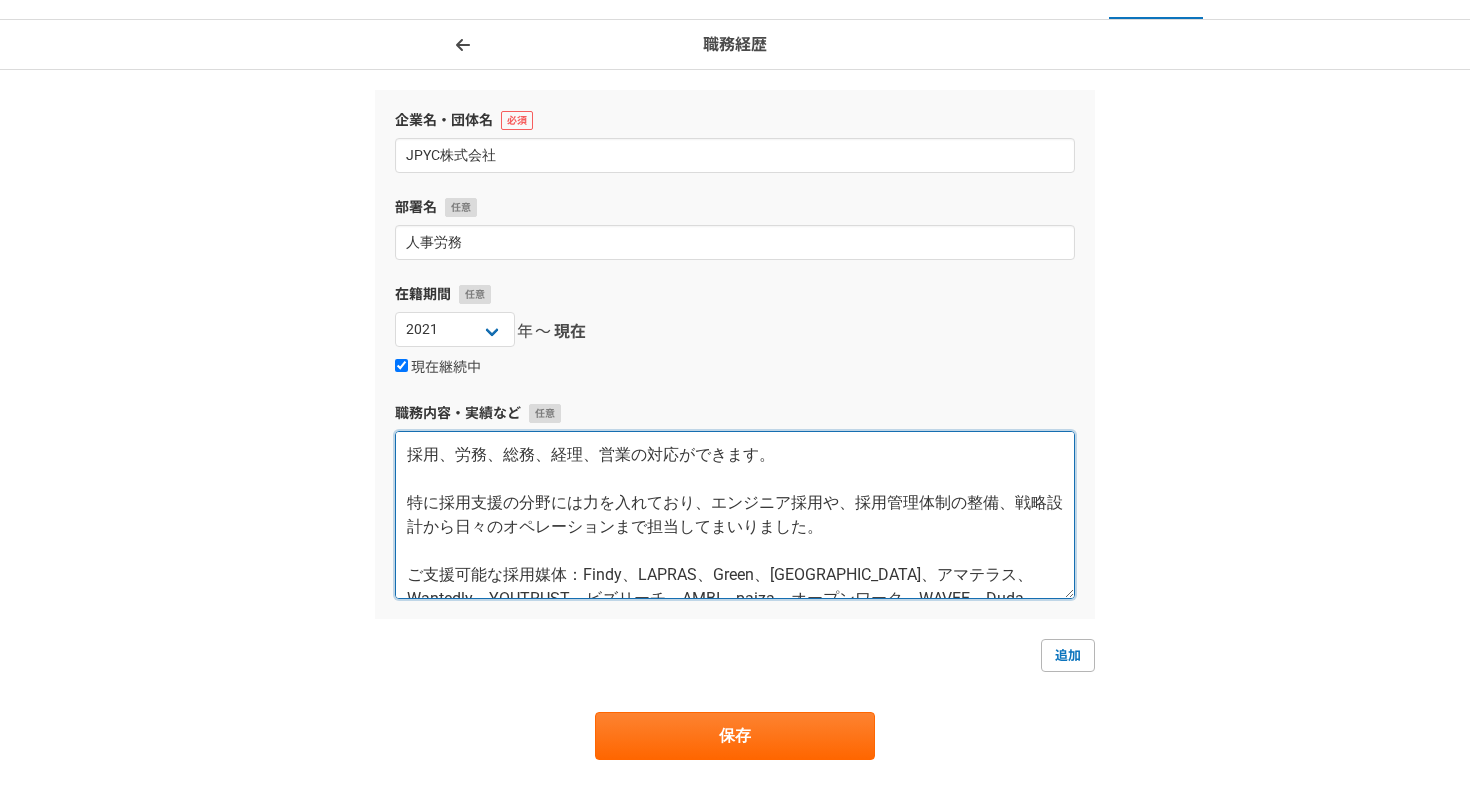 drag, startPoint x: 605, startPoint y: 458, endPoint x: 766, endPoint y: 450, distance: 161.19864 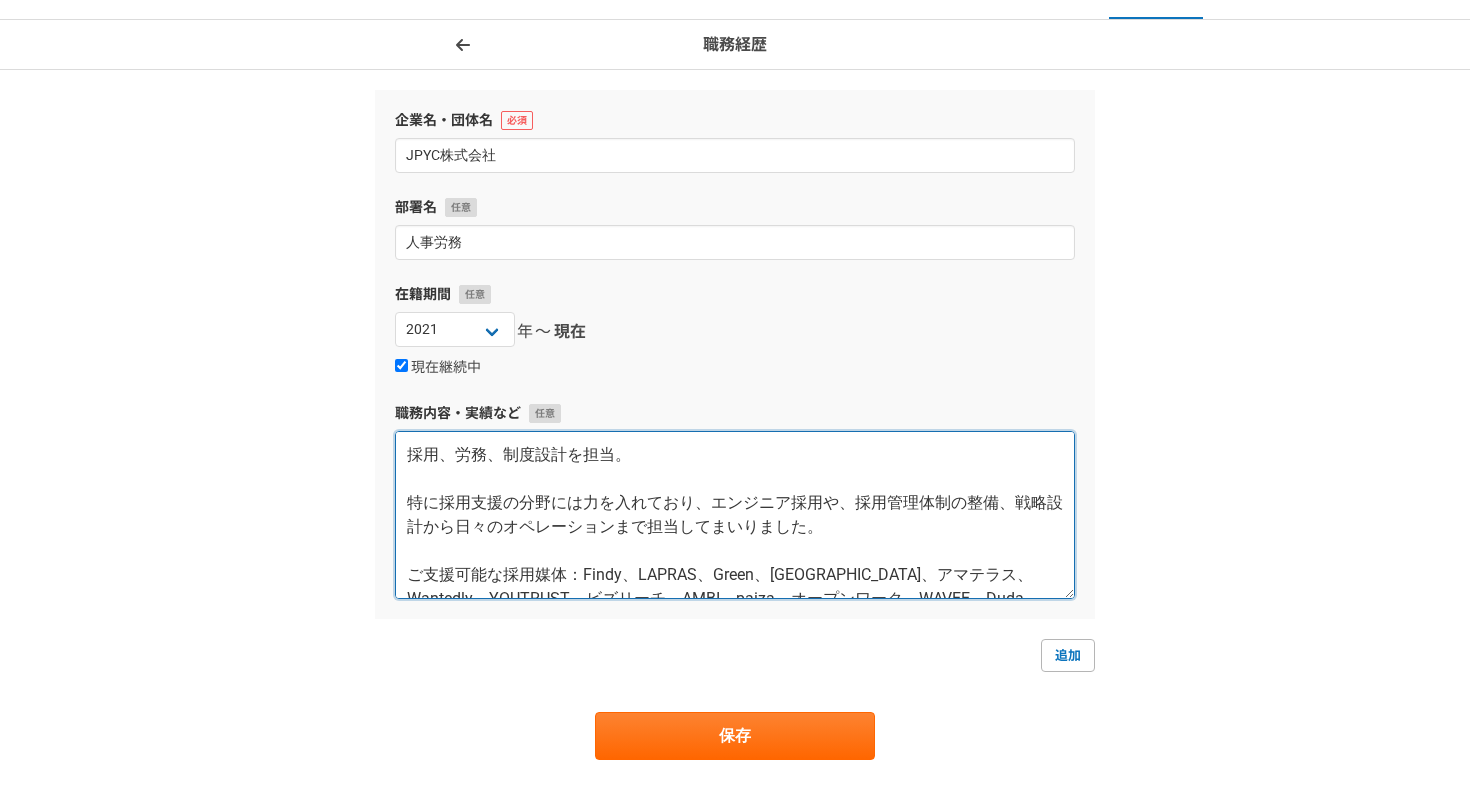 click on "採用、労務、制度設計を担当。
特に採用支援の分野には力を入れており、エンジニア採用や、採用管理体制の整備、戦略設計から日々のオペレーションまで担当してまいりました。
ご支援可能な採用媒体：Findy、LAPRAS、Green、Forkwell、アマテラス、Wantedly、YOUTRUST、ビズリーチ、AMBI、paiza、オープンワーク、WAVEE、Duda" at bounding box center [735, 515] 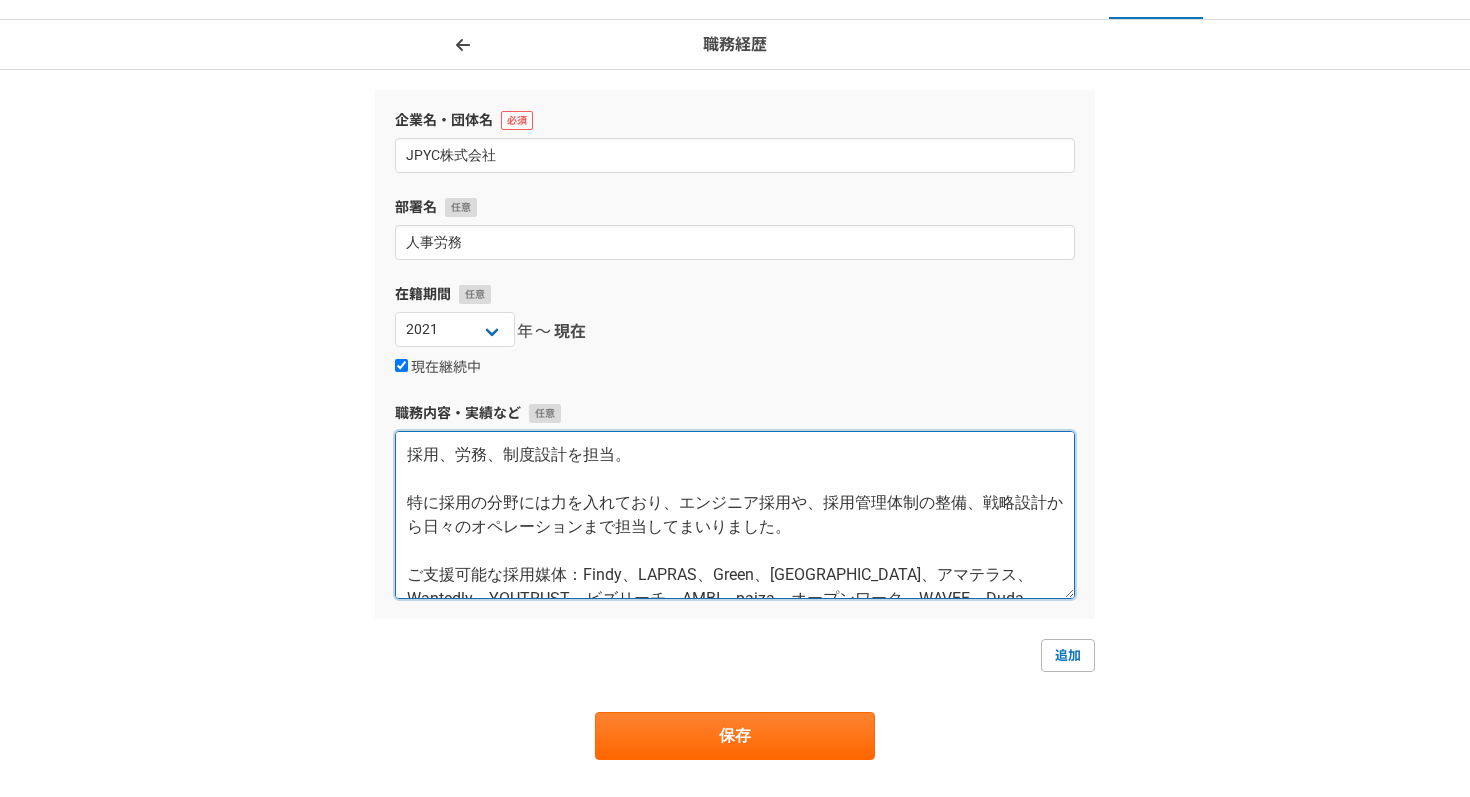 scroll, scrollTop: 23, scrollLeft: 0, axis: vertical 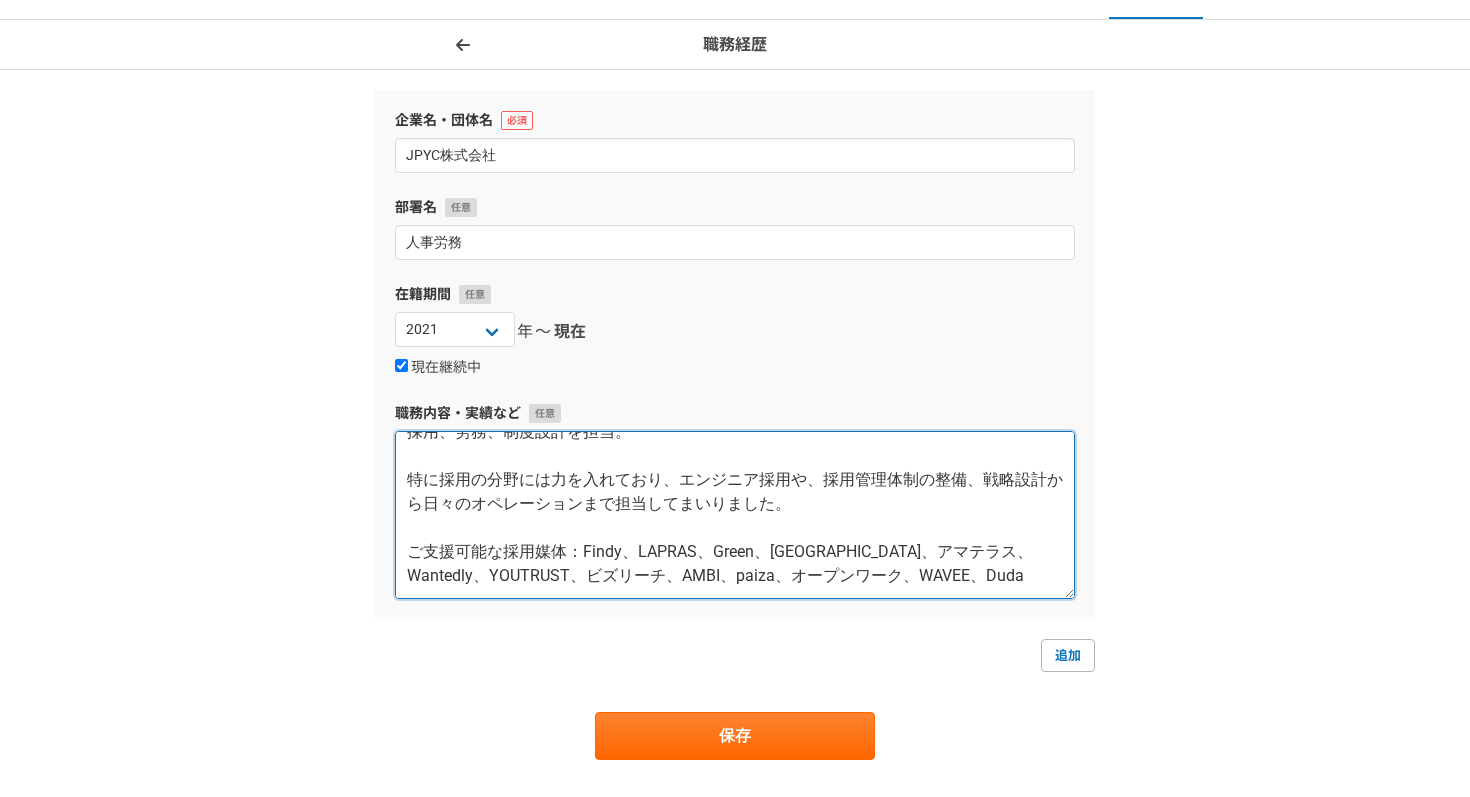 drag, startPoint x: 512, startPoint y: 482, endPoint x: 468, endPoint y: 482, distance: 44 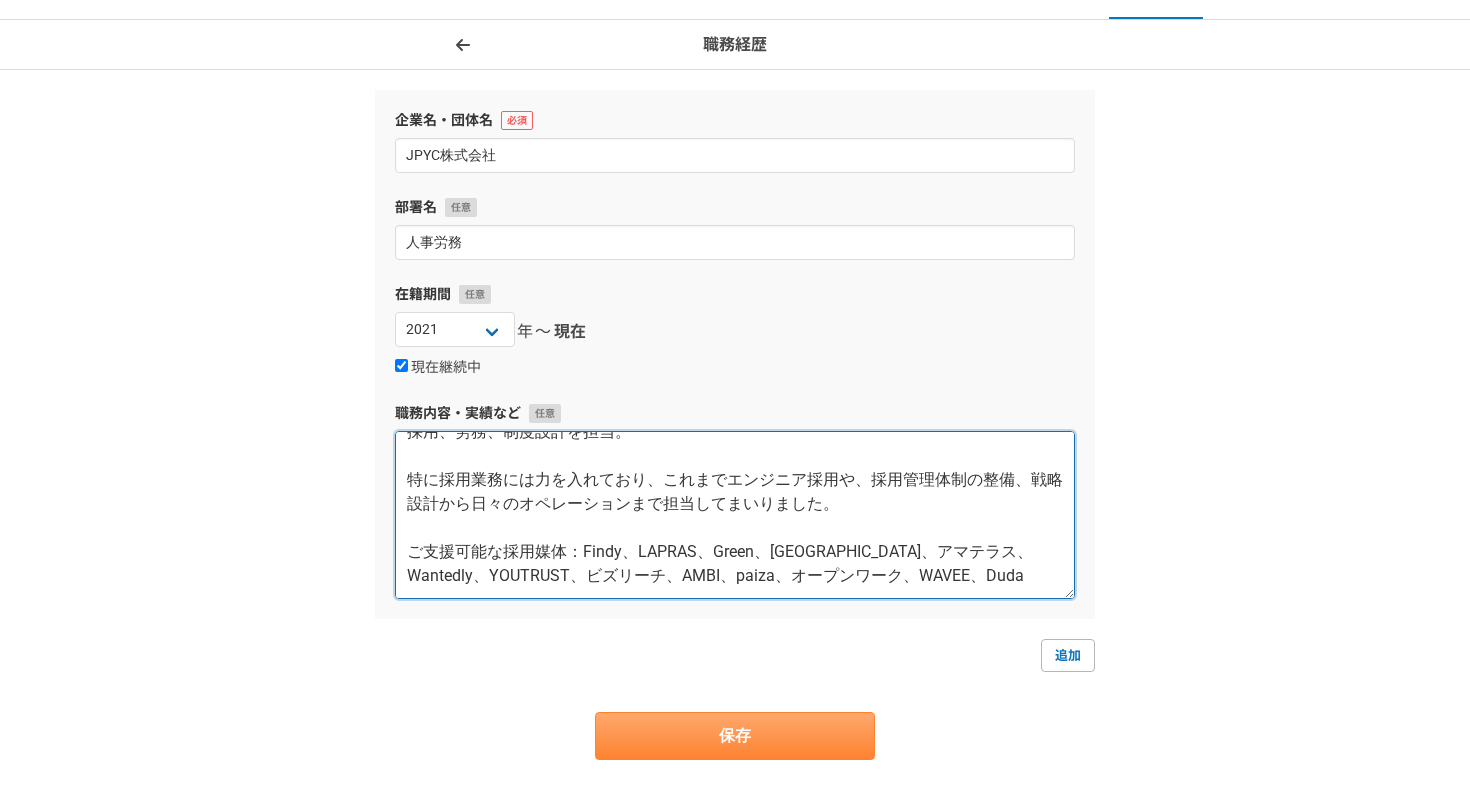 type on "採用、労務、制度設計を担当。
特に採用業務には力を入れており、これまでエンジニア採用や、採用管理体制の整備、戦略設計から日々のオペレーションまで担当してまいりました。
ご支援可能な採用媒体：Findy、LAPRAS、Green、Forkwell、アマテラス、Wantedly、YOUTRUST、ビズリーチ、AMBI、paiza、オープンワーク、WAVEE、Duda" 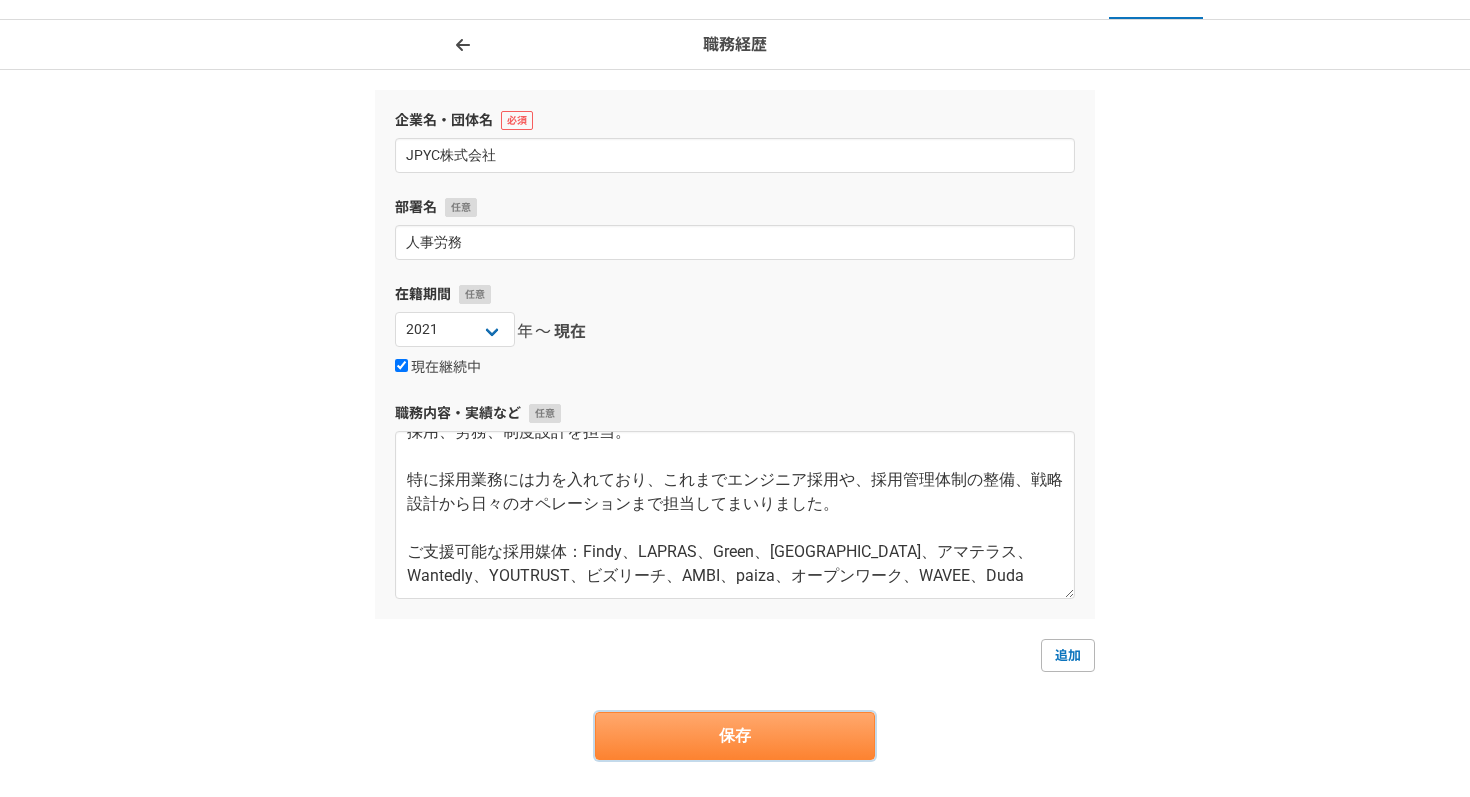 click on "保存" at bounding box center (735, 736) 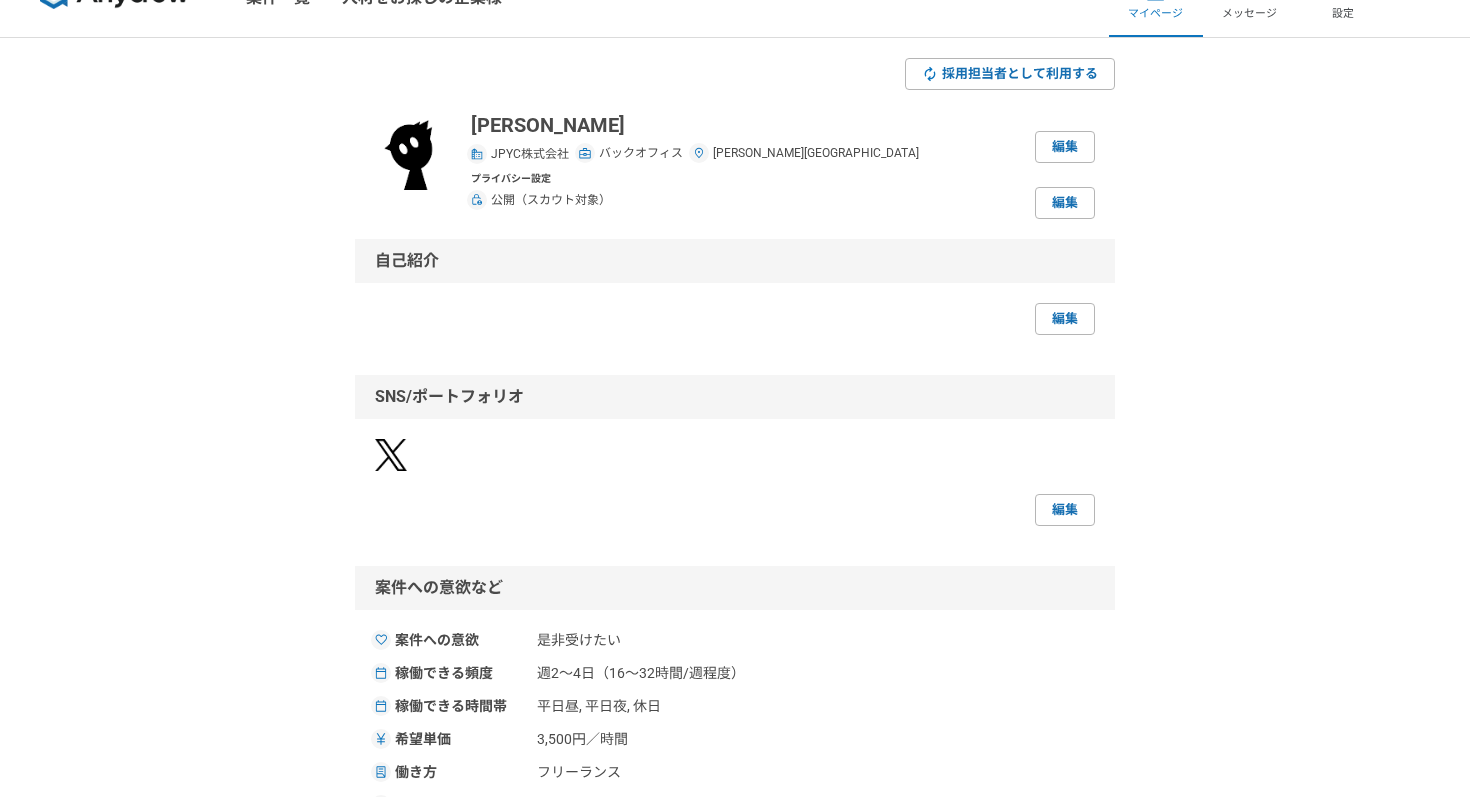 scroll, scrollTop: 0, scrollLeft: 0, axis: both 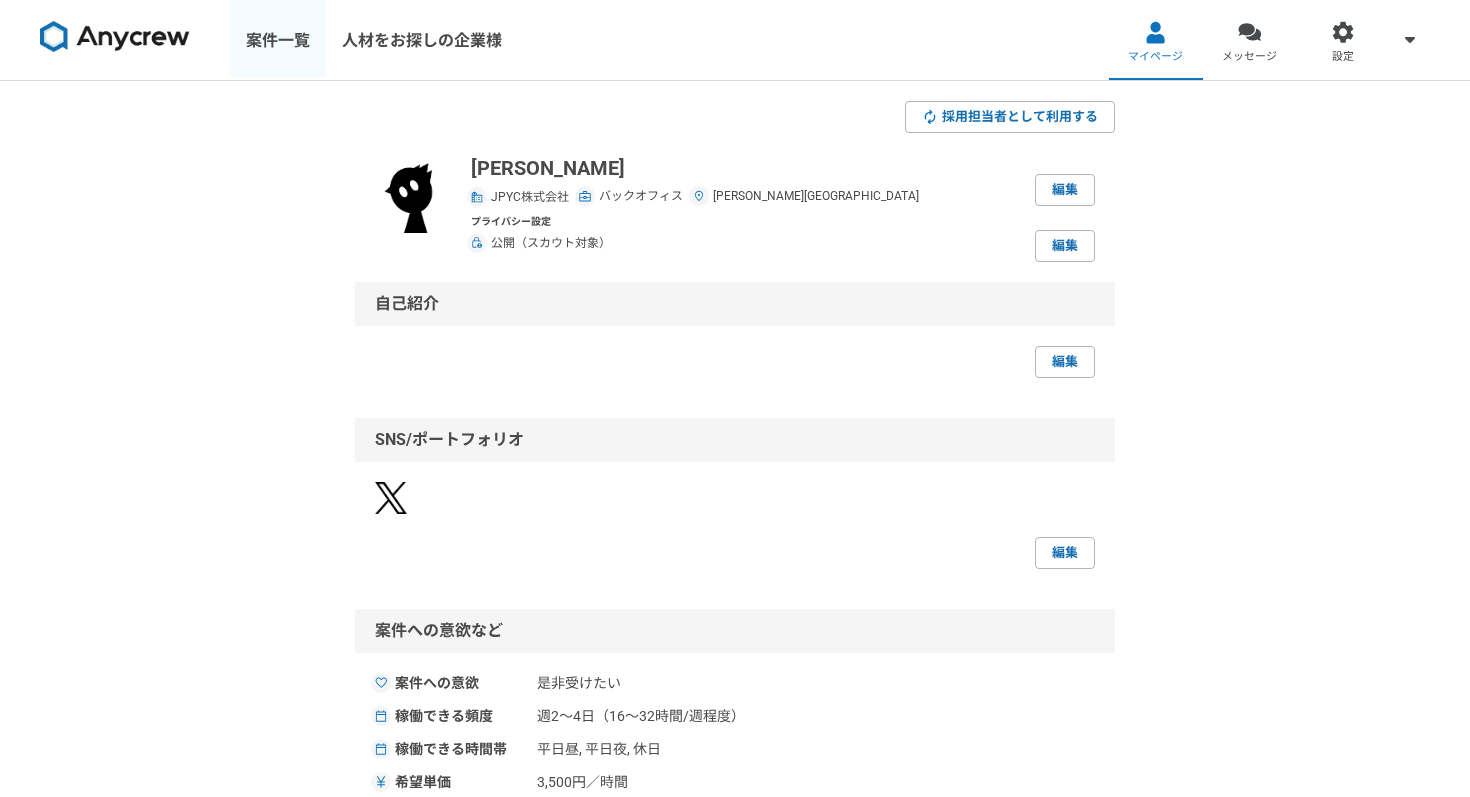 click on "案件一覧" at bounding box center (278, 40) 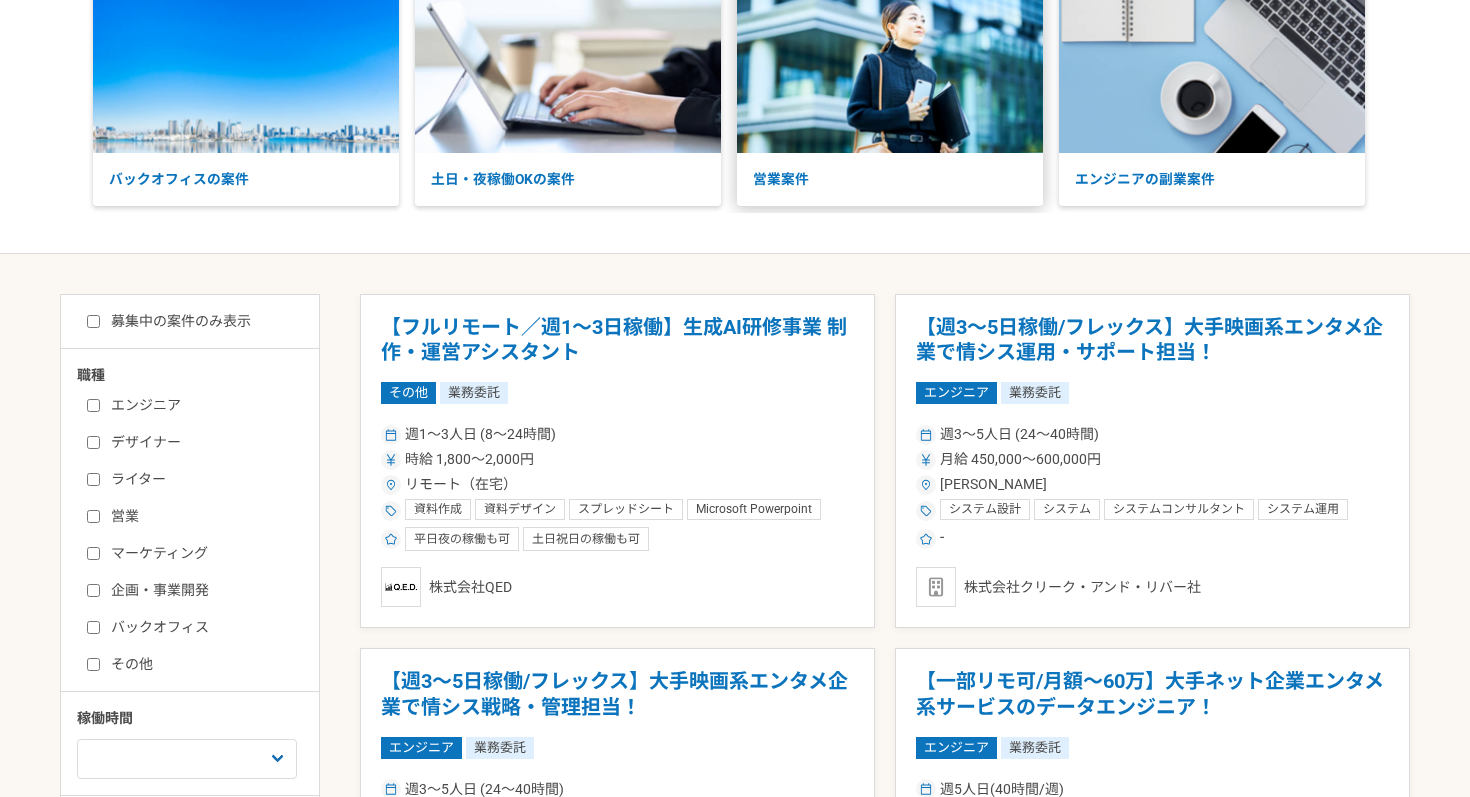 scroll, scrollTop: 189, scrollLeft: 0, axis: vertical 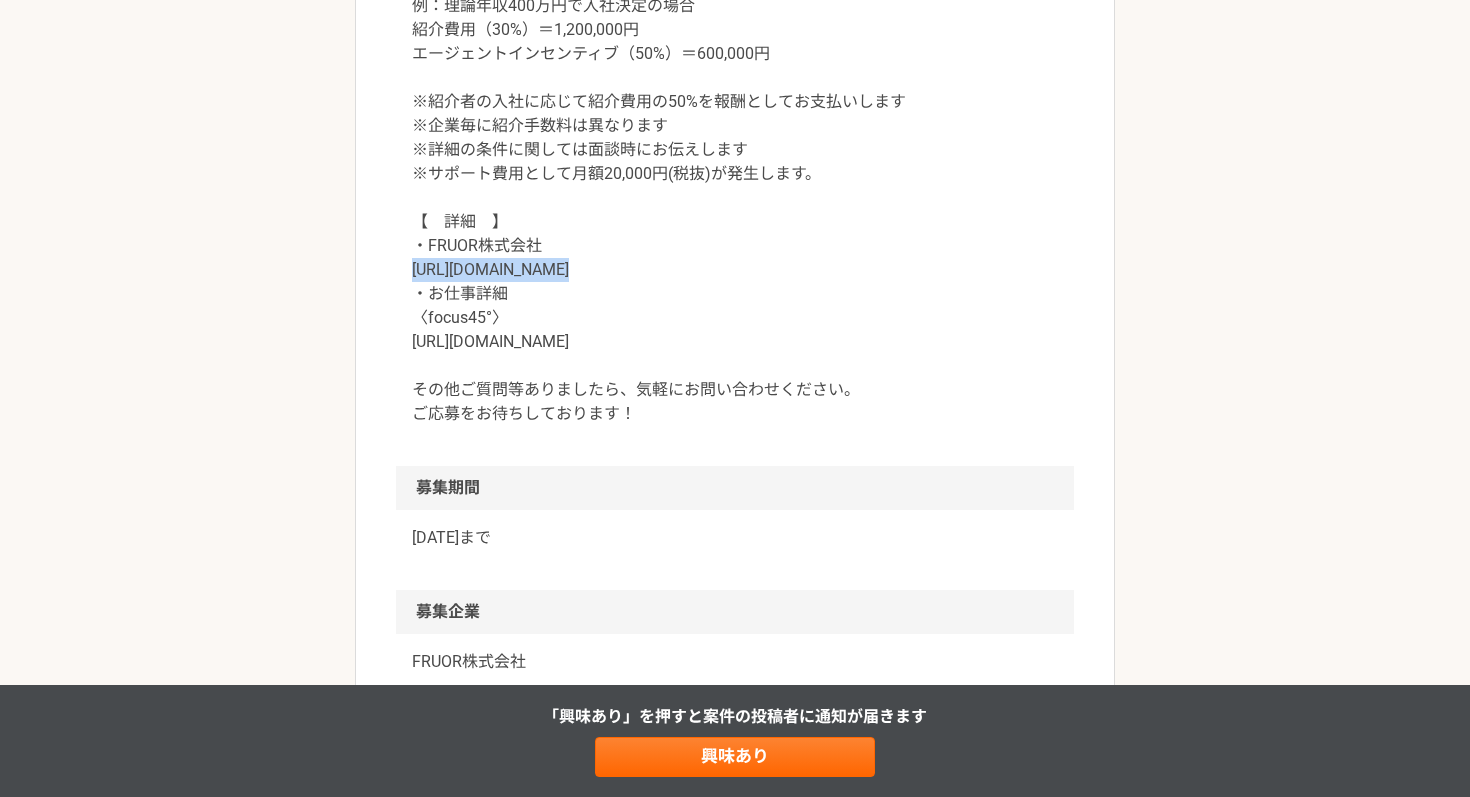 drag, startPoint x: 545, startPoint y: 269, endPoint x: 377, endPoint y: 268, distance: 168.00298 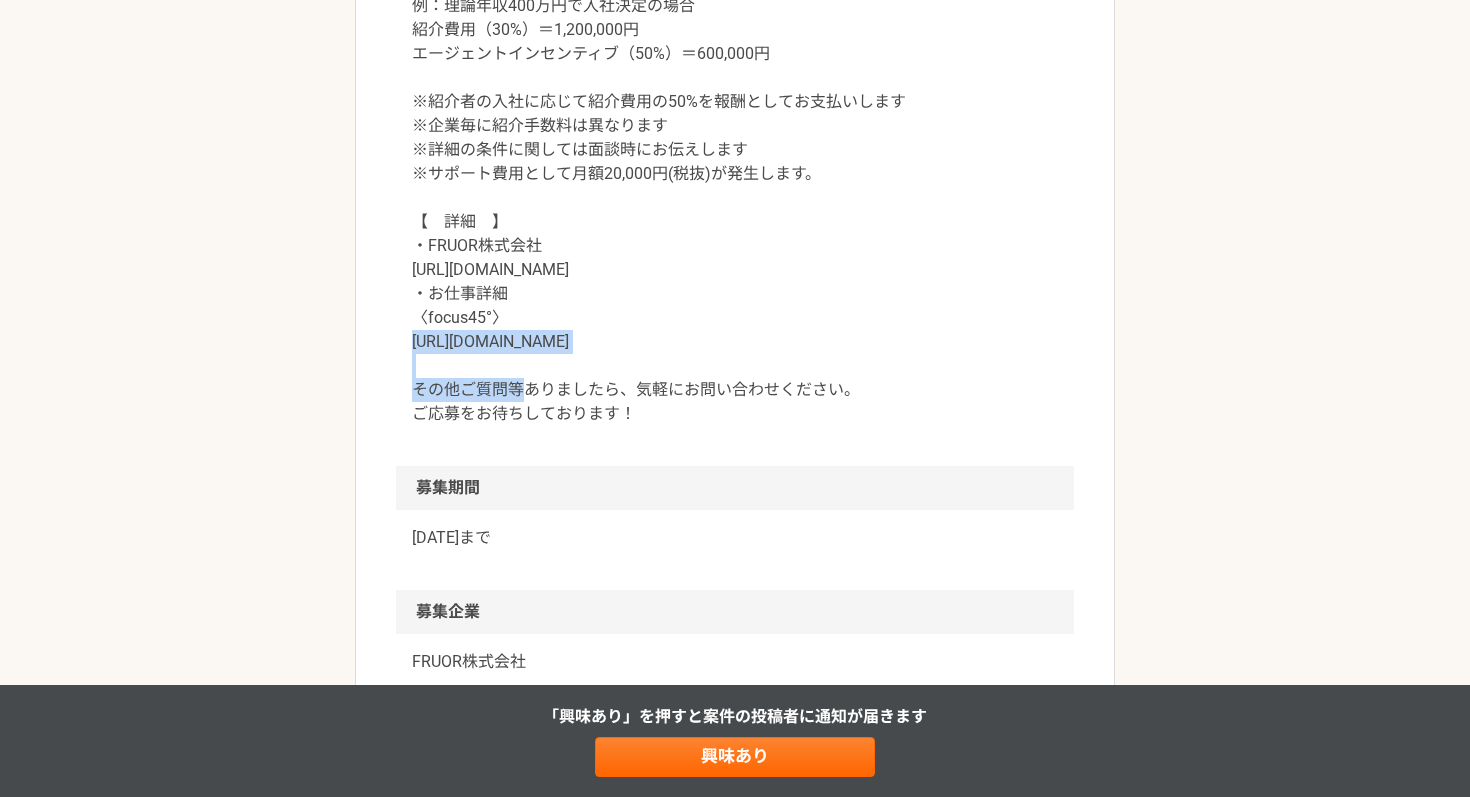 drag, startPoint x: 612, startPoint y: 337, endPoint x: 403, endPoint y: 343, distance: 209.0861 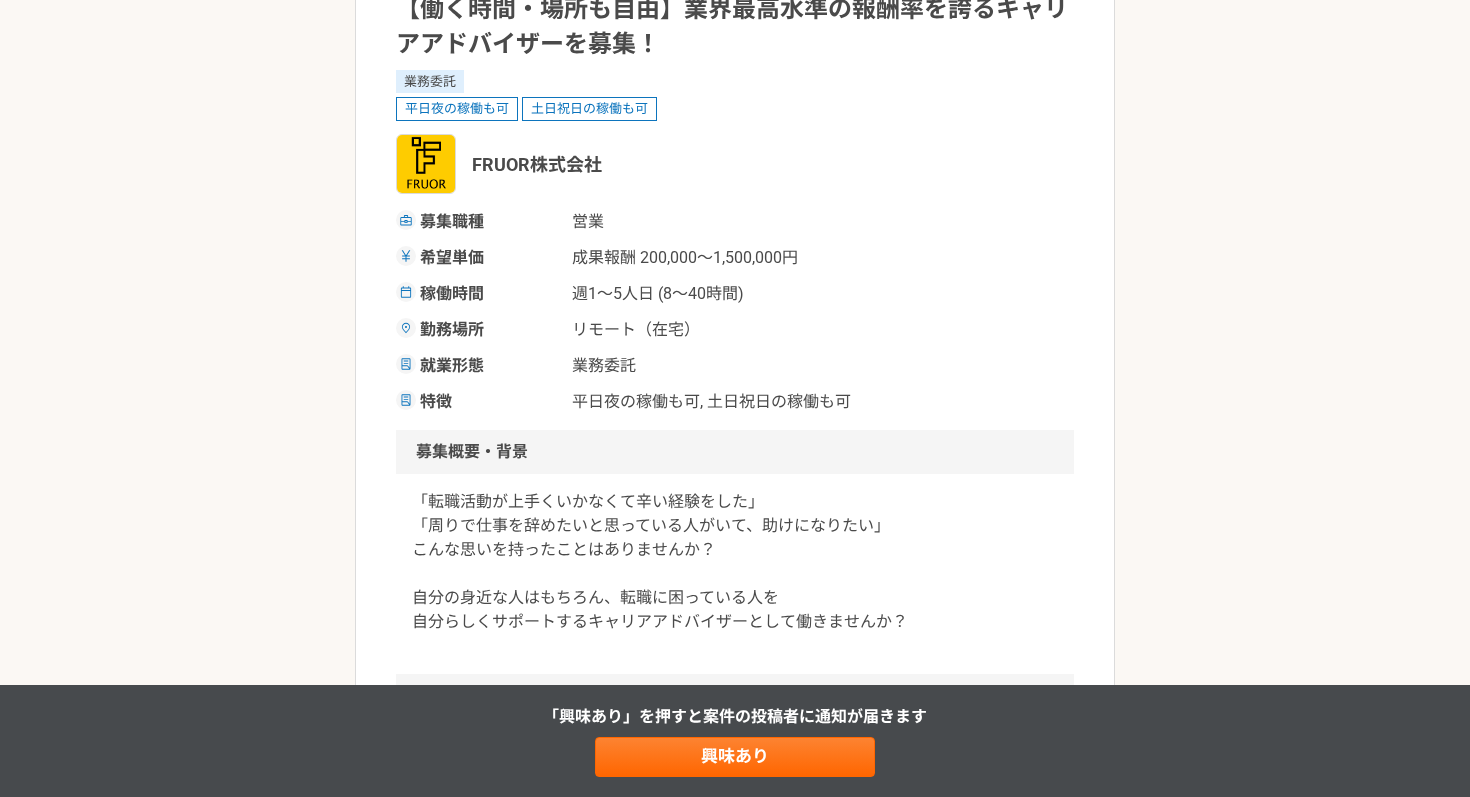 scroll, scrollTop: 0, scrollLeft: 0, axis: both 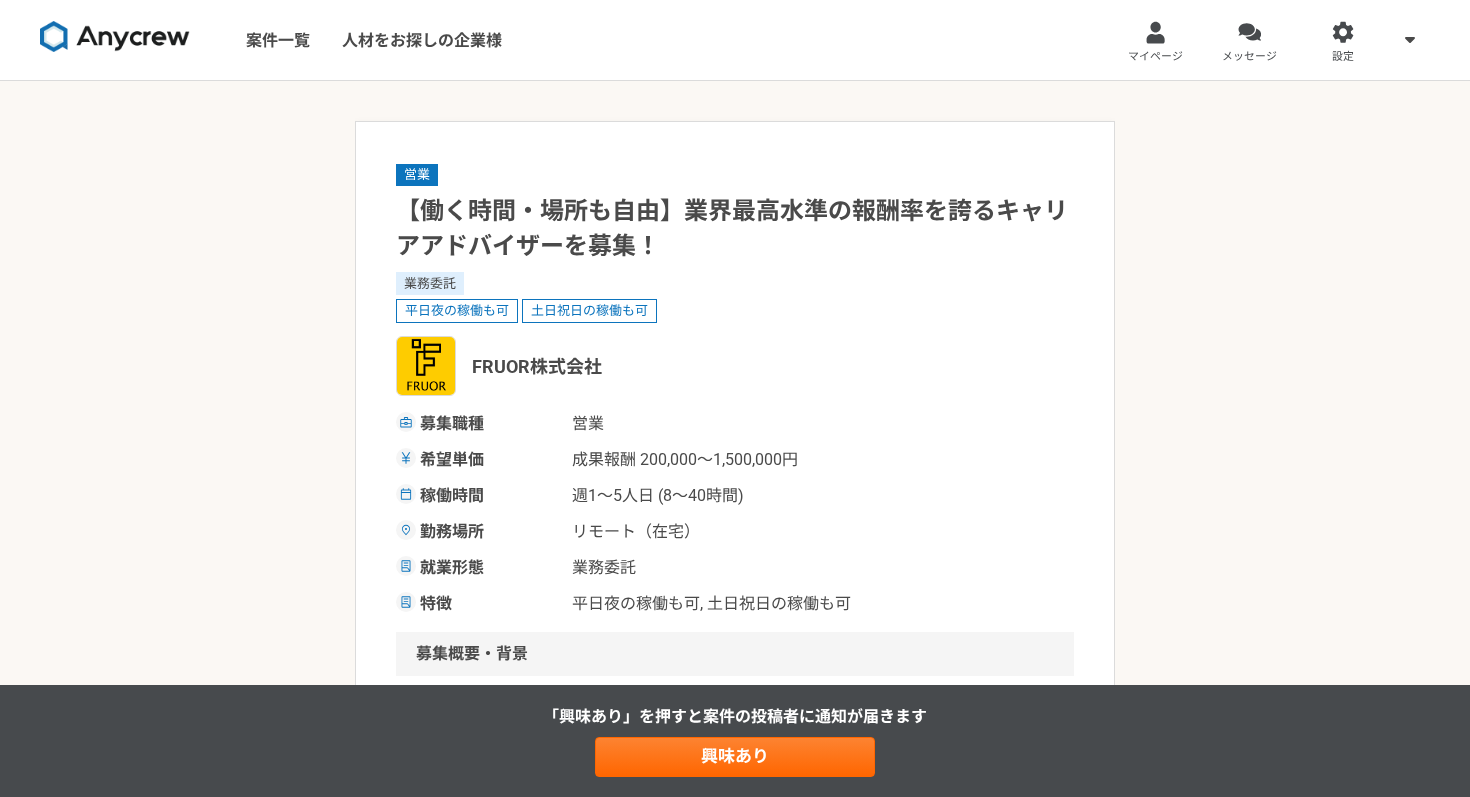 click at bounding box center [115, 37] 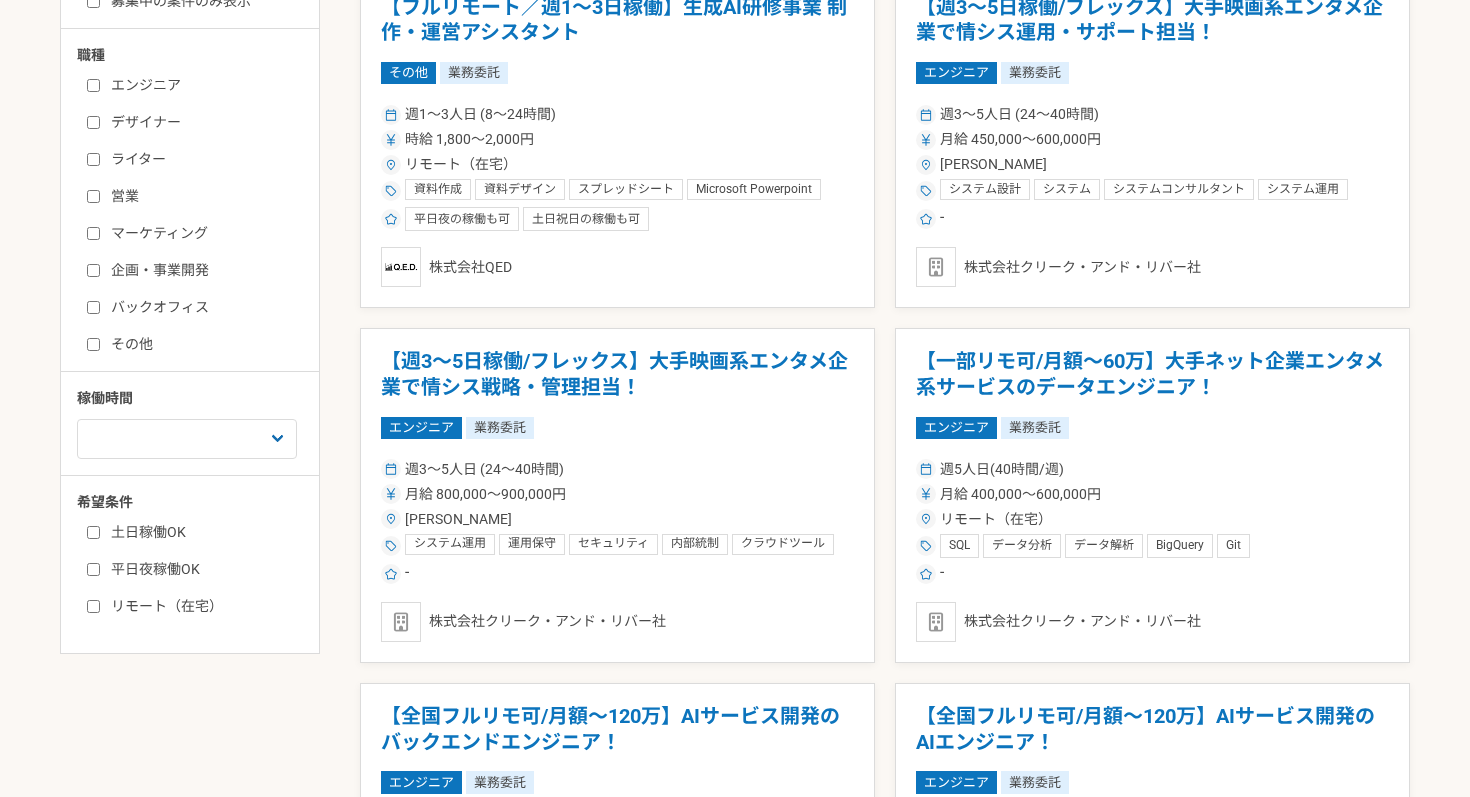 scroll, scrollTop: 456, scrollLeft: 0, axis: vertical 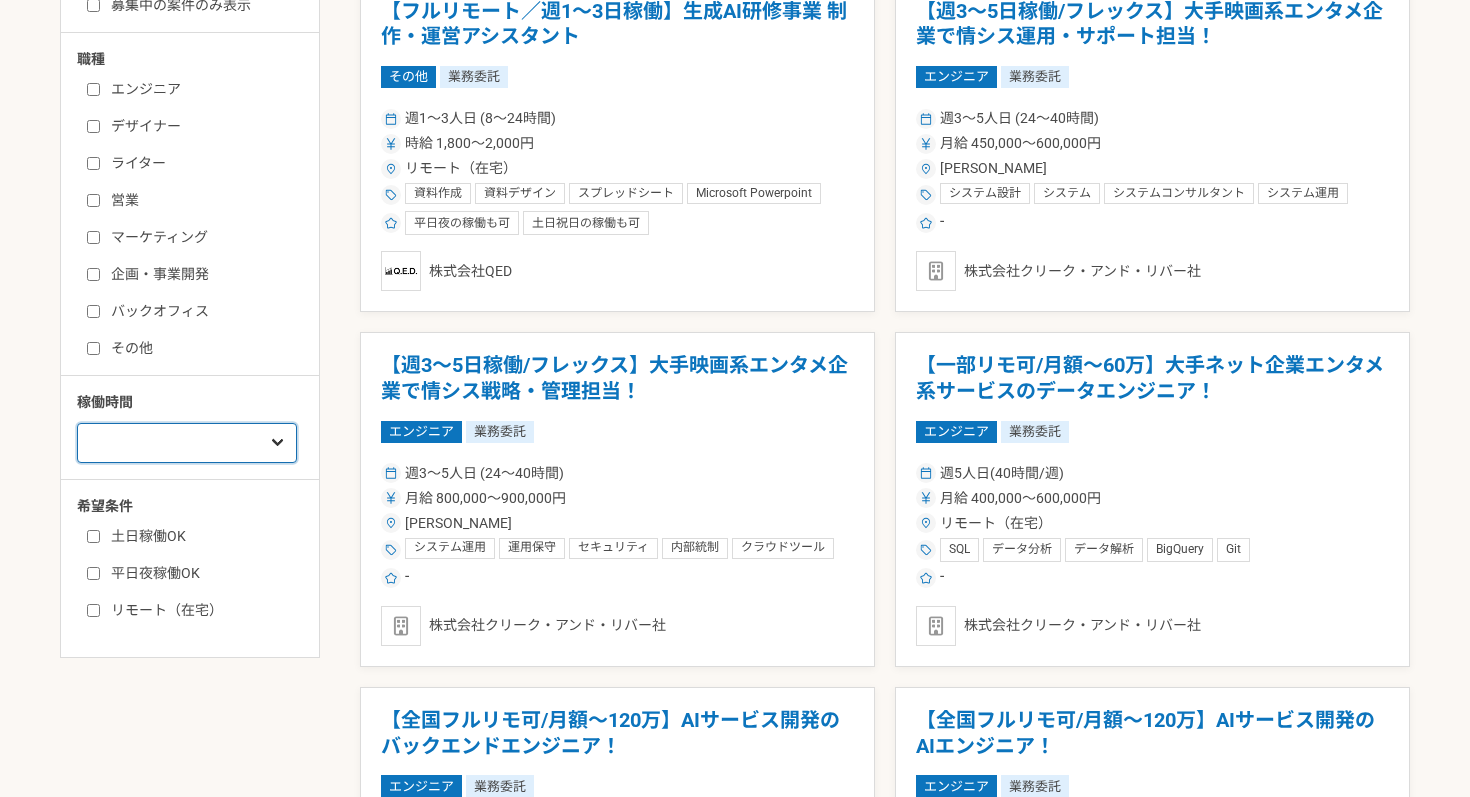 click on "週1人日（8時間）以下 週2人日（16時間）以下 週3人日（24時間）以下 週4人日（32時間）以下 週5人日（40時間）以下" at bounding box center [187, 443] 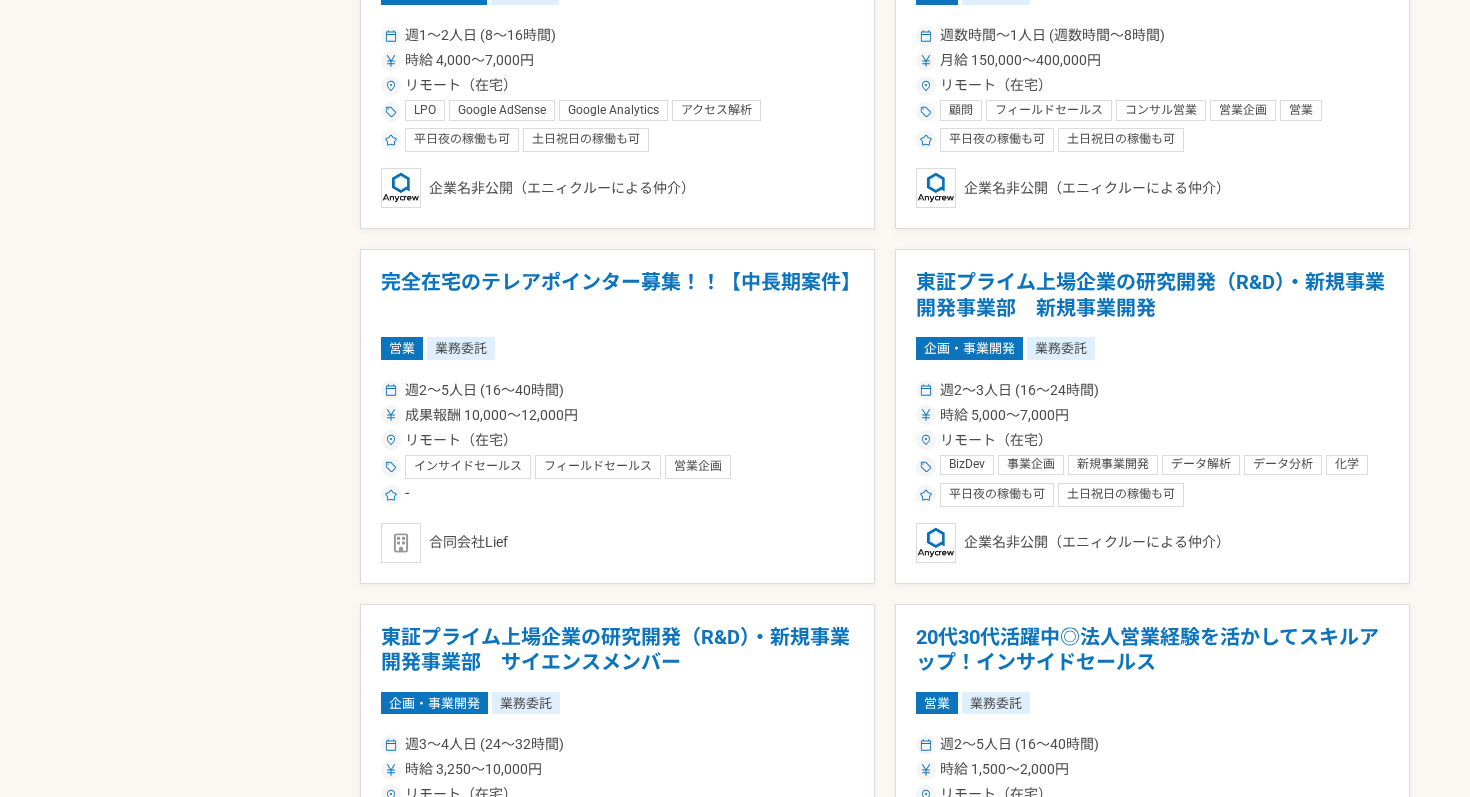 scroll, scrollTop: 1740, scrollLeft: 0, axis: vertical 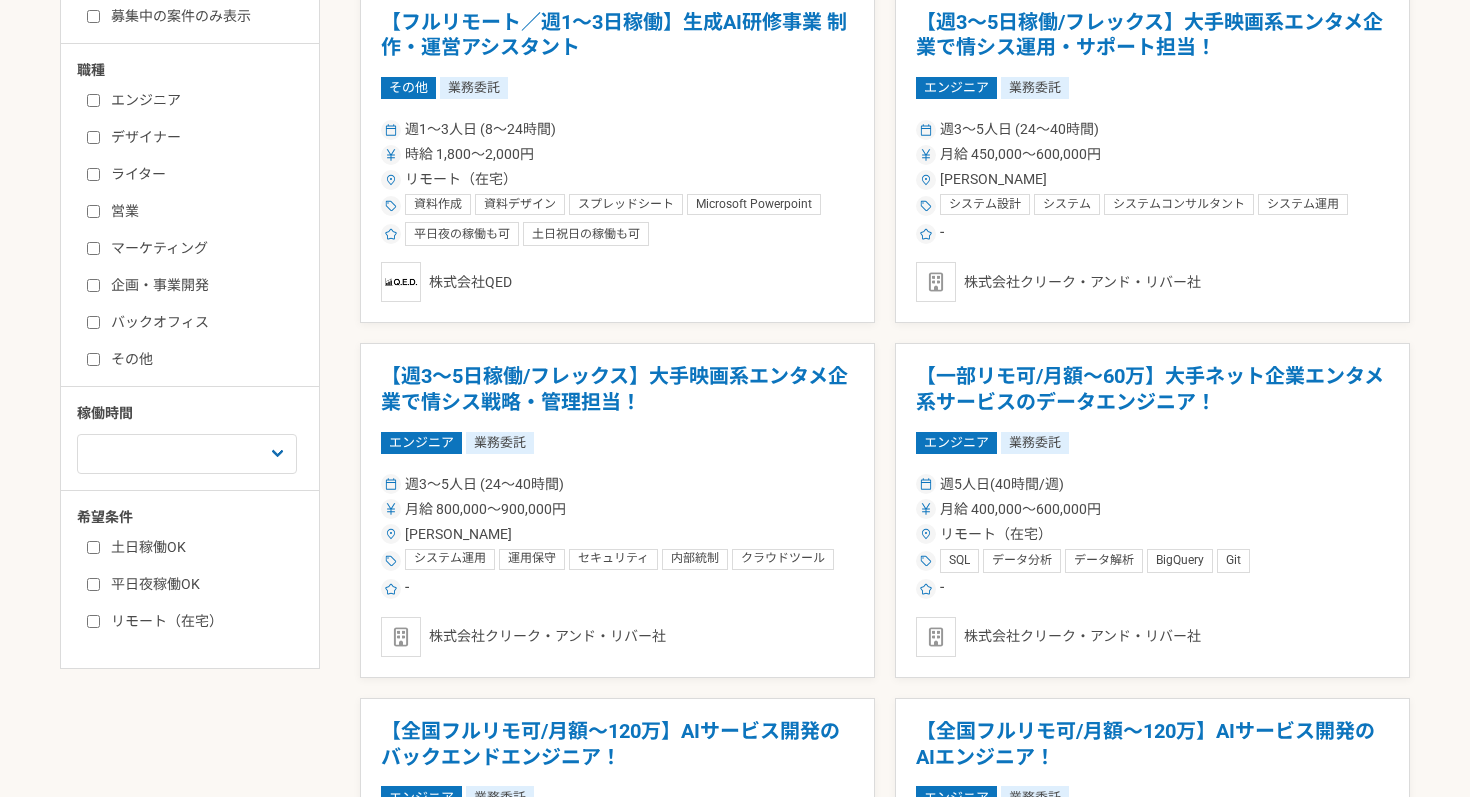 click on "営業" at bounding box center (202, 211) 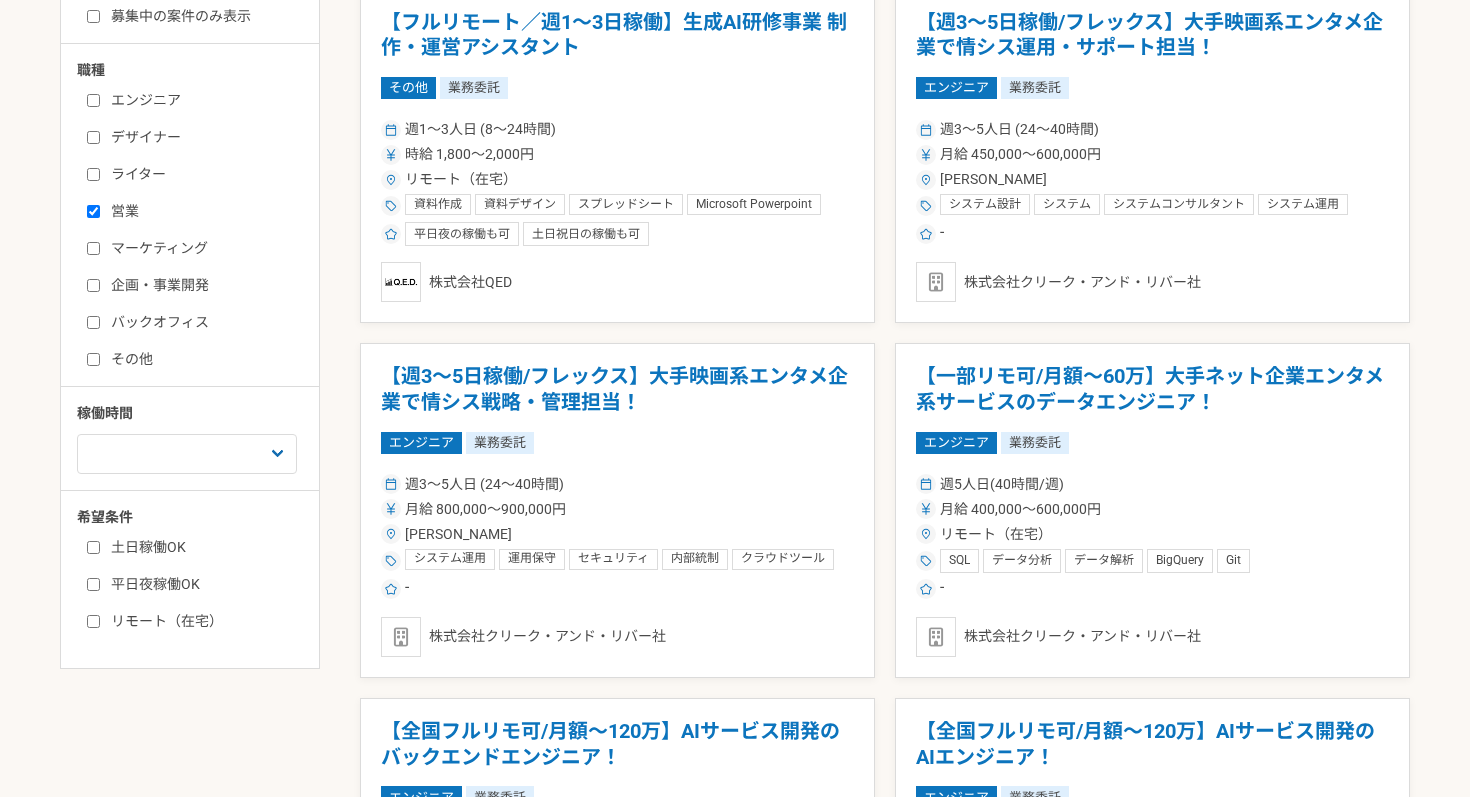 checkbox on "true" 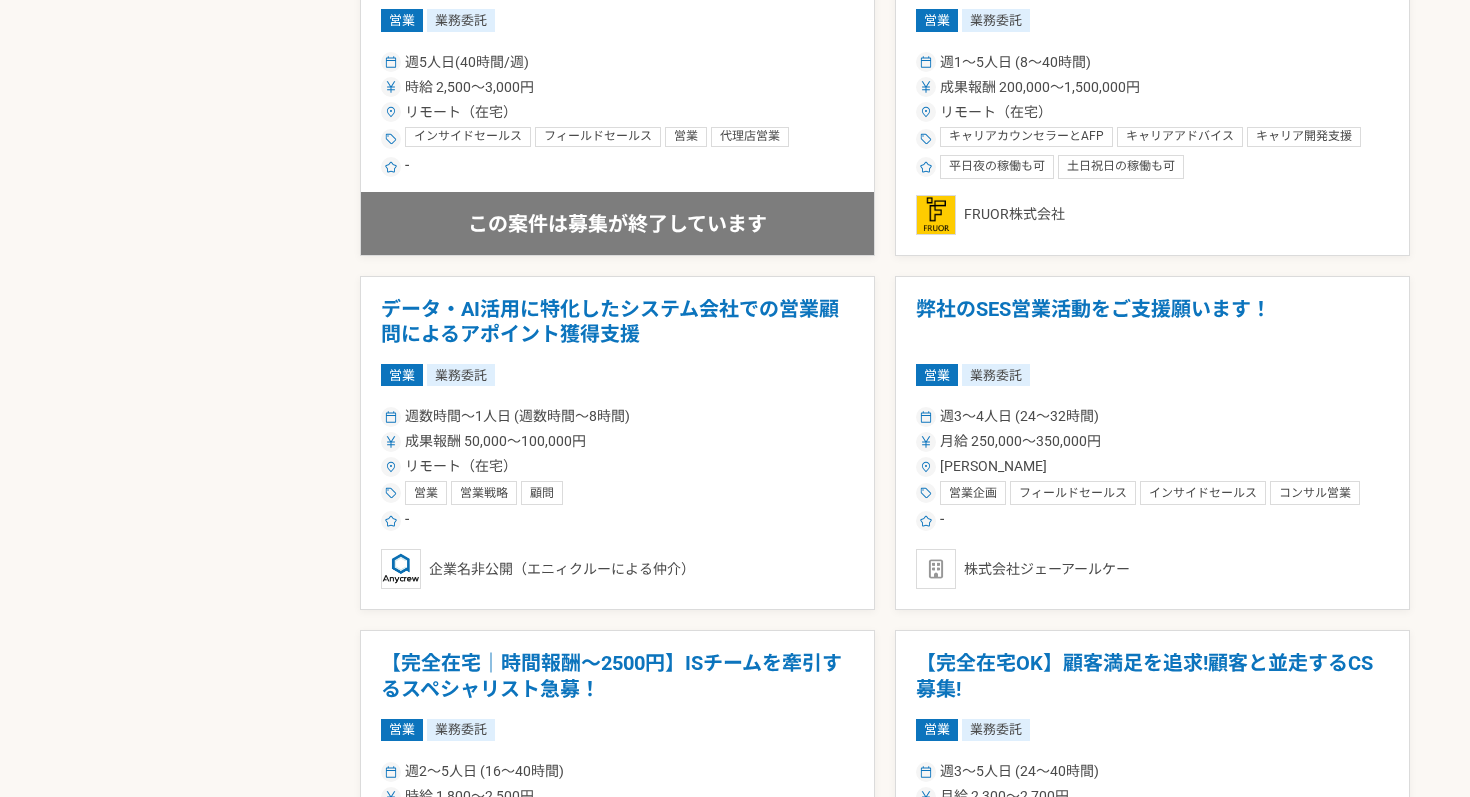 scroll, scrollTop: 2205, scrollLeft: 0, axis: vertical 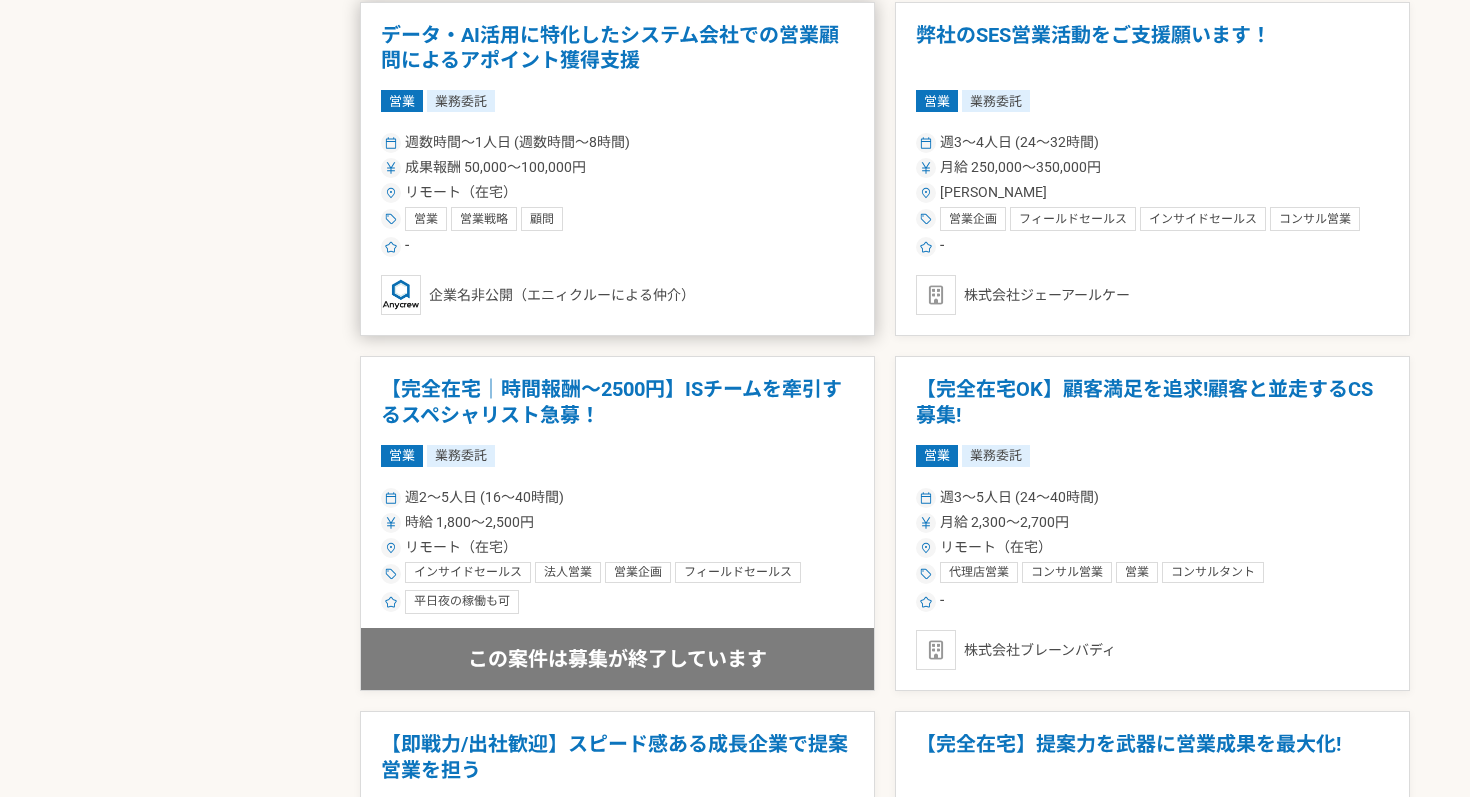click on "データ・AI活用に特化したシステム会社での営業顧問によるアポイント獲得支援" at bounding box center [617, 48] 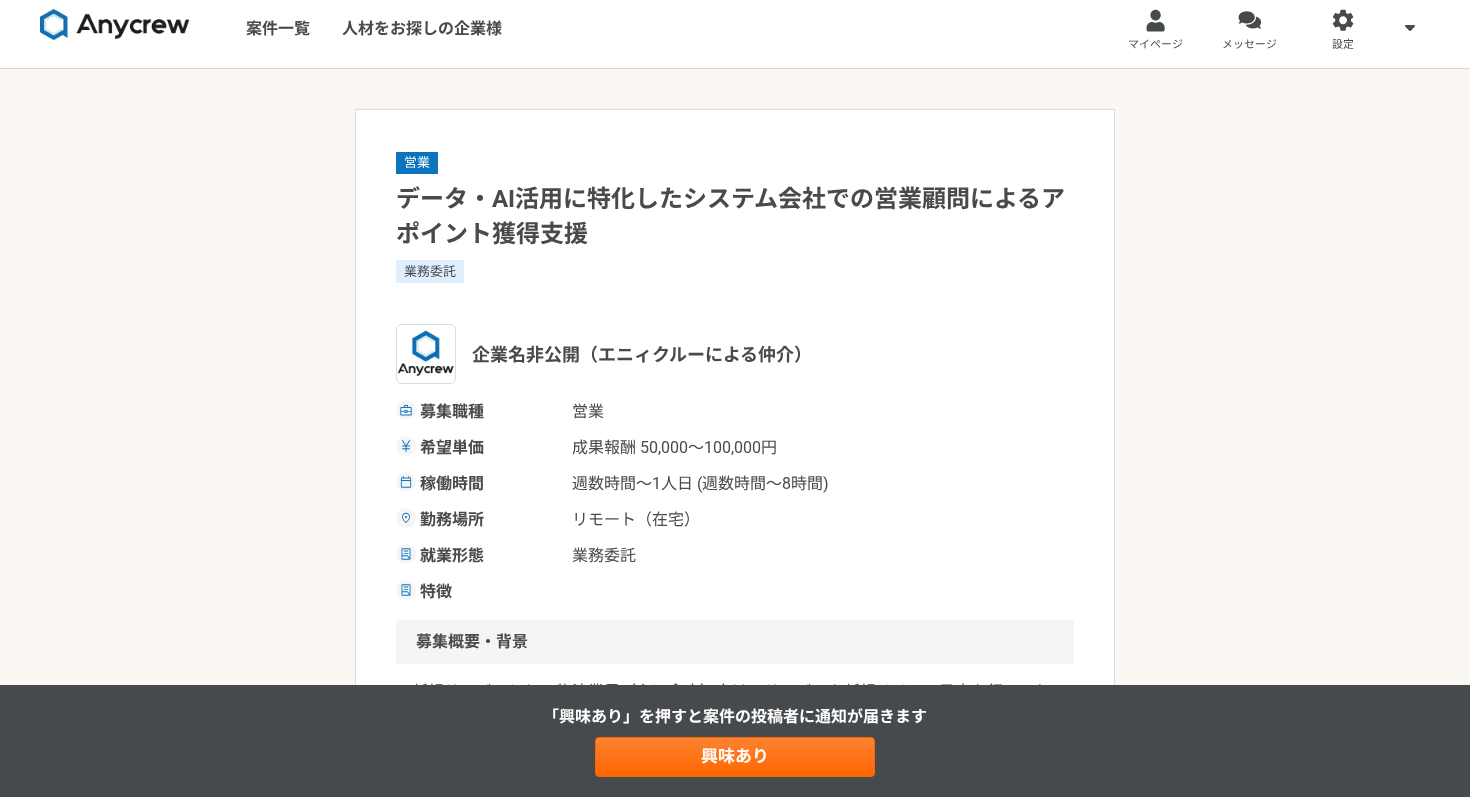 scroll, scrollTop: 0, scrollLeft: 0, axis: both 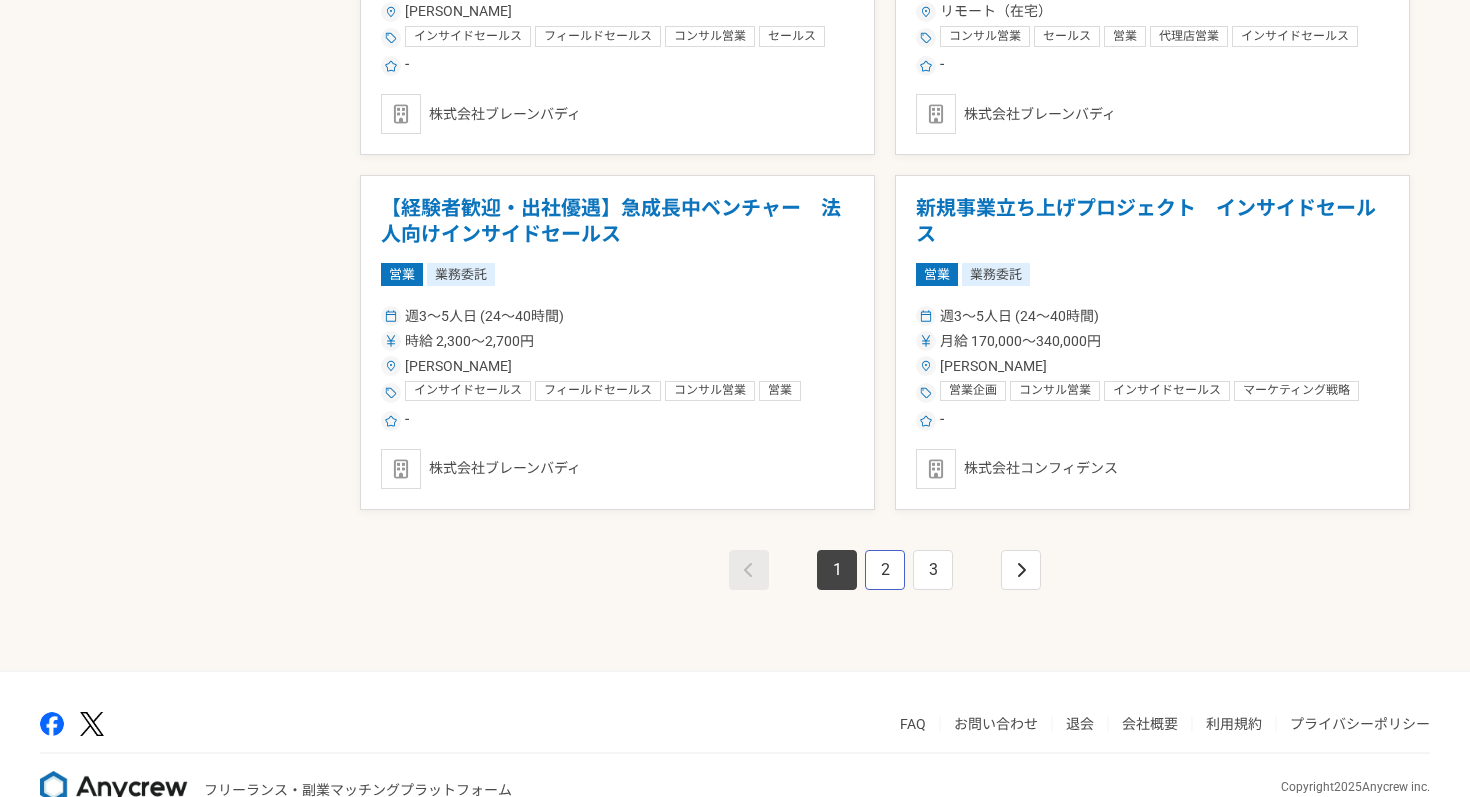 click on "2" at bounding box center [885, 570] 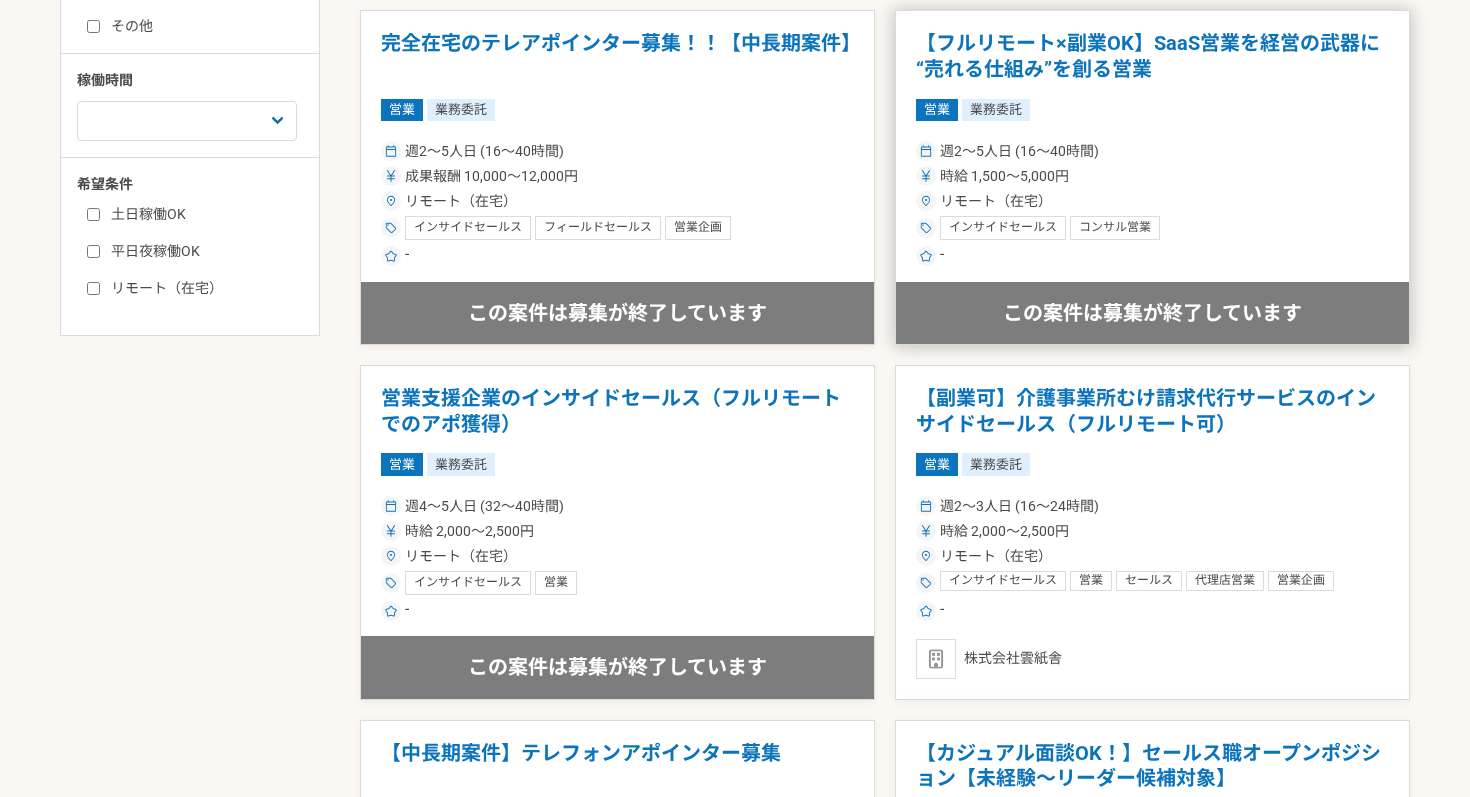 scroll, scrollTop: 757, scrollLeft: 0, axis: vertical 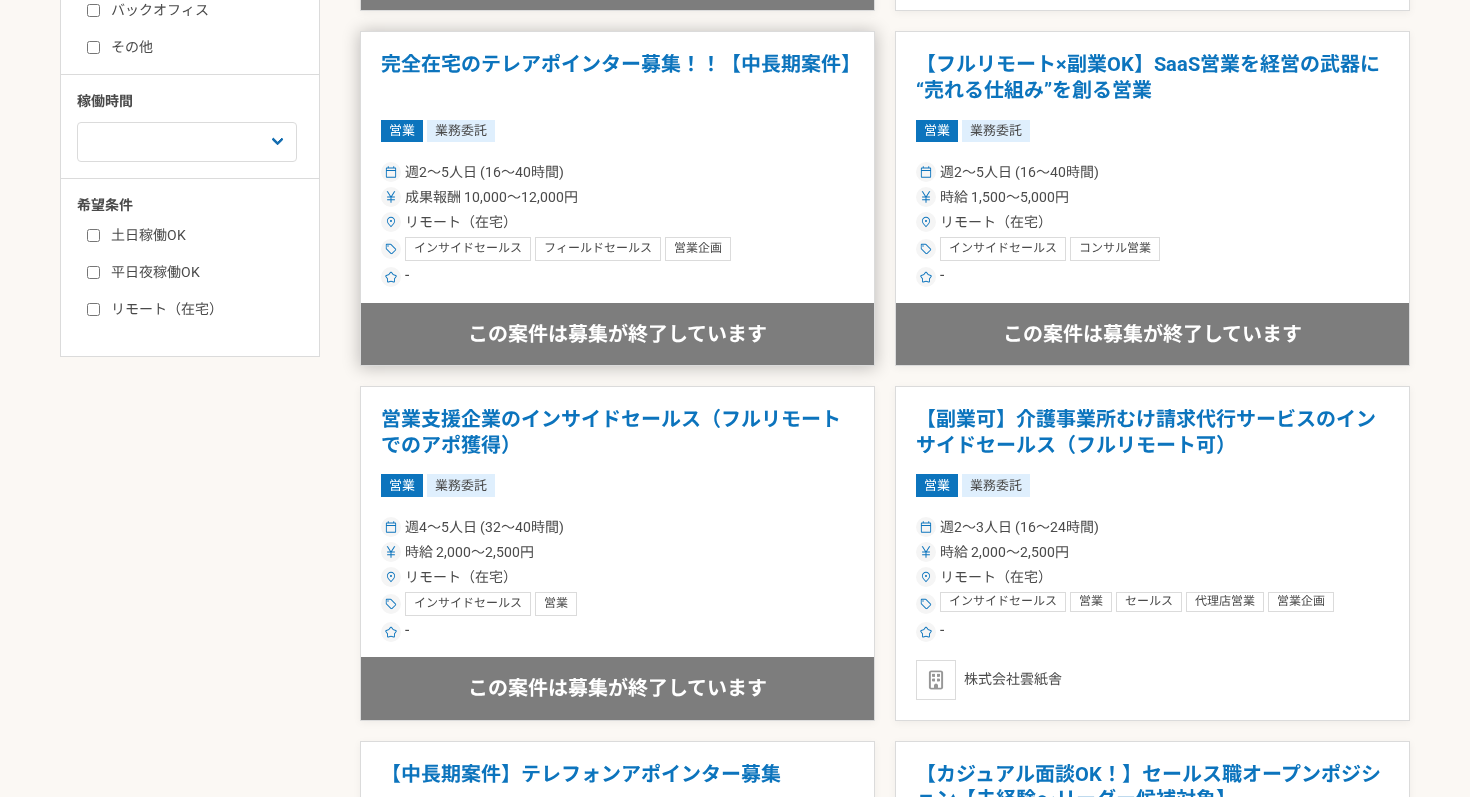 click on "営業 業務委託" at bounding box center [617, 131] 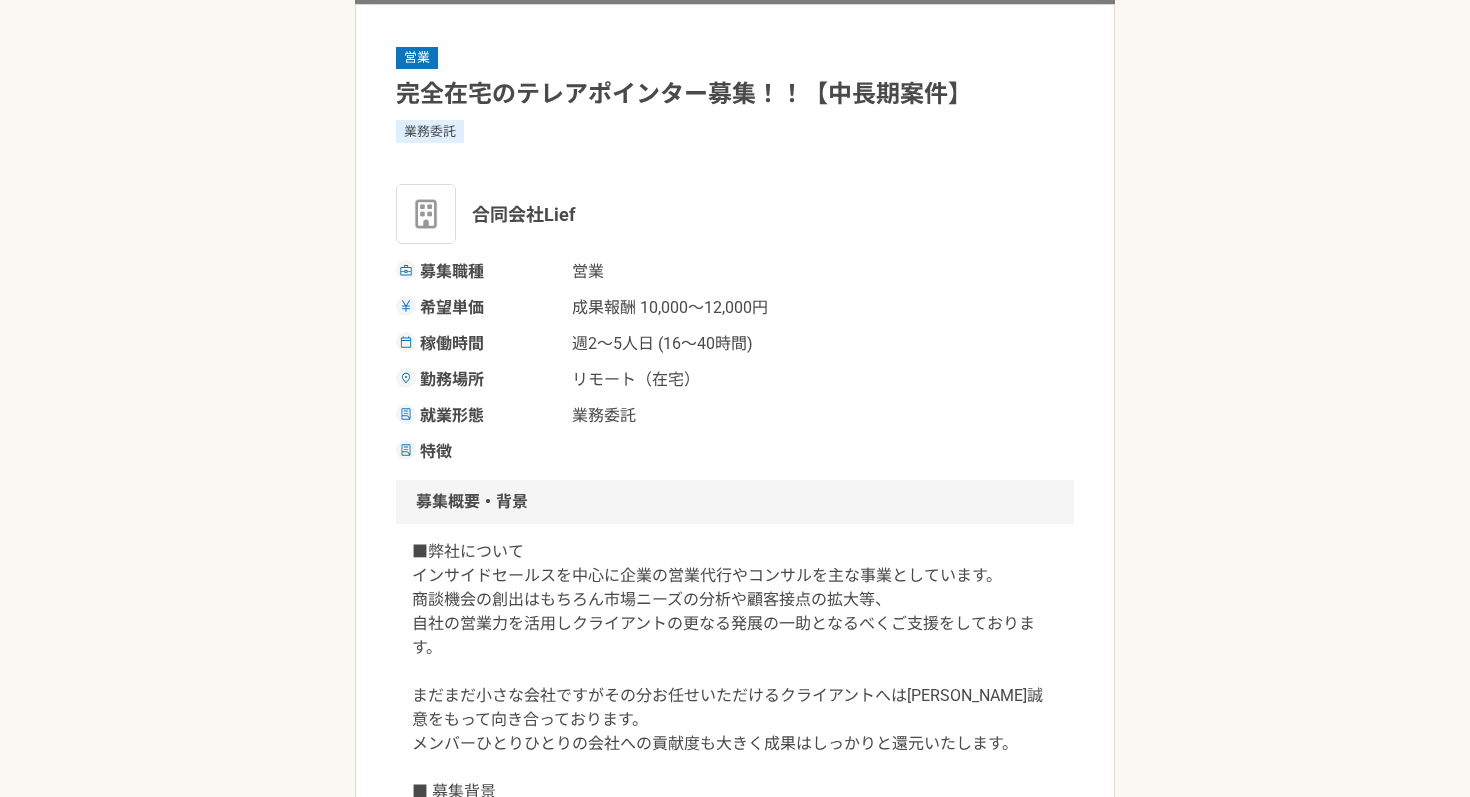 scroll, scrollTop: 0, scrollLeft: 0, axis: both 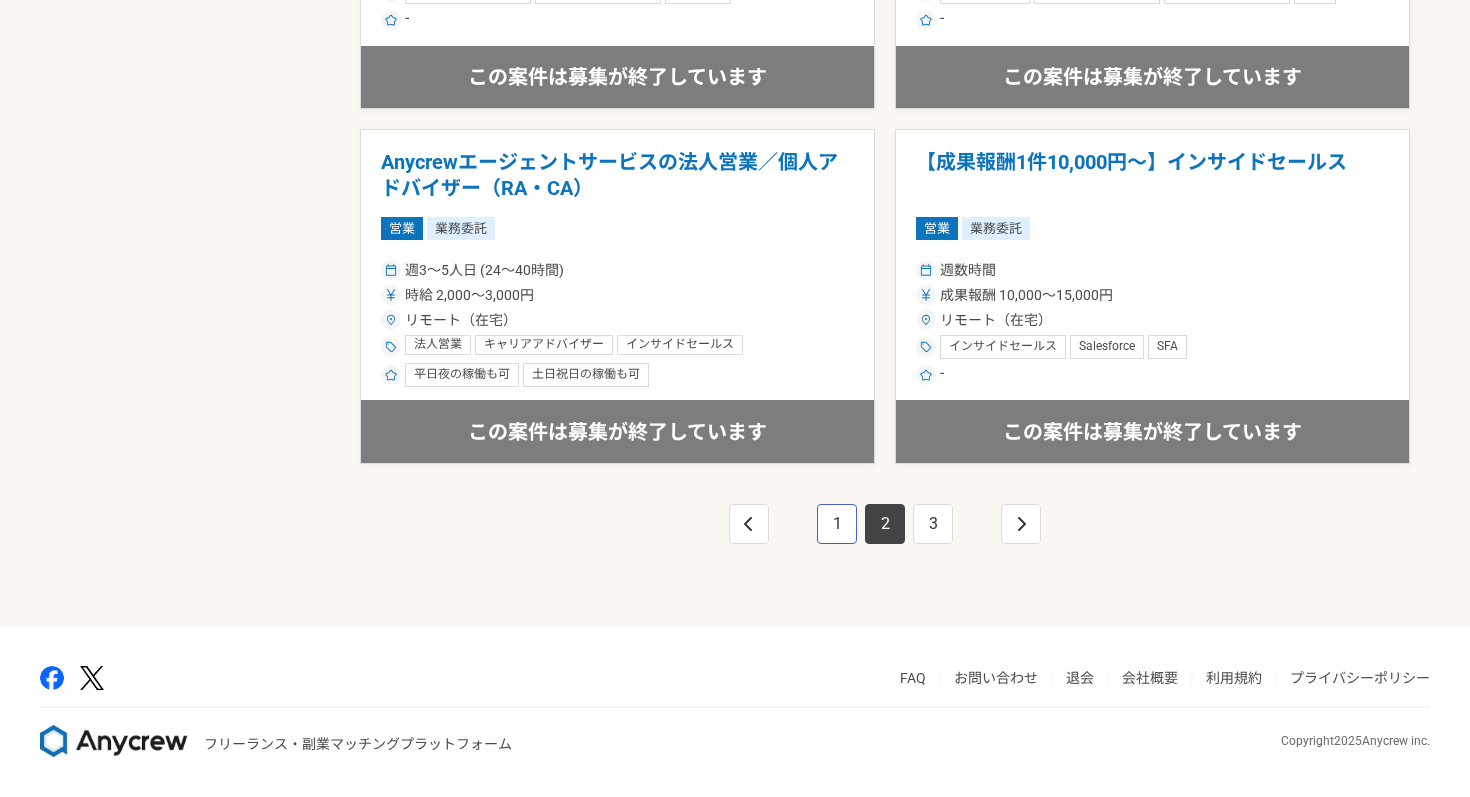 click on "1" at bounding box center [837, 524] 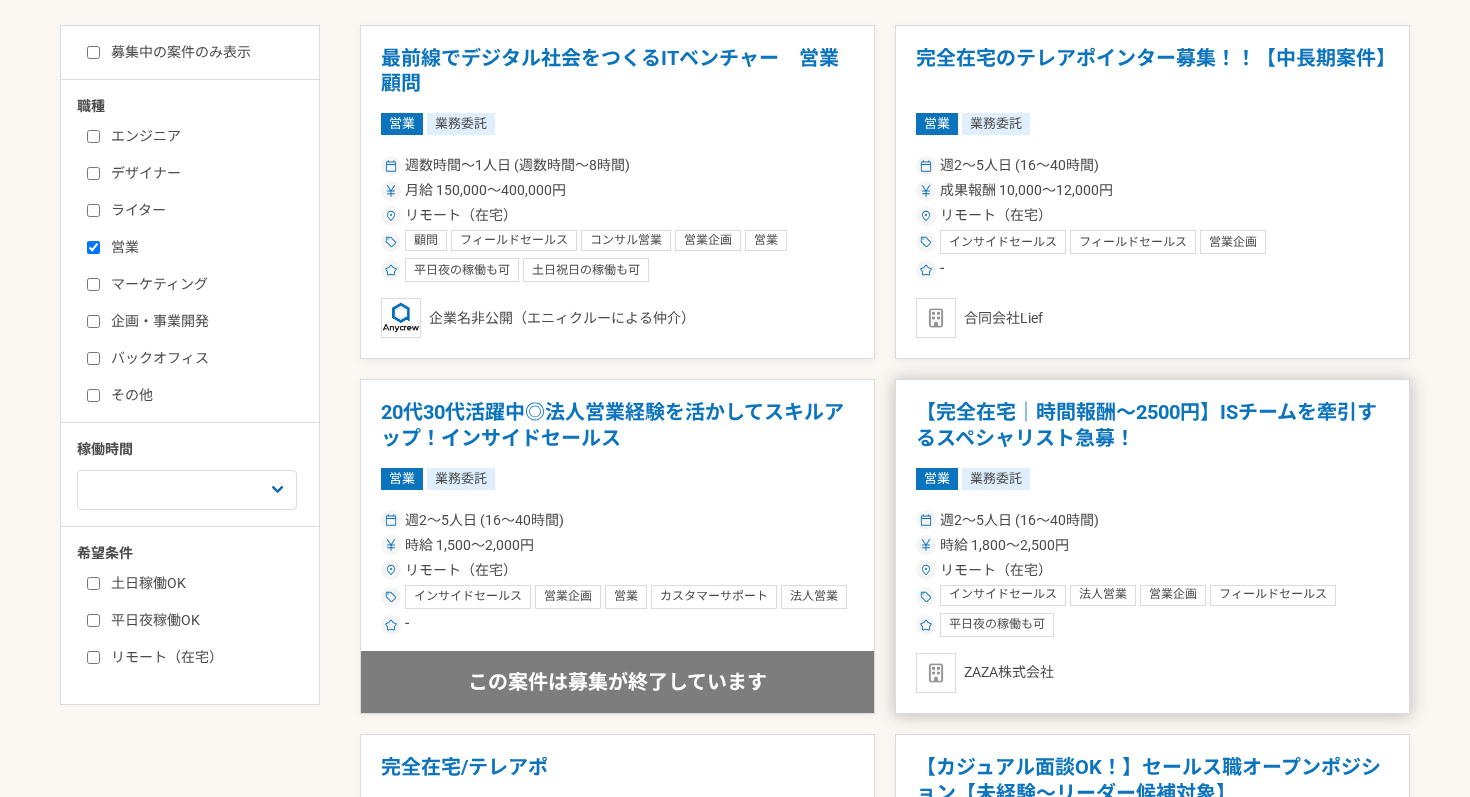 scroll, scrollTop: 393, scrollLeft: 0, axis: vertical 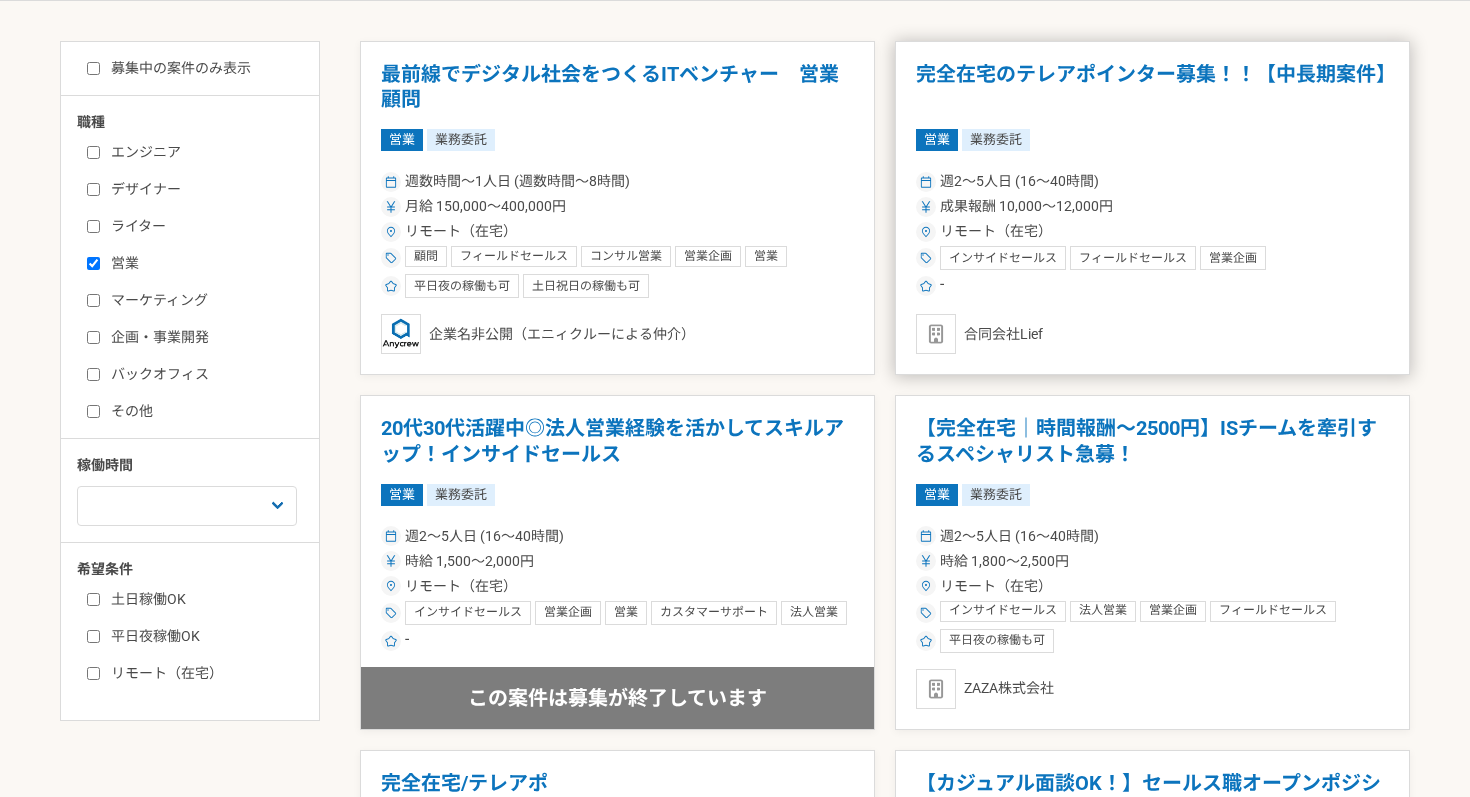 click on "完全在宅のテレアポインター募集！！【中長期案件】" at bounding box center (1152, 87) 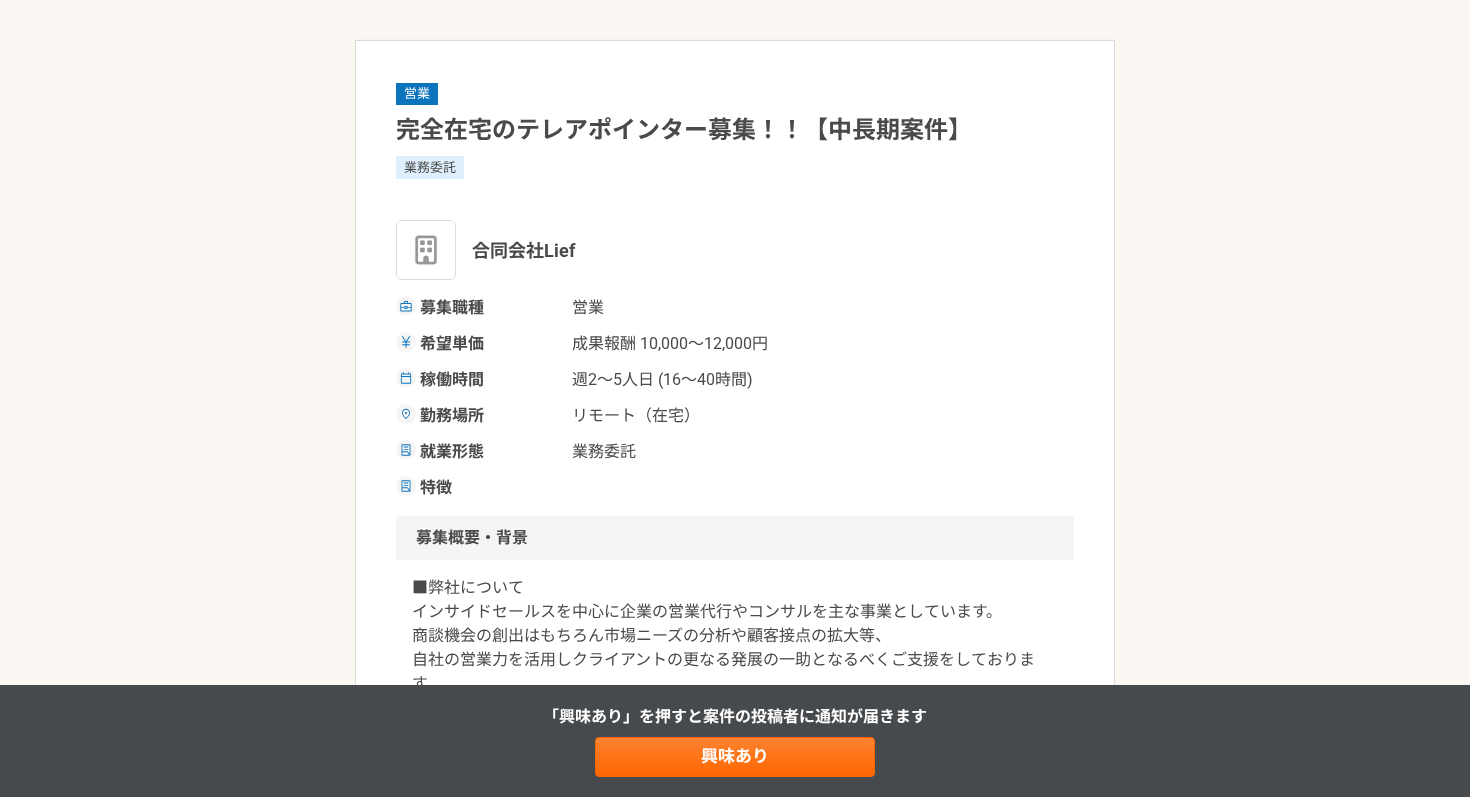 scroll, scrollTop: 0, scrollLeft: 0, axis: both 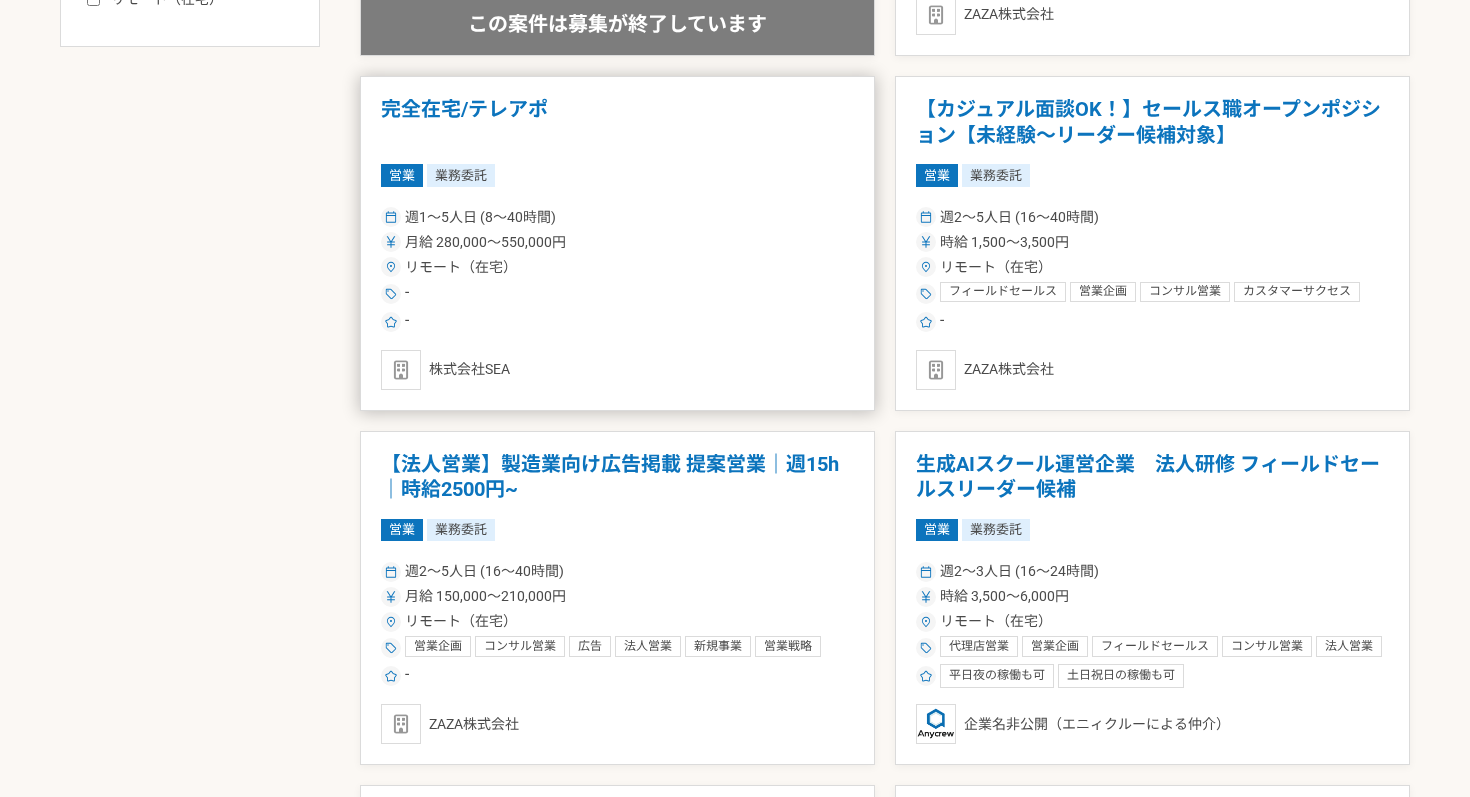 click on "完全在宅/テレアポ 営業 業務委託 週1〜5人日 (8〜40時間) 月給 280,000〜550,000円 リモート（在宅） - - 株式会社SEA" at bounding box center (617, 243) 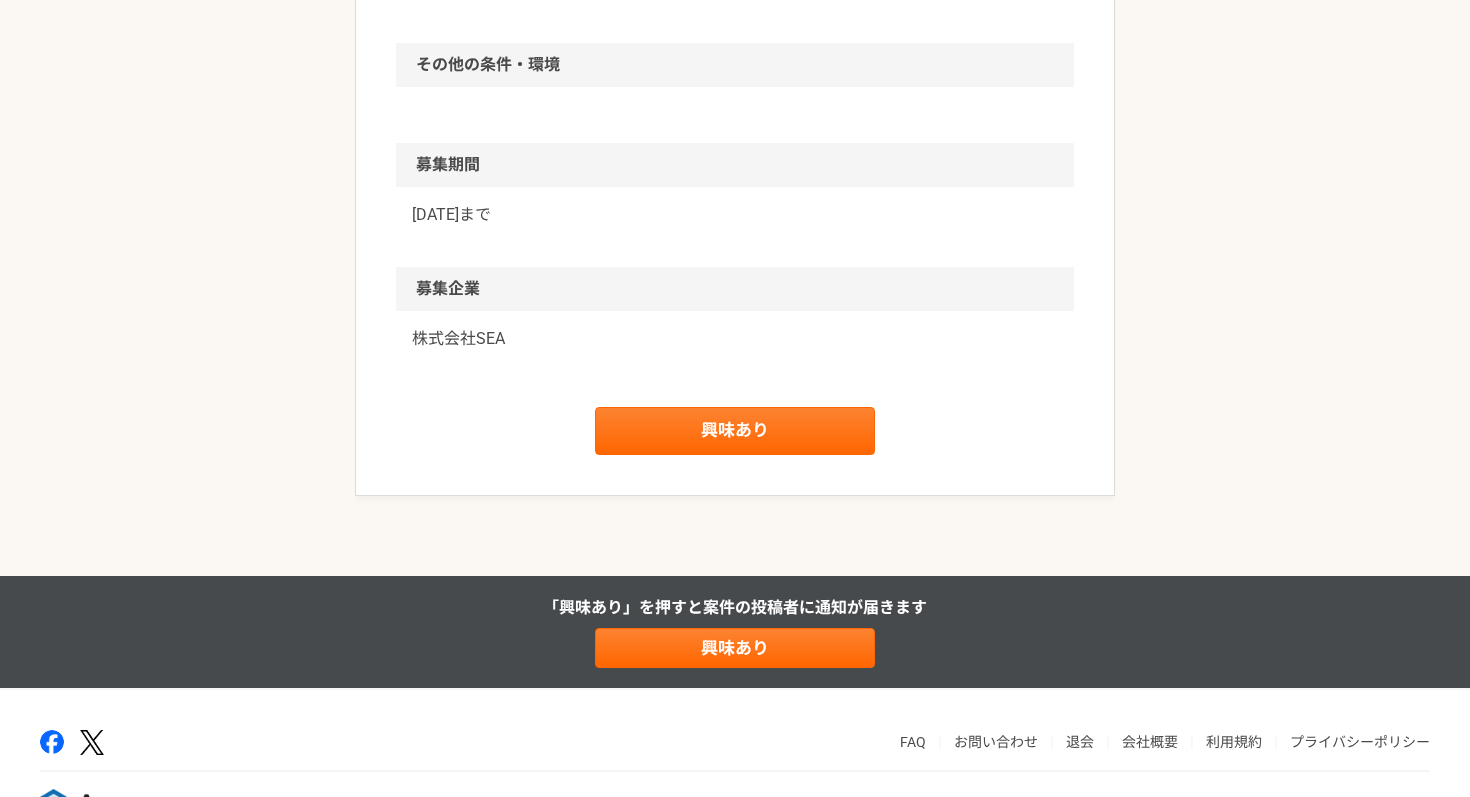 scroll, scrollTop: 1273, scrollLeft: 0, axis: vertical 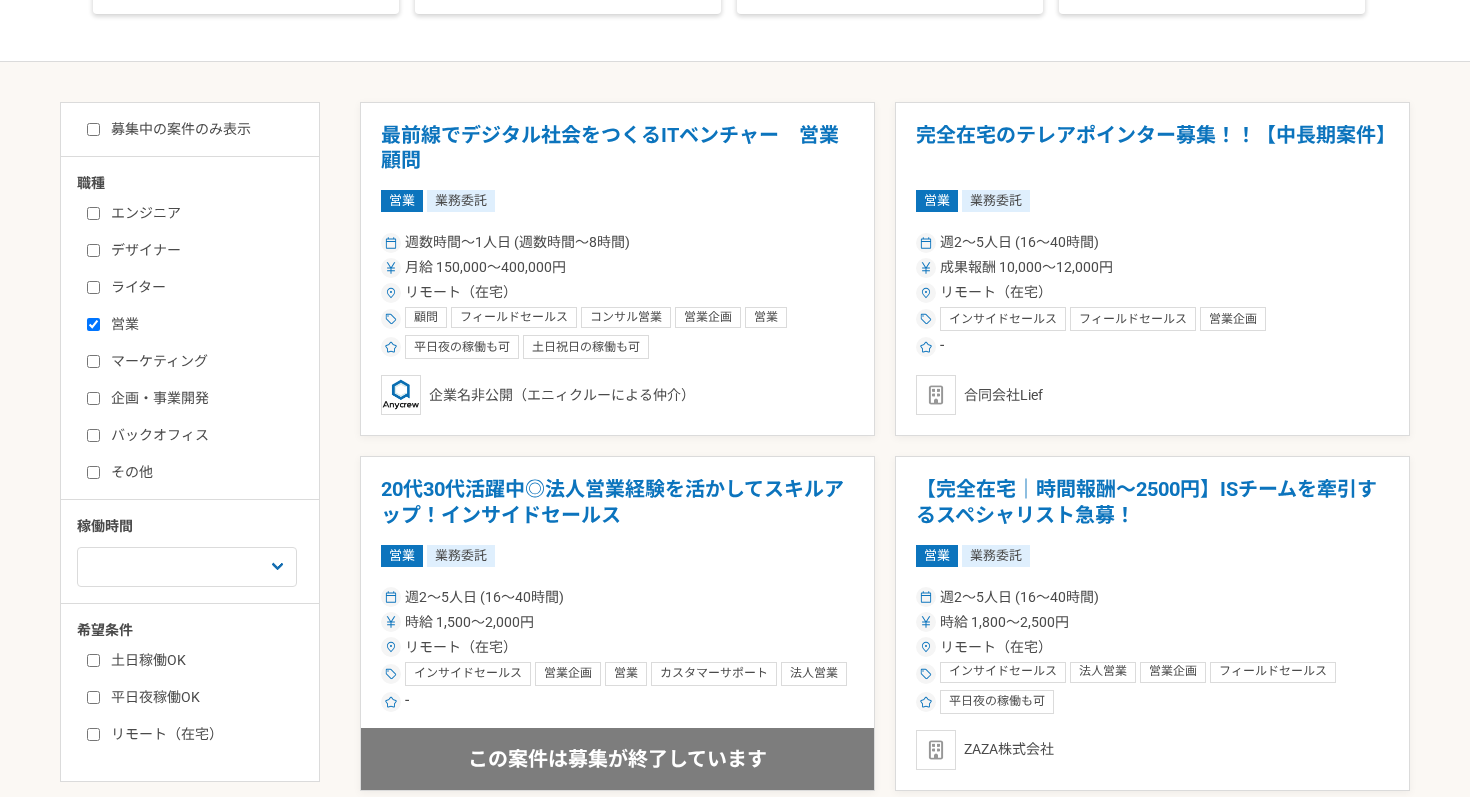 click on "バックオフィス" at bounding box center (202, 435) 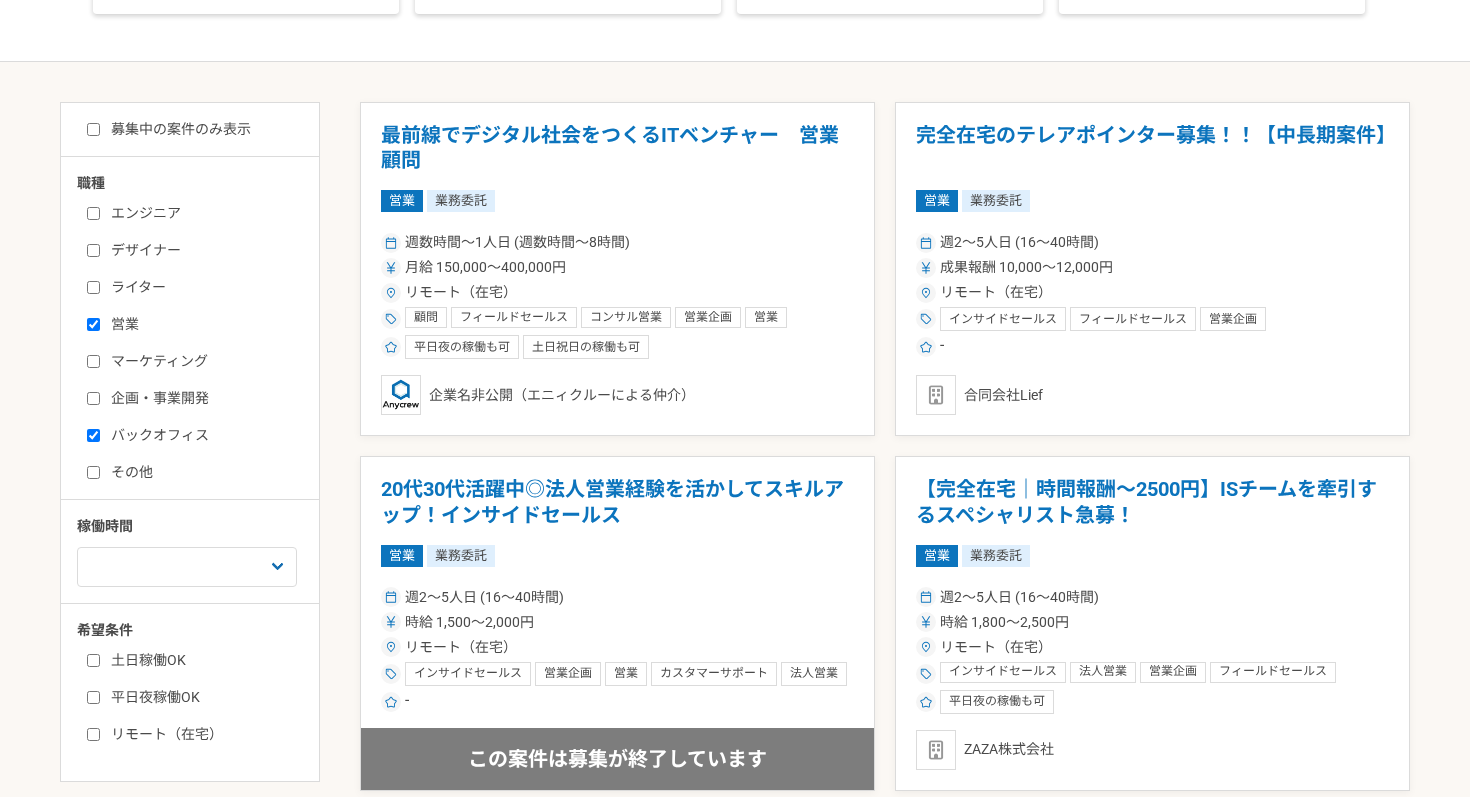 checkbox on "true" 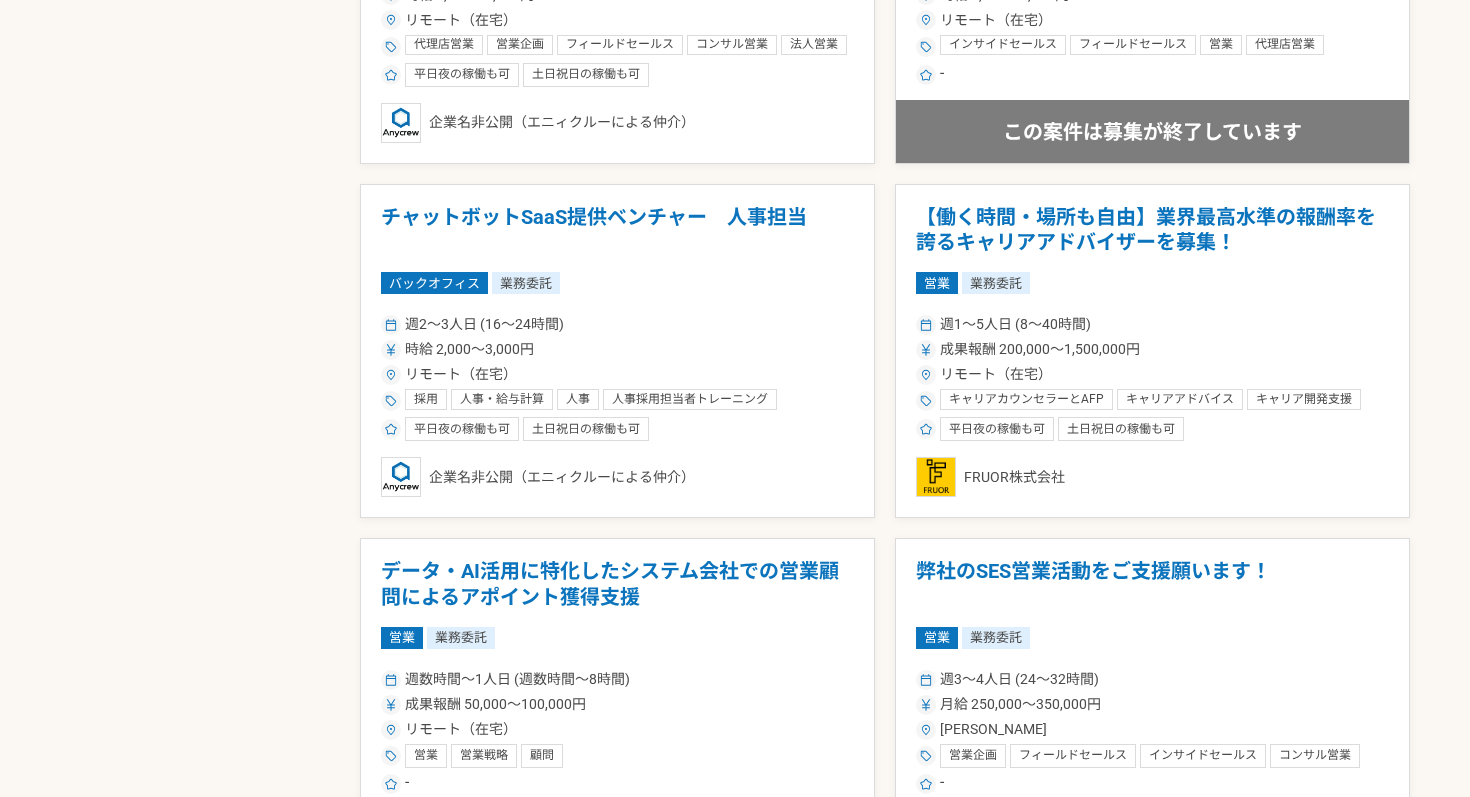 scroll, scrollTop: 2068, scrollLeft: 0, axis: vertical 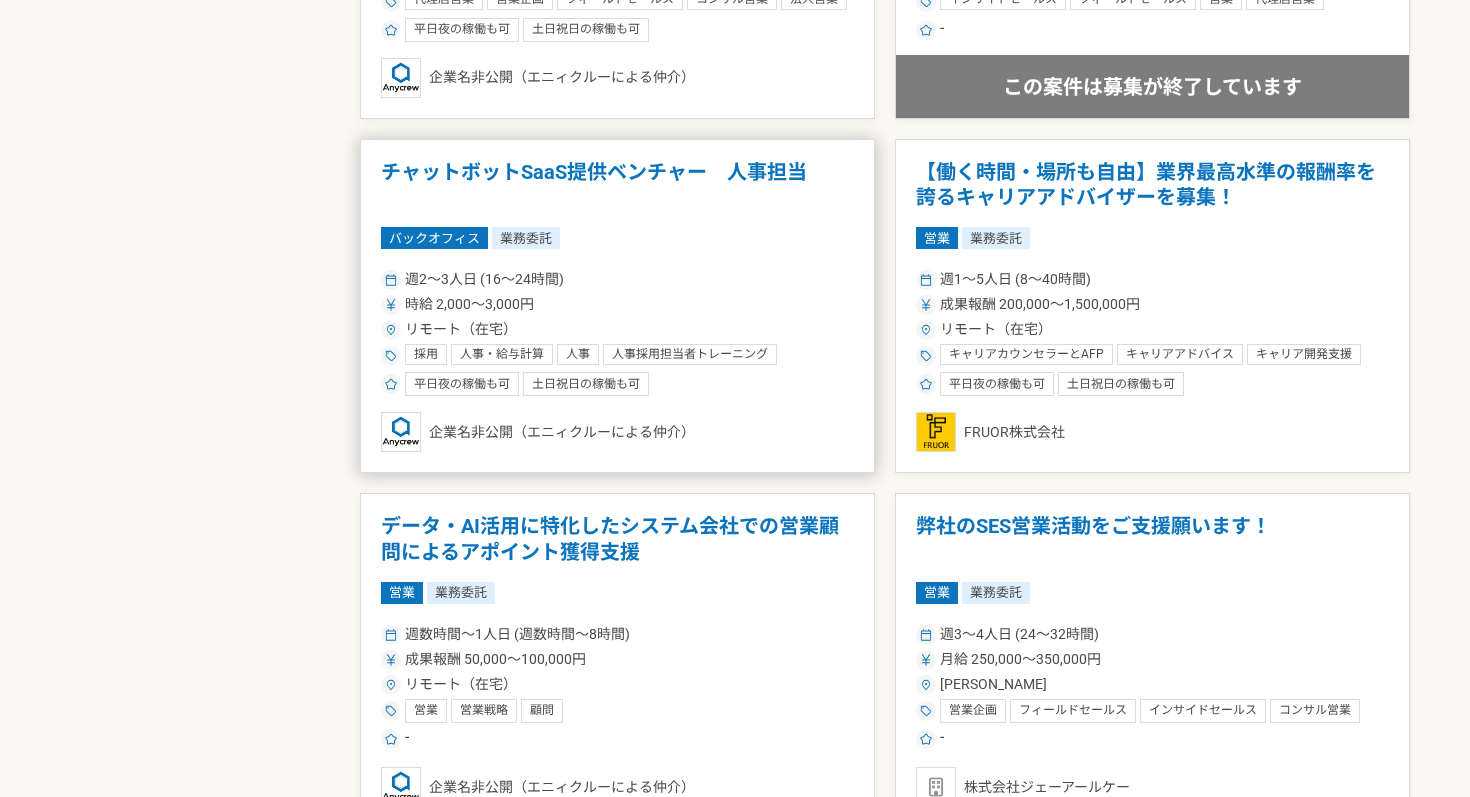 click on "チャットボットSaaS提供ベンチャー　人事担当" at bounding box center (617, 185) 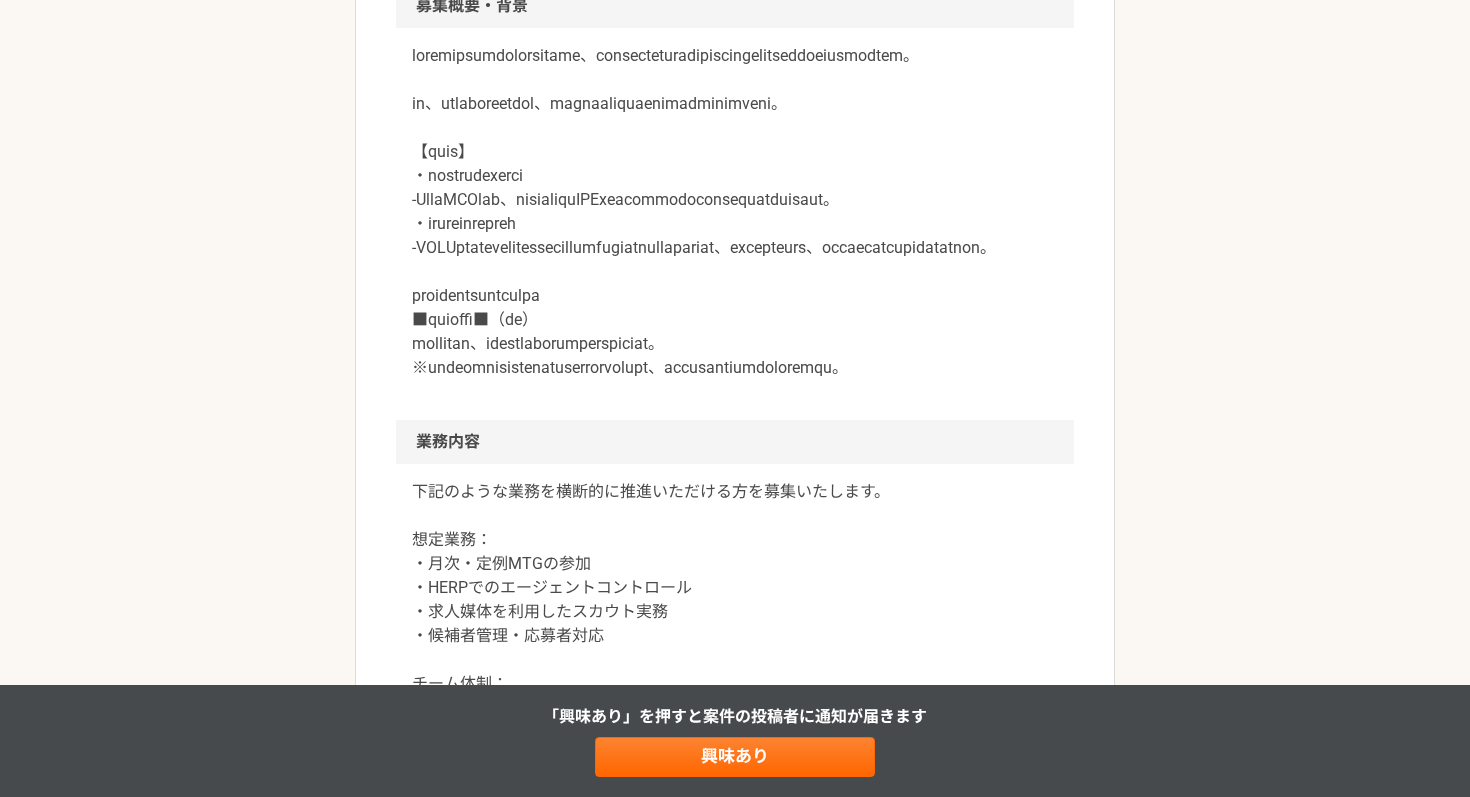 scroll, scrollTop: 0, scrollLeft: 0, axis: both 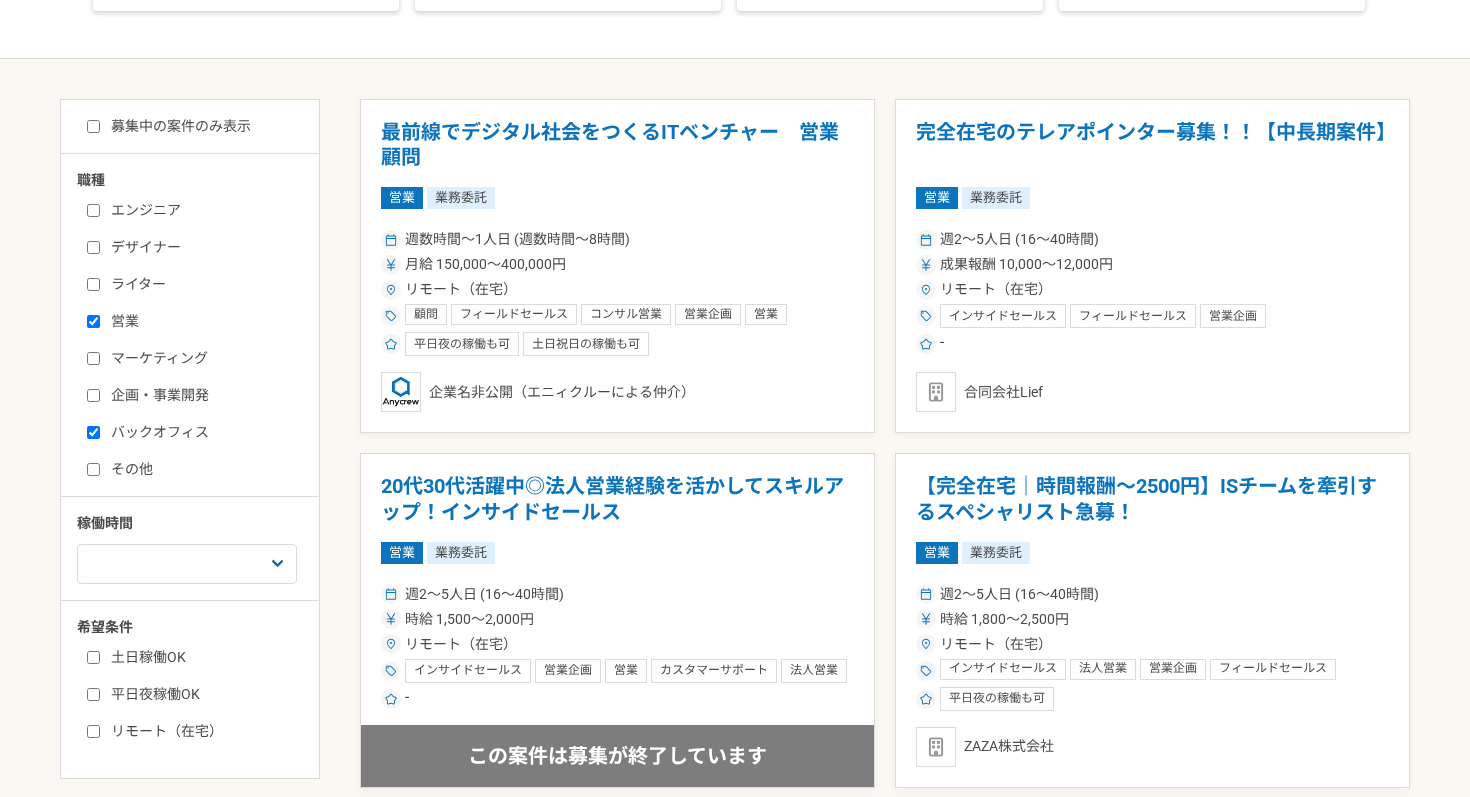 click on "営業" at bounding box center (93, 321) 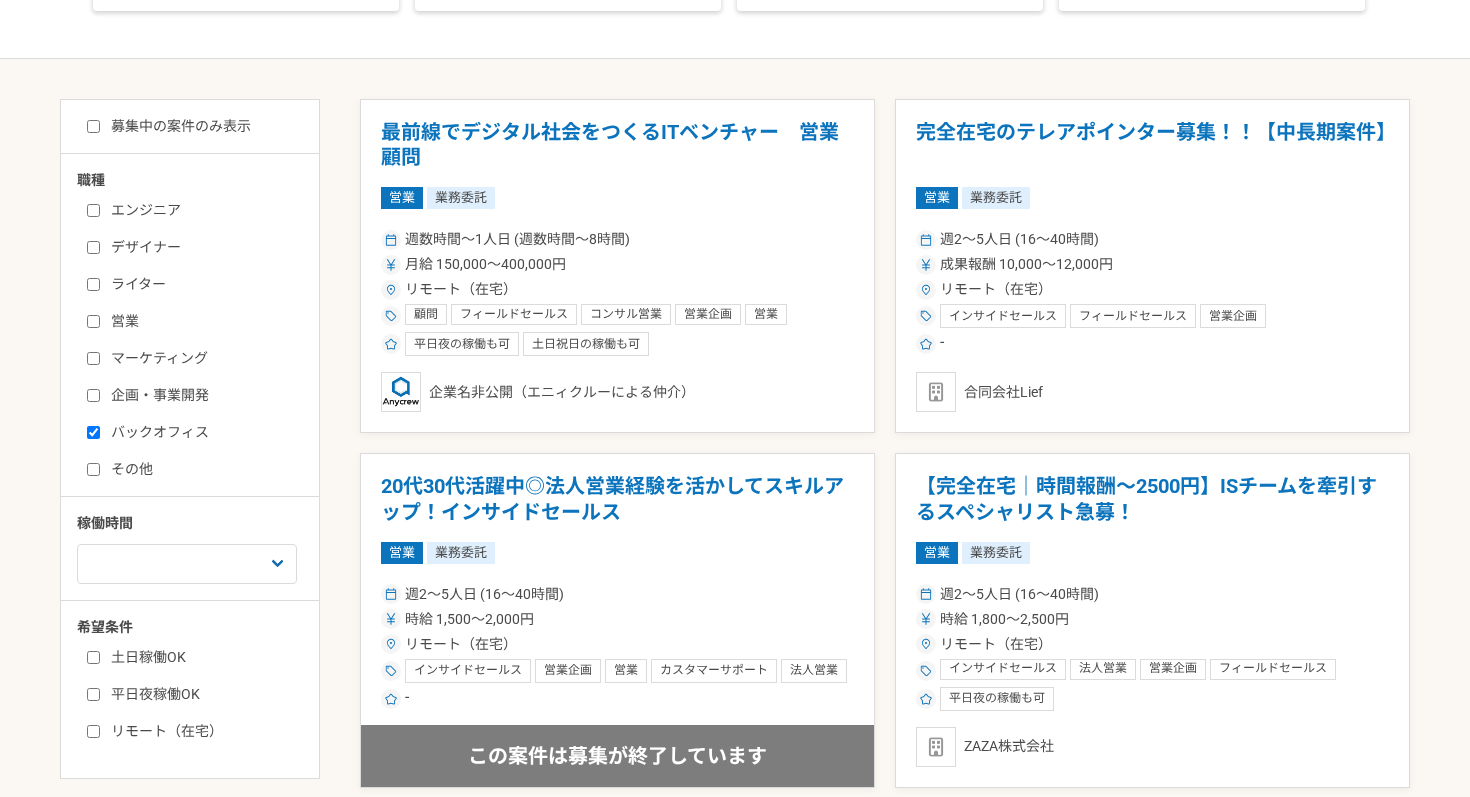 checkbox on "false" 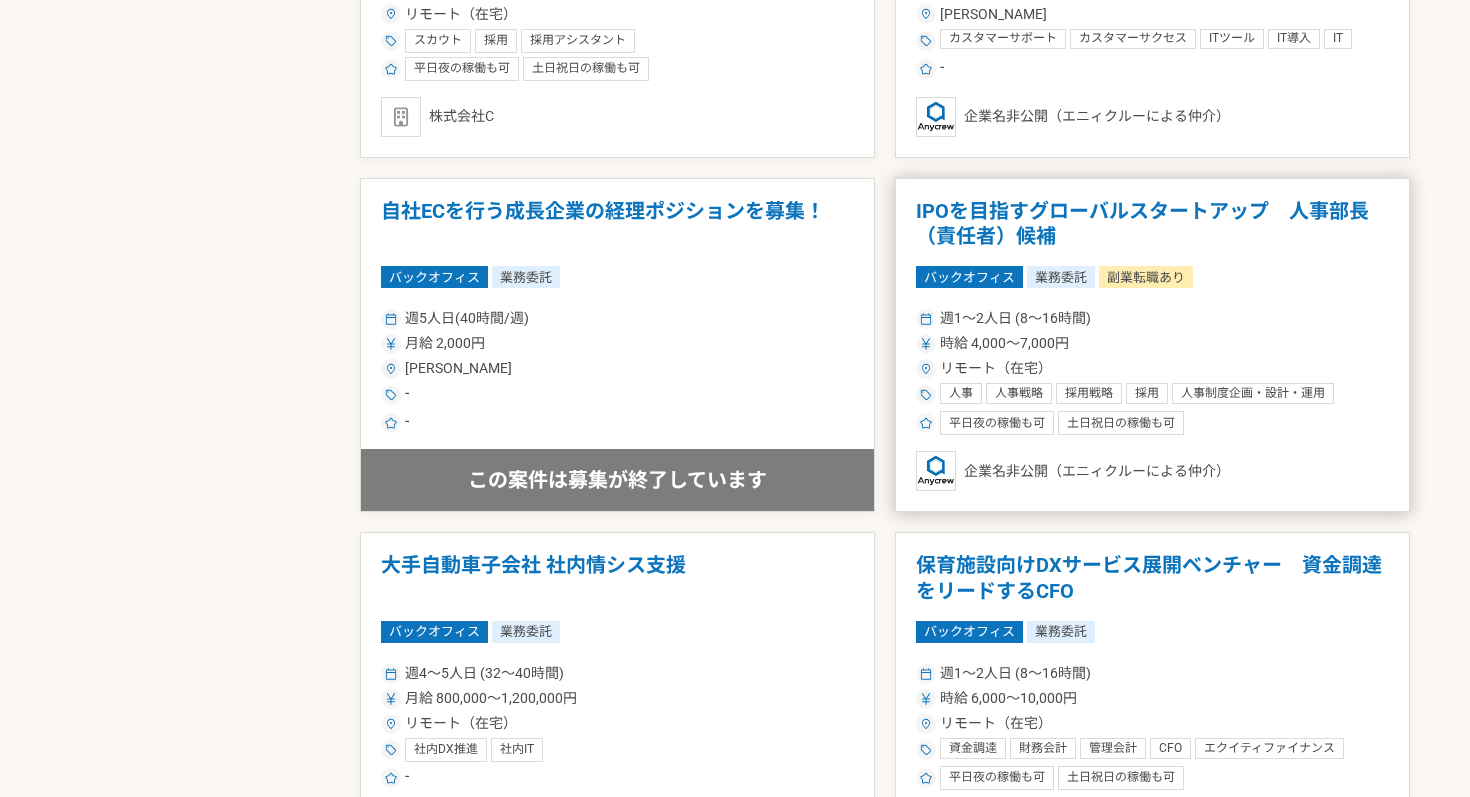 scroll, scrollTop: 2059, scrollLeft: 0, axis: vertical 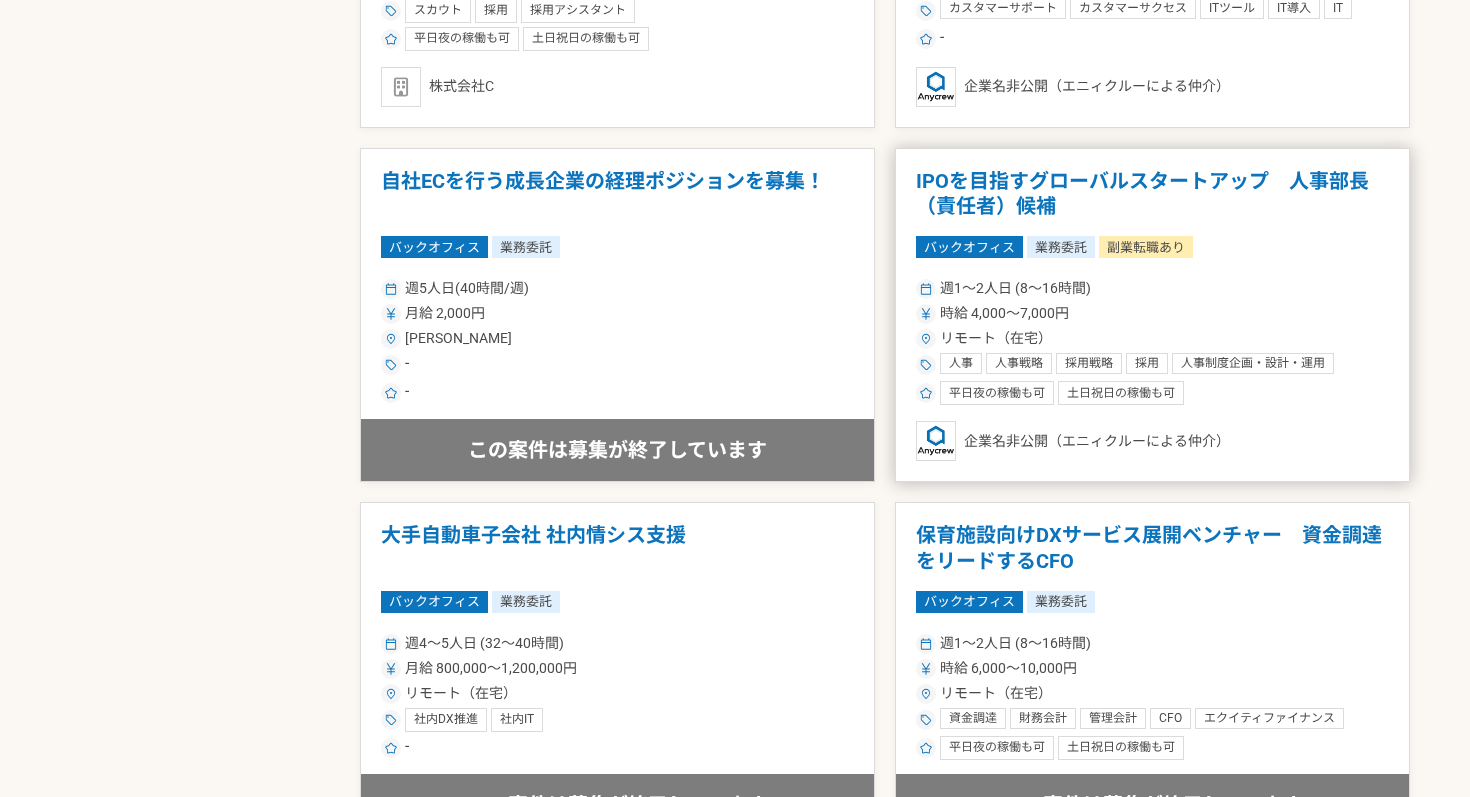 click on "IPOを目指すグローバルスタートアップ　人事部長（責任者）候補" at bounding box center [1152, 194] 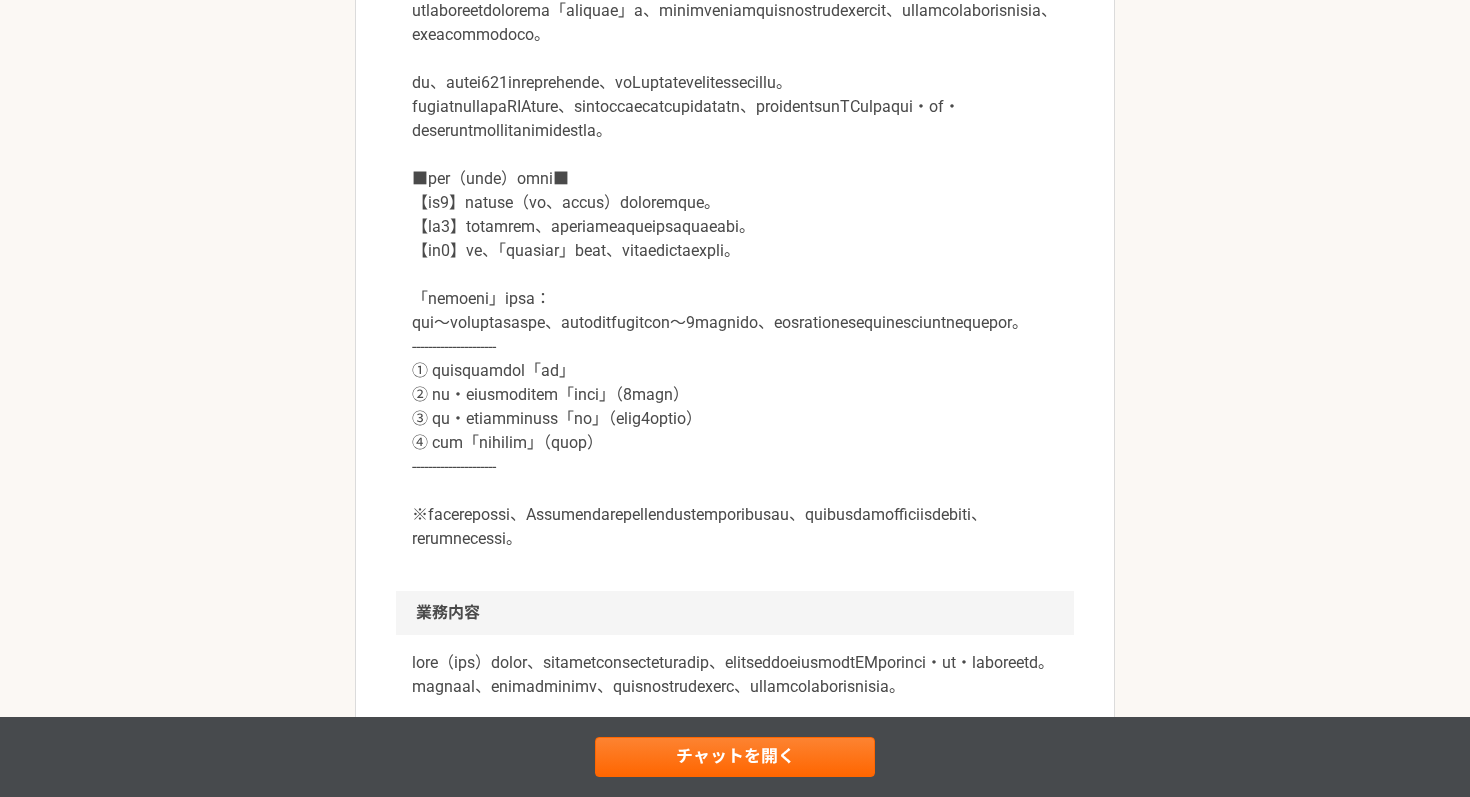 scroll, scrollTop: 0, scrollLeft: 0, axis: both 